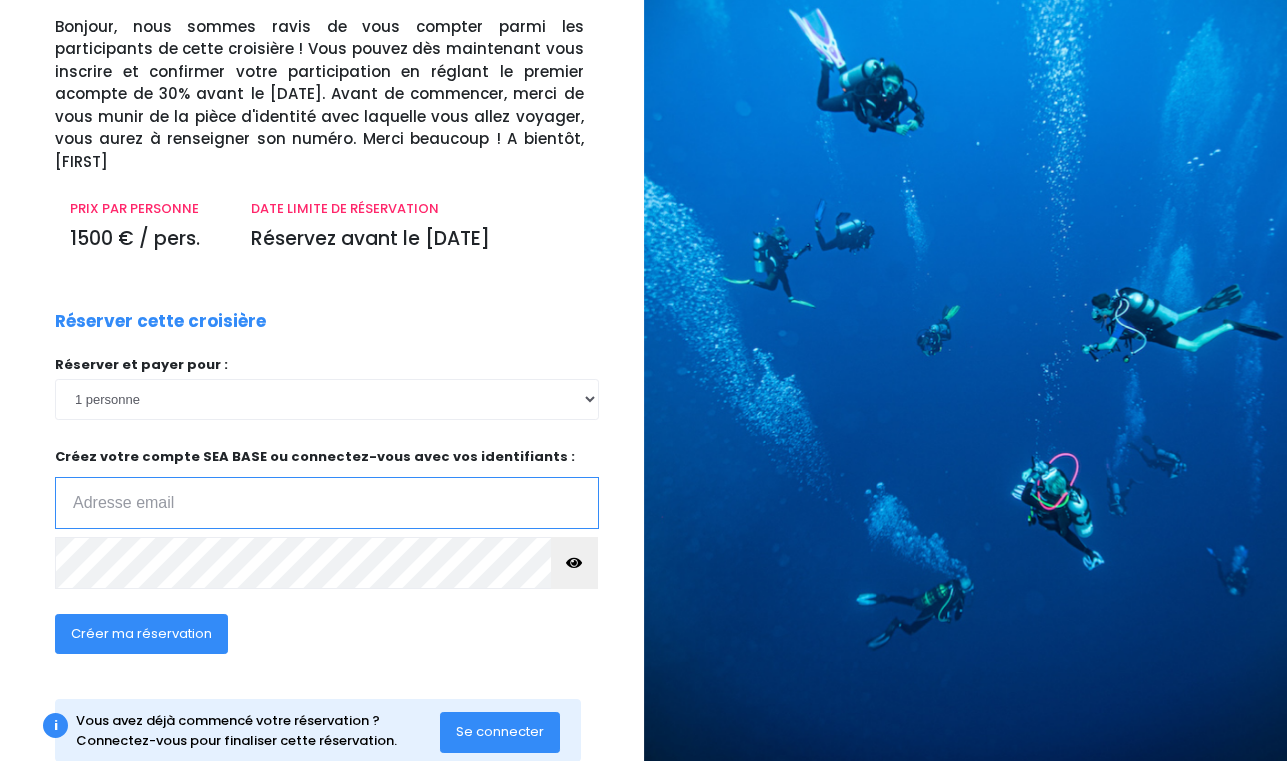 scroll, scrollTop: 144, scrollLeft: 0, axis: vertical 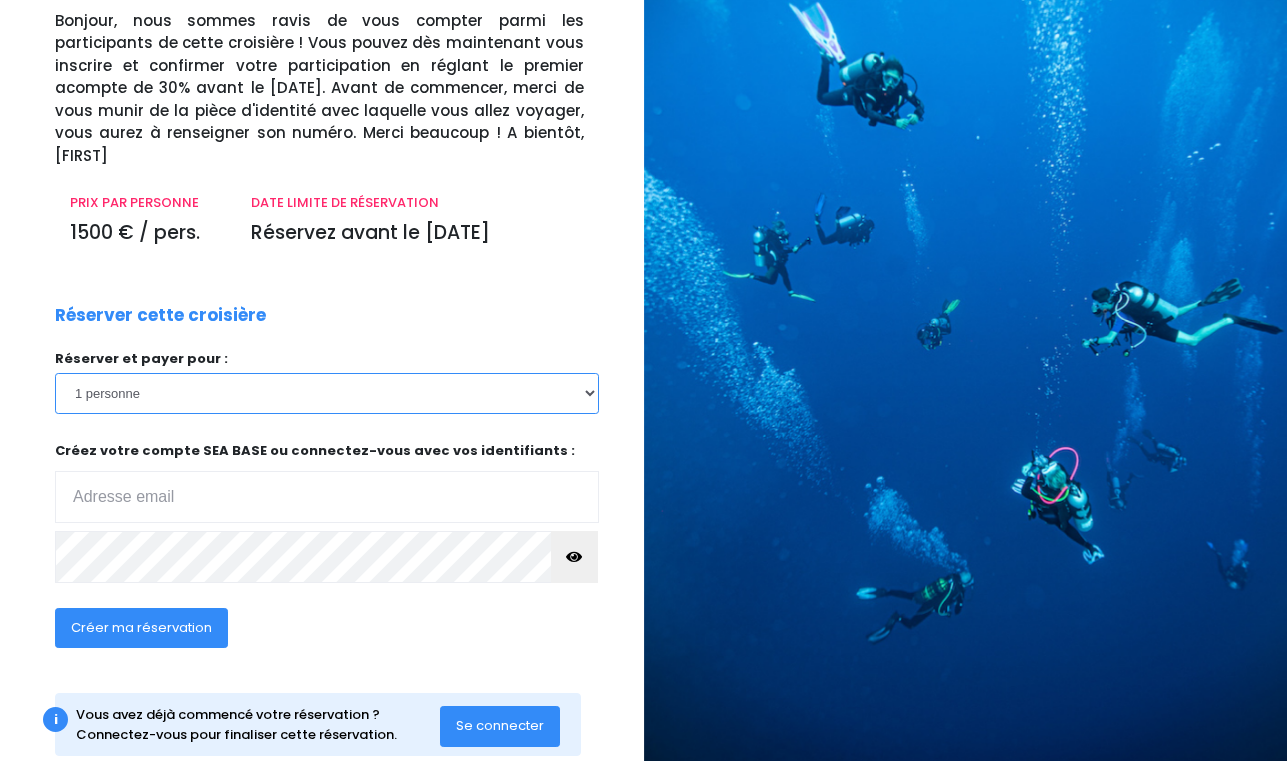 click on "1 personne
2 personnes
3 personnes" at bounding box center (327, 393) 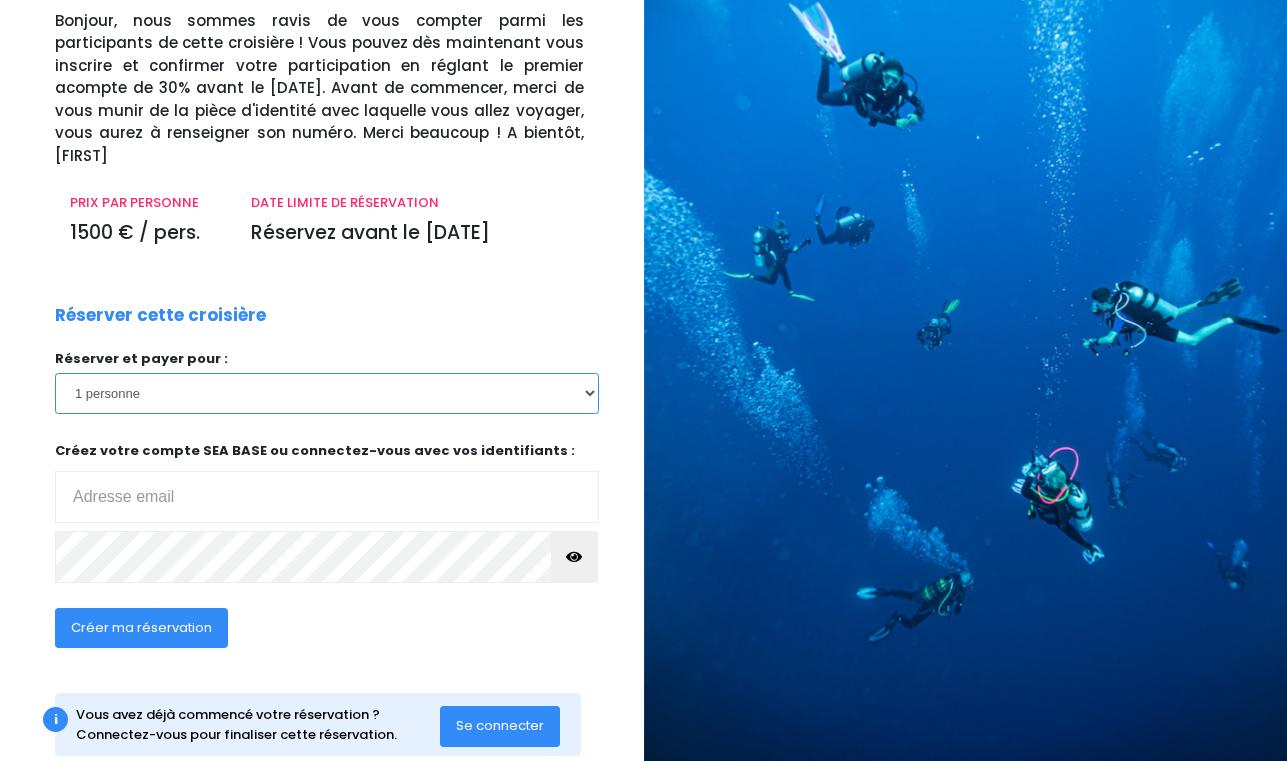 click on "1 personne
2 personnes
3 personnes" at bounding box center (327, 393) 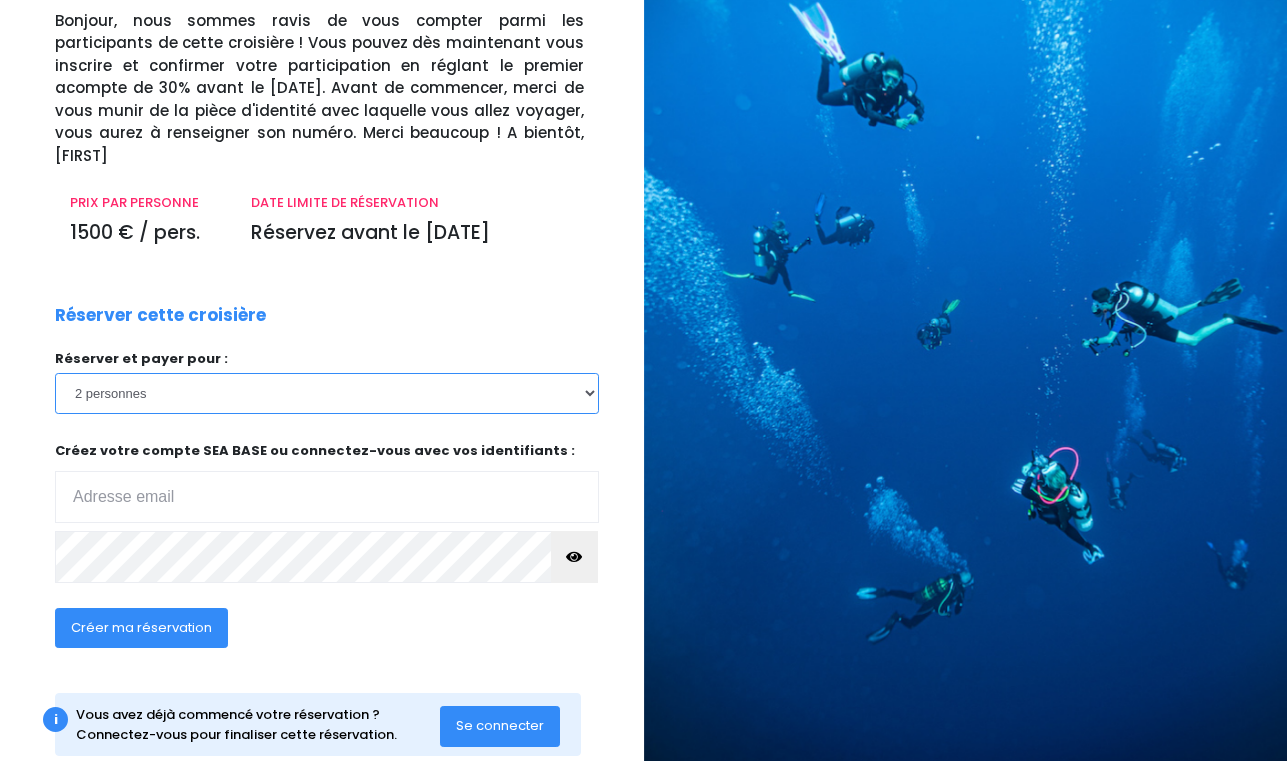 scroll, scrollTop: 167, scrollLeft: 0, axis: vertical 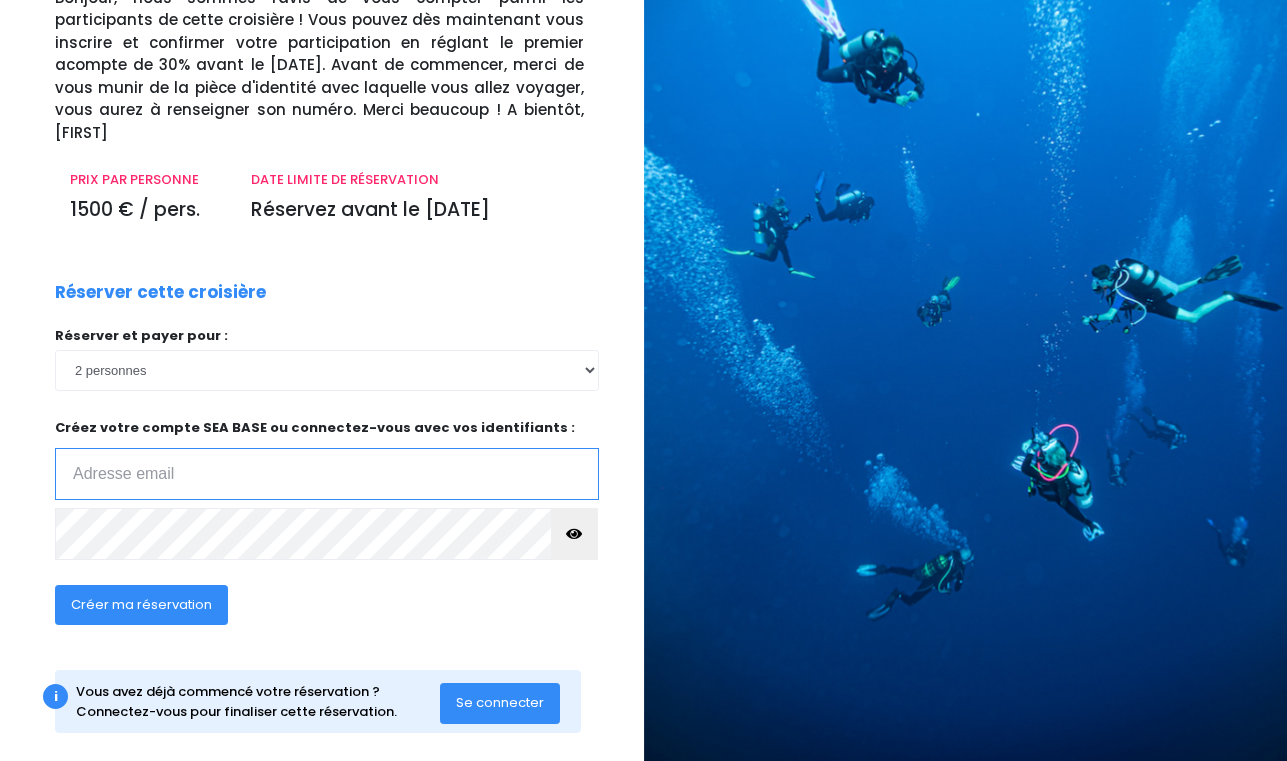 click at bounding box center (327, 474) 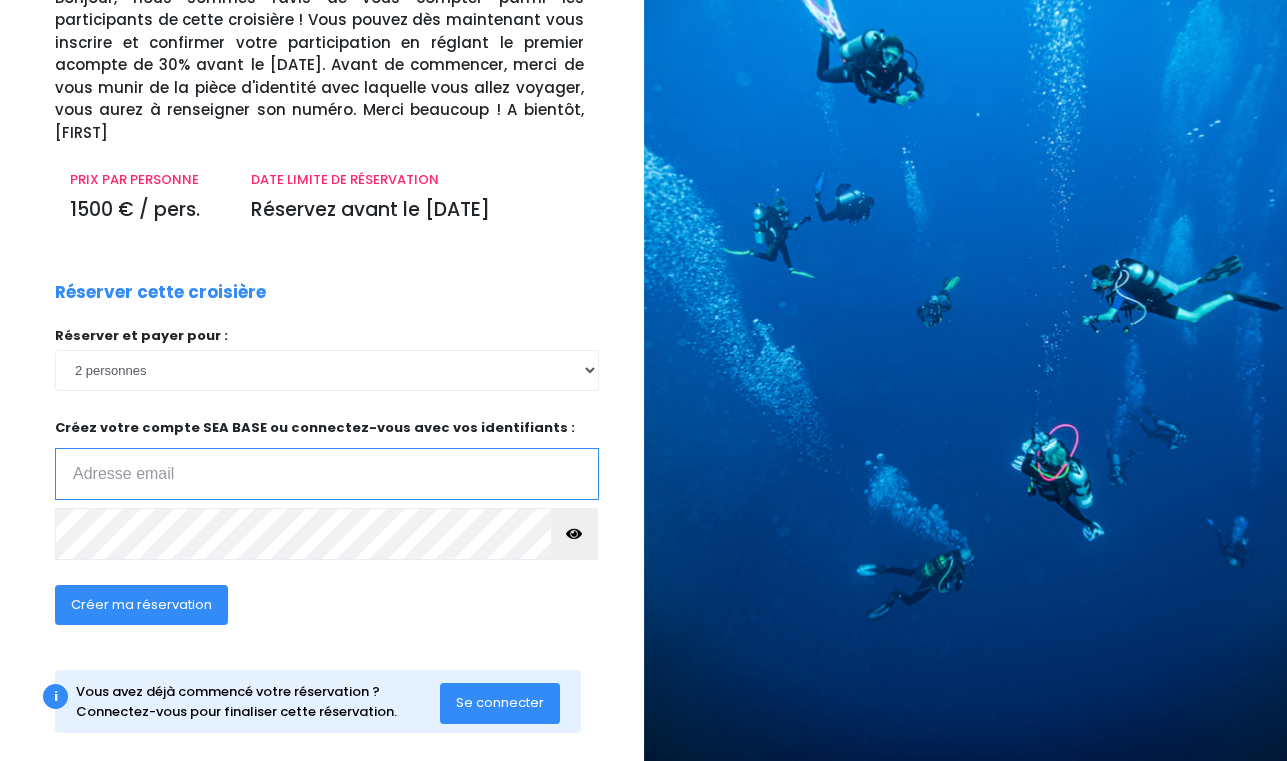 type on "henry.mercoli@gmail.com" 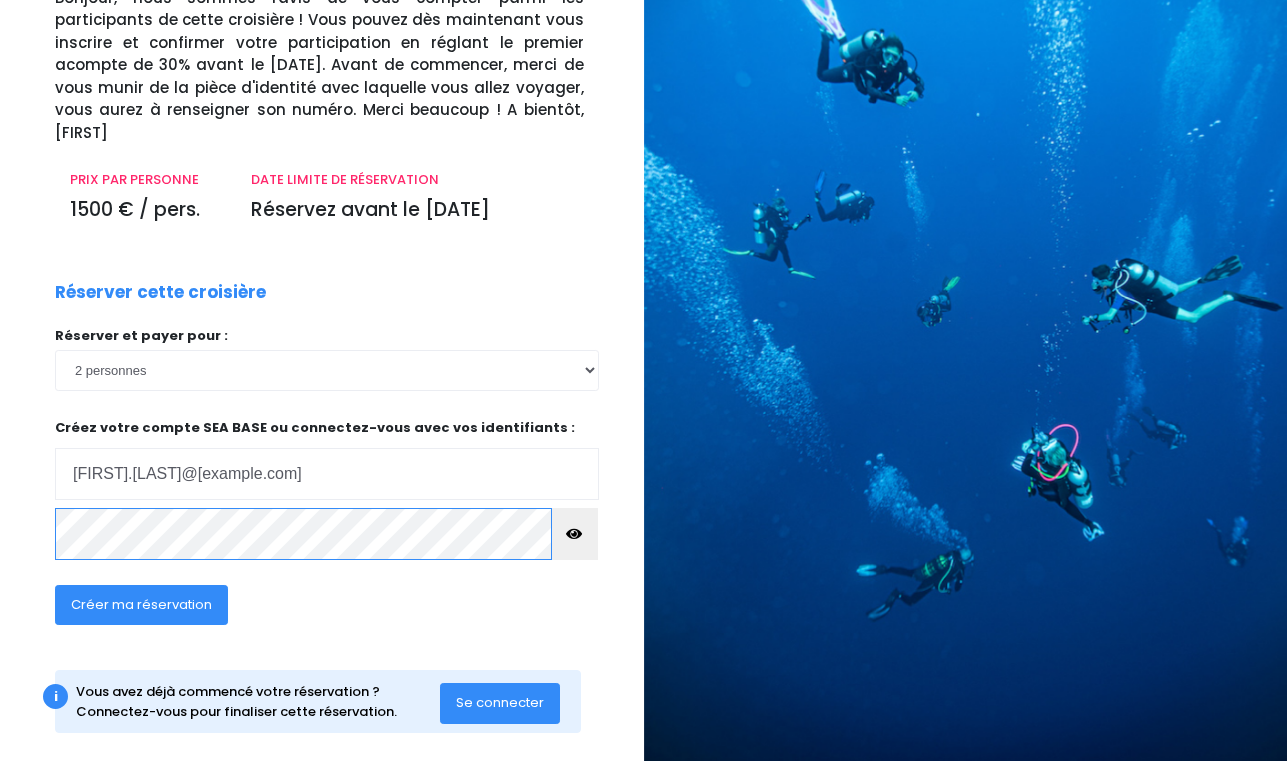 click on "Notre plateforme de réservation n'est pas compatible avec votre appareil.
Veuillez utiliser un ordinateur pour effectuer votre réservation.
Veuillez tourner votre tablette en mode paysage pour utiliser notre plateforme de réservation.
1 personne" 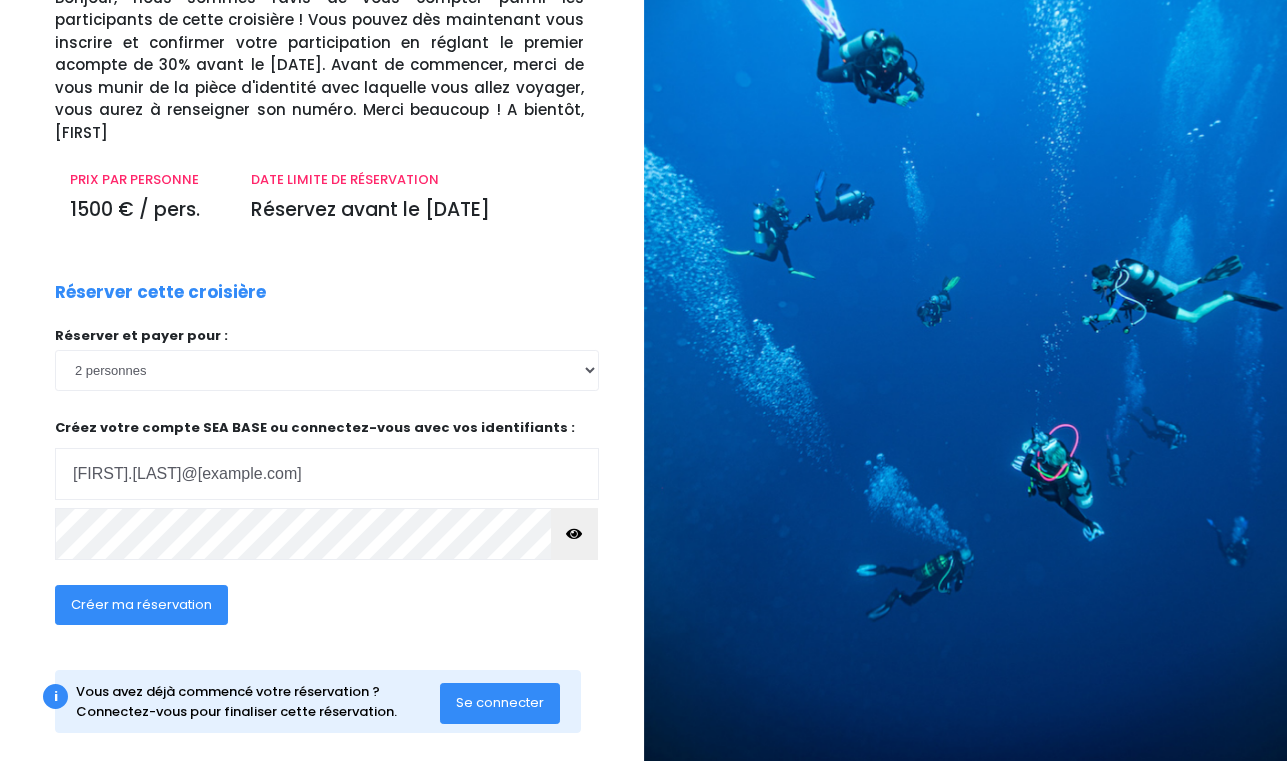 click on "Créer ma réservation" at bounding box center [141, 604] 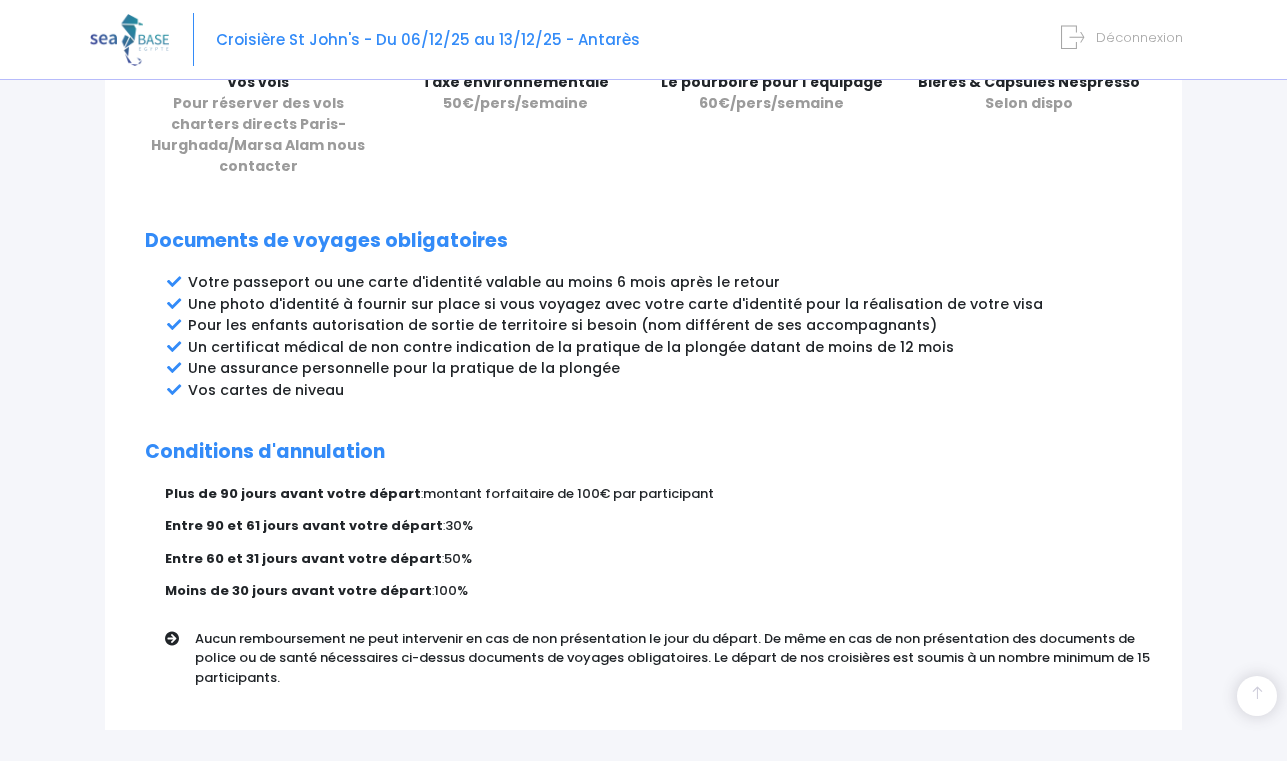 scroll, scrollTop: 970, scrollLeft: 0, axis: vertical 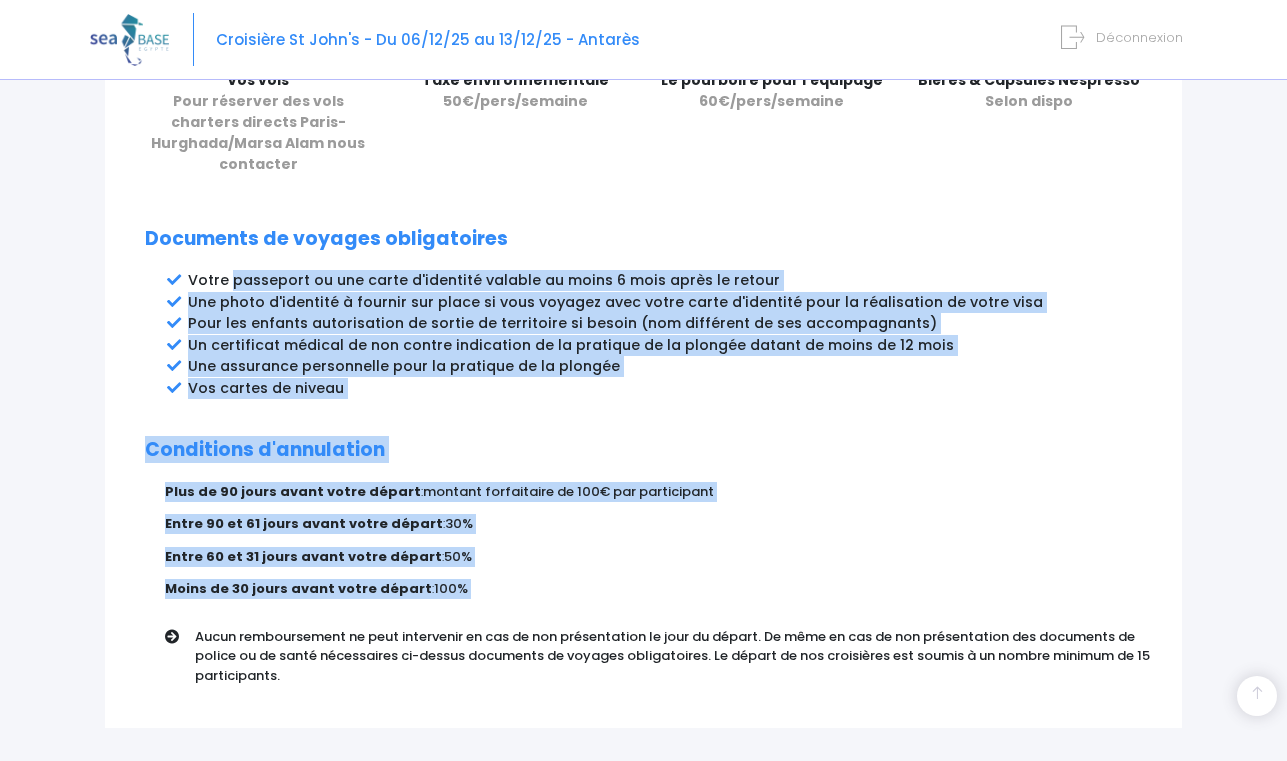 drag, startPoint x: 234, startPoint y: 255, endPoint x: 478, endPoint y: 580, distance: 406.40005 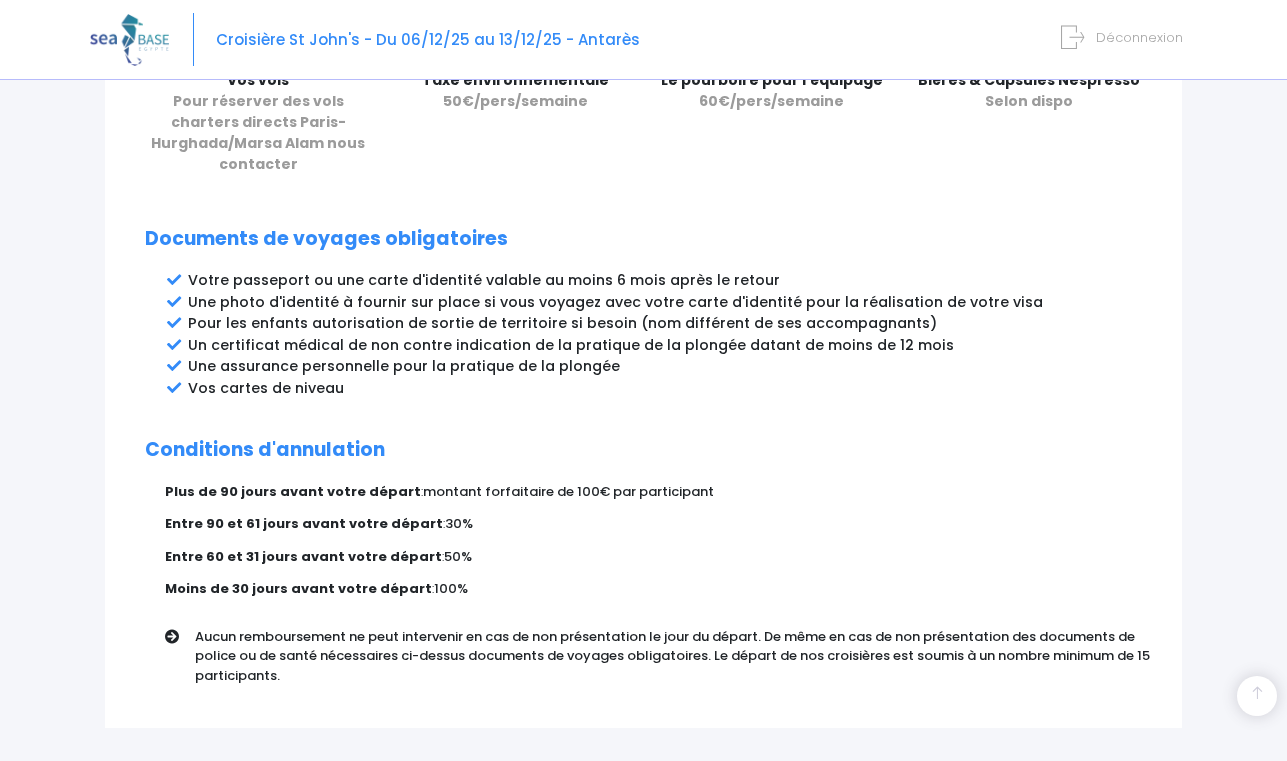 scroll, scrollTop: 1088, scrollLeft: 0, axis: vertical 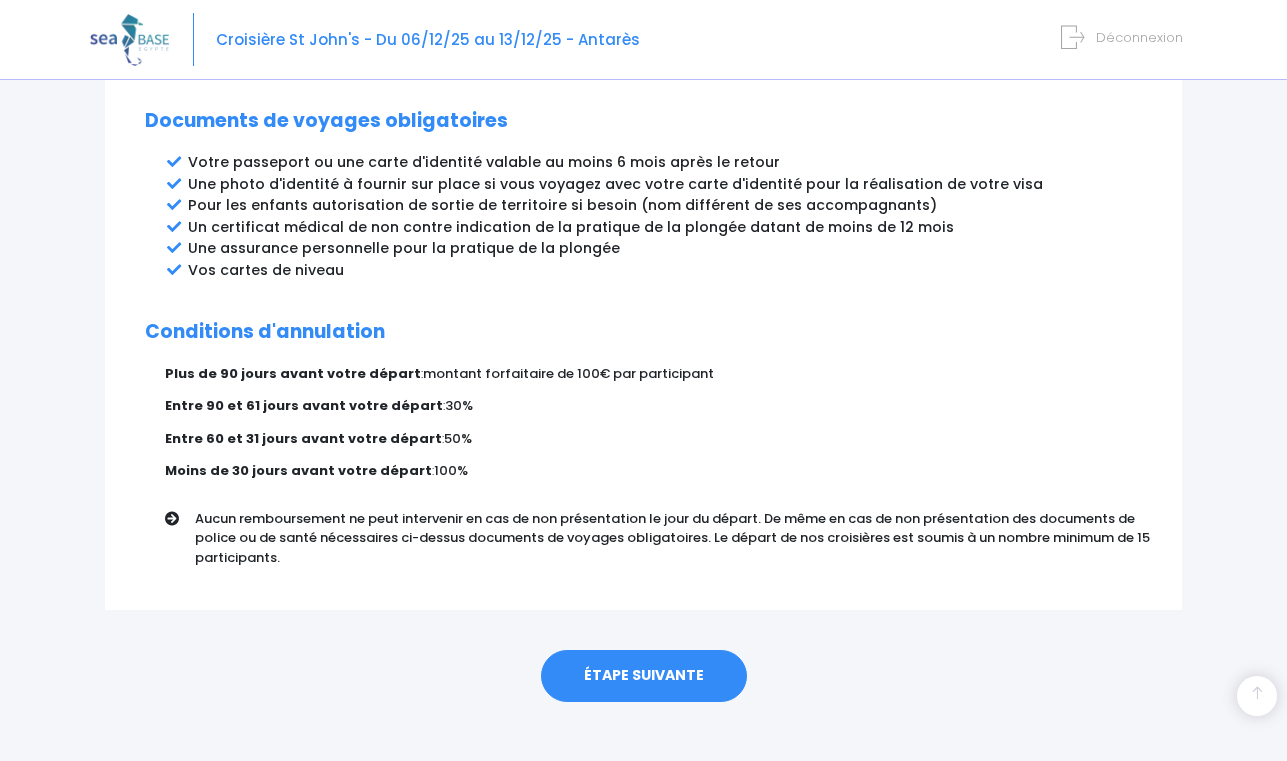 click on "ÉTAPE SUIVANTE" at bounding box center [644, 676] 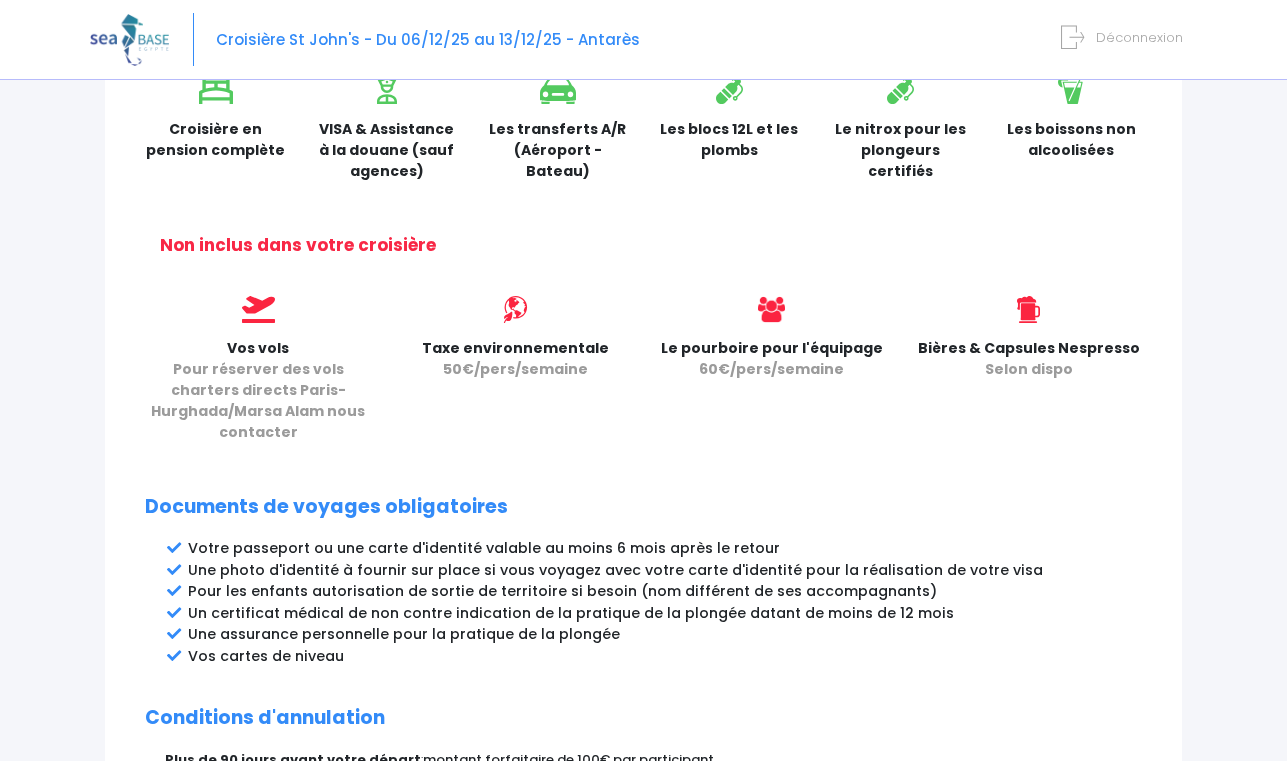 scroll, scrollTop: 1088, scrollLeft: 0, axis: vertical 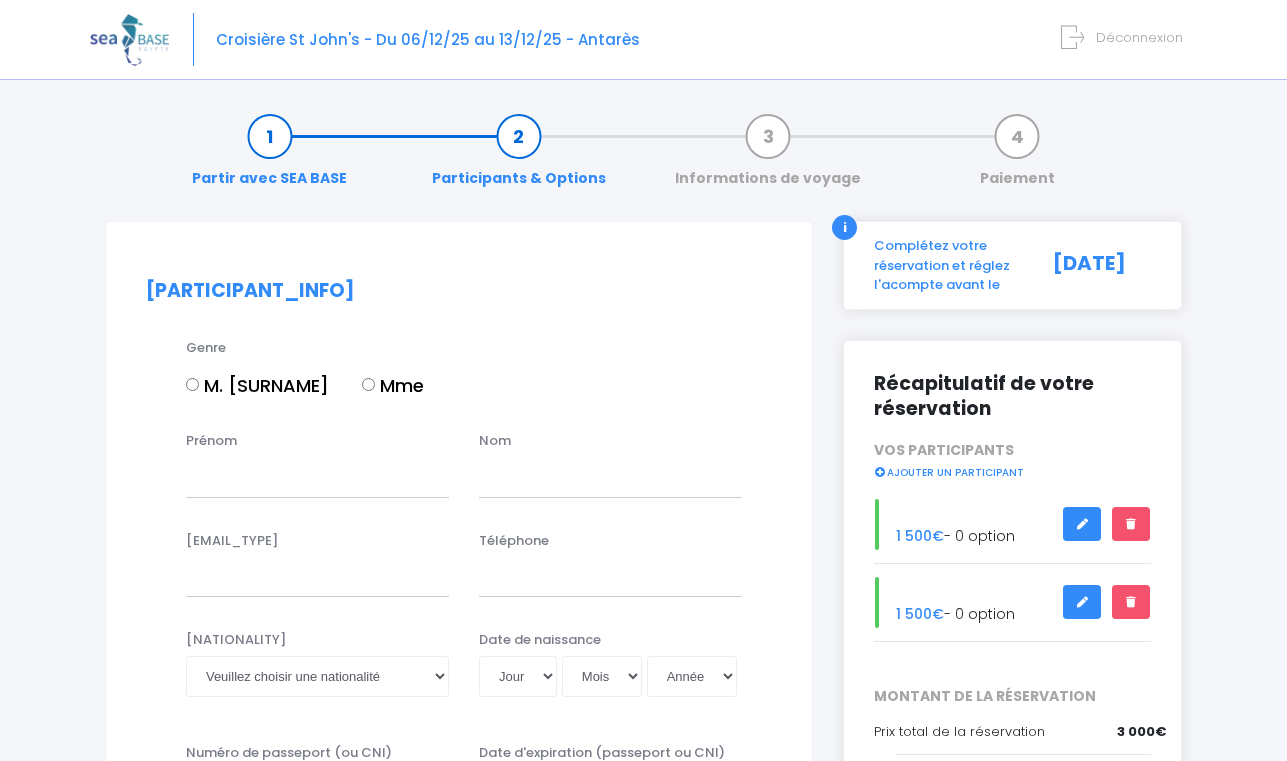 click on "M. [SURNAME]" at bounding box center (192, 384) 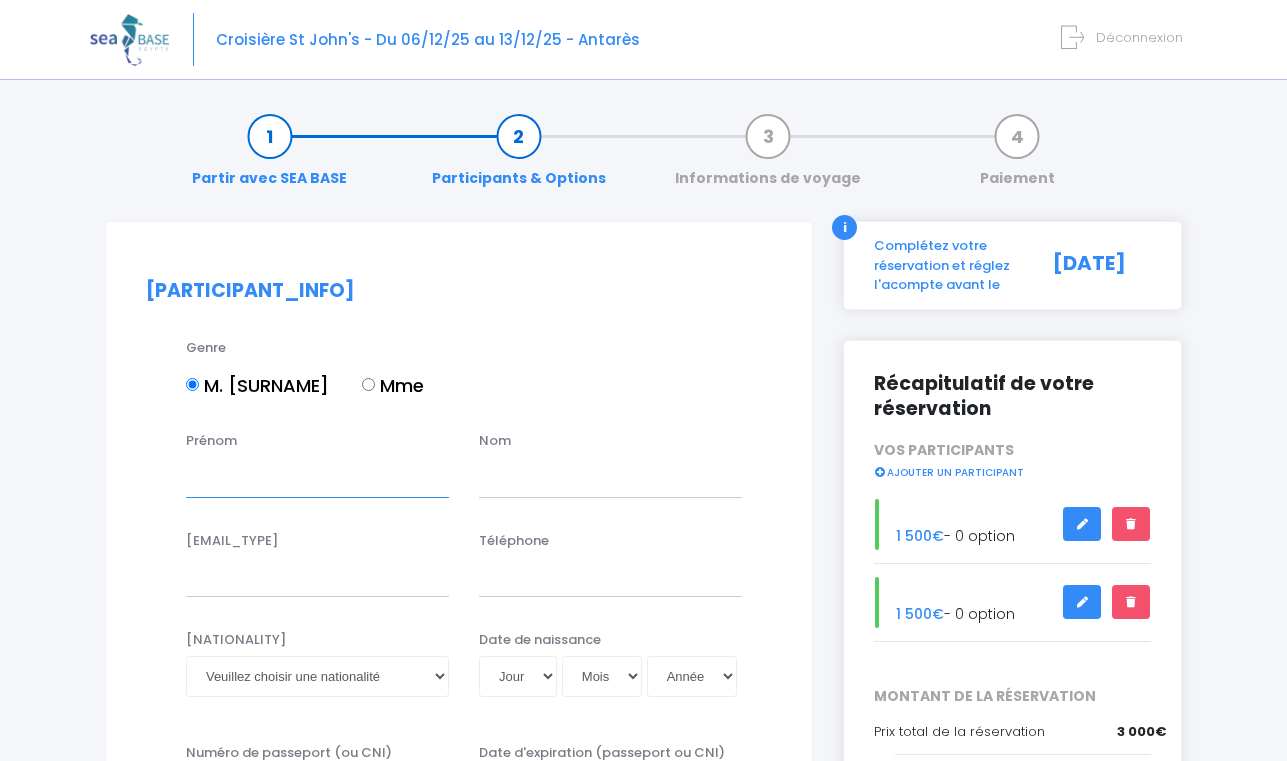 click on "Prénom" at bounding box center [317, 477] 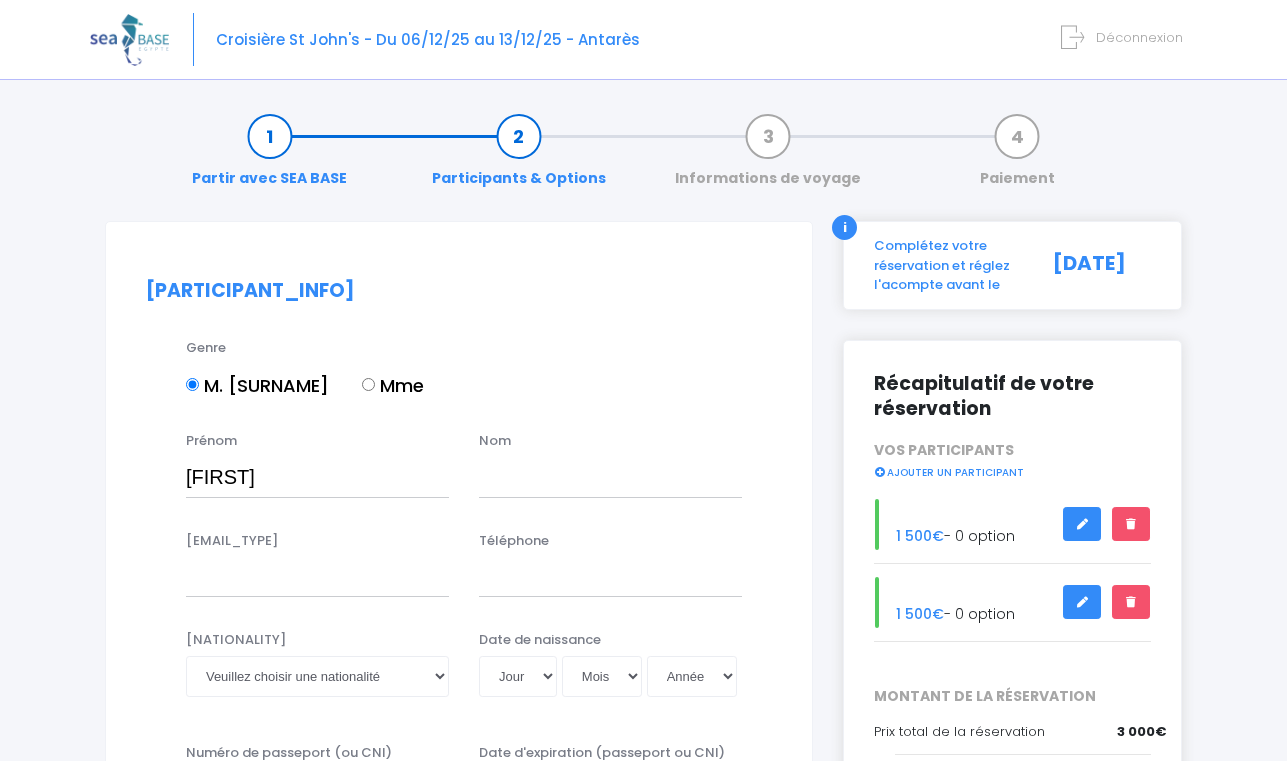 type on "[SURNAME]" 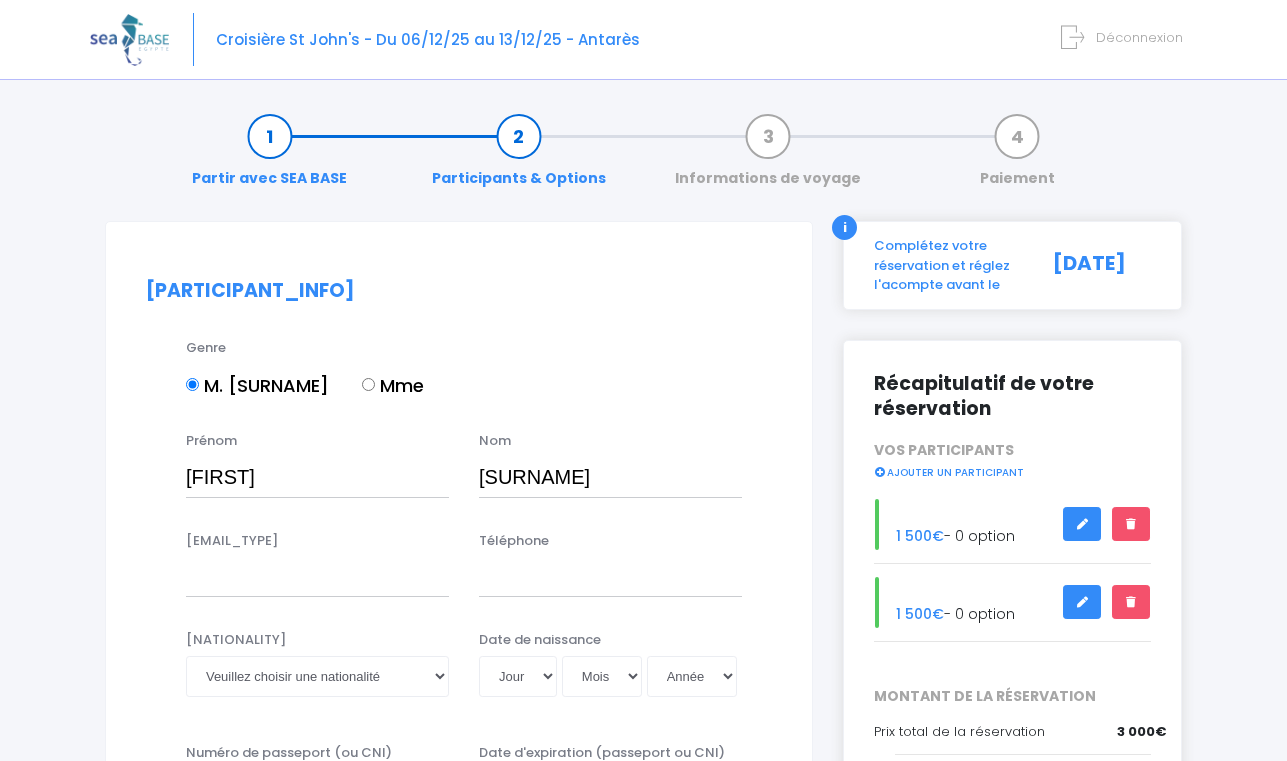 type on "[EMAIL]" 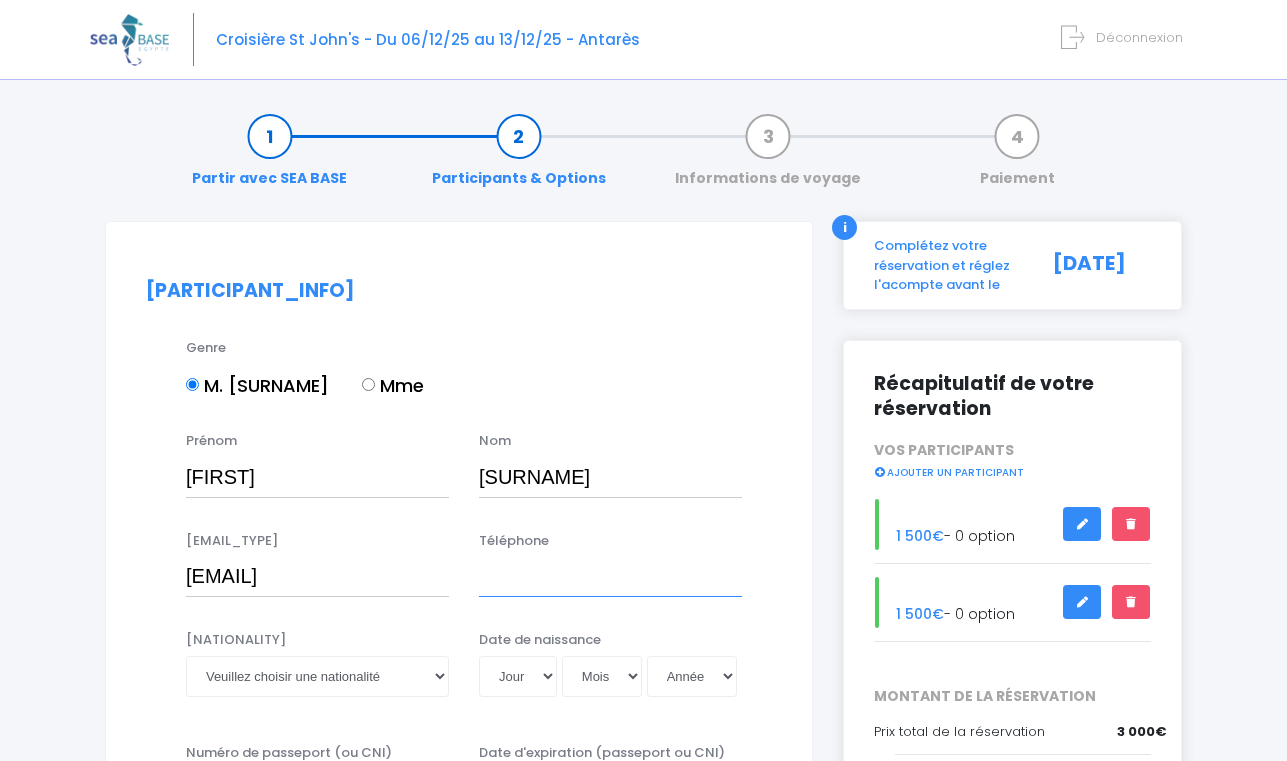 type on "[PHONE]" 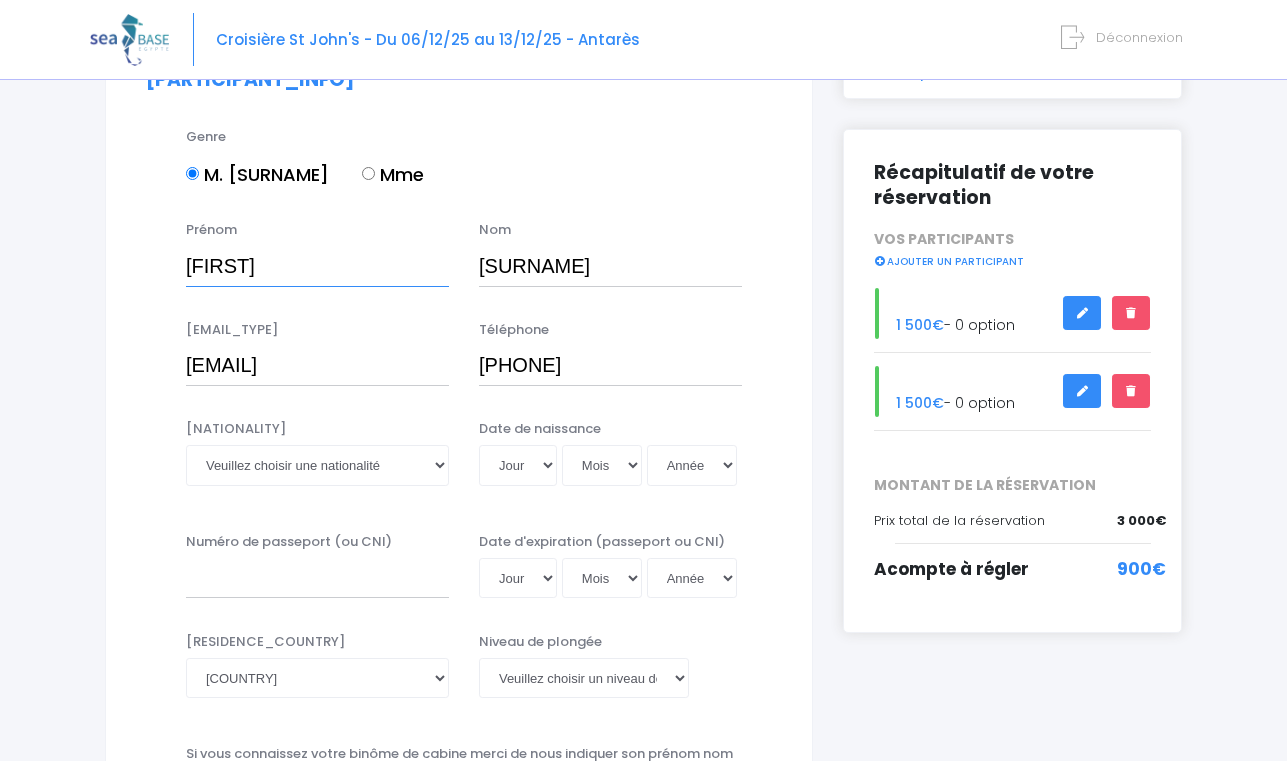 scroll, scrollTop: 233, scrollLeft: 0, axis: vertical 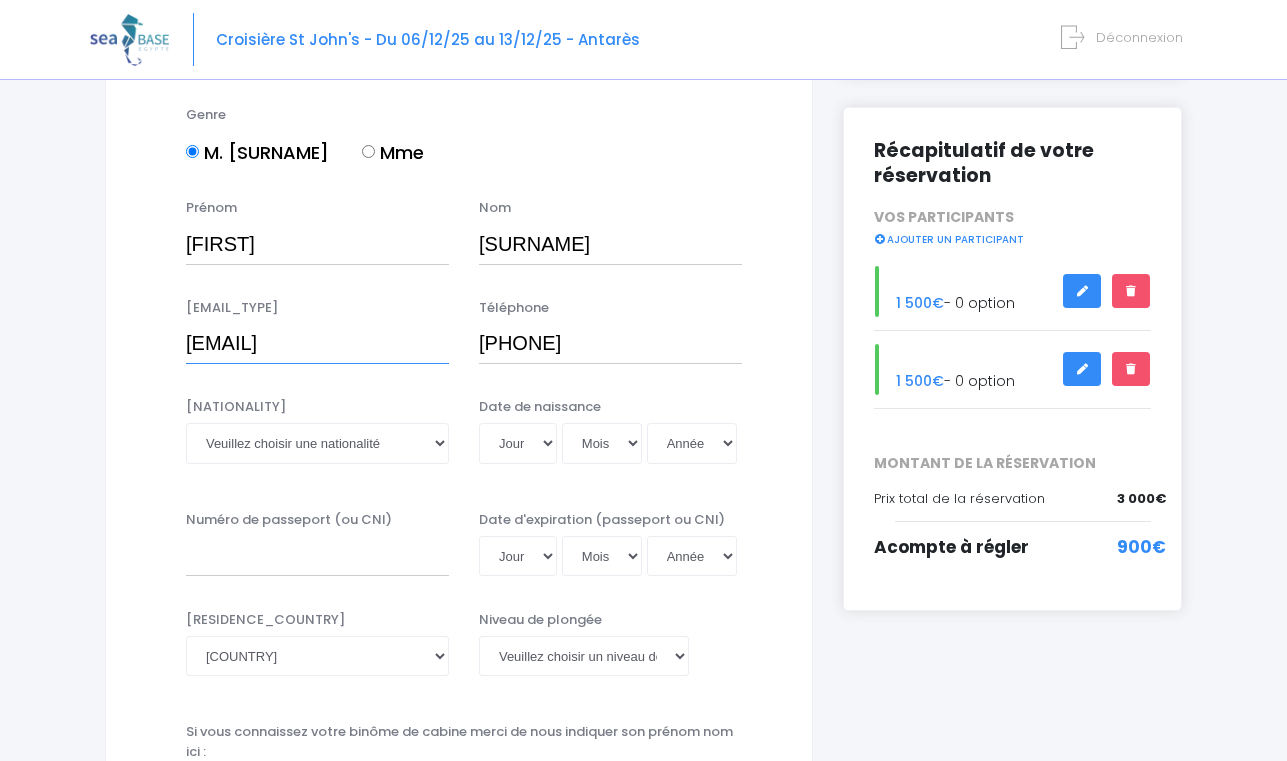 click on "[EMAIL]" at bounding box center (317, 344) 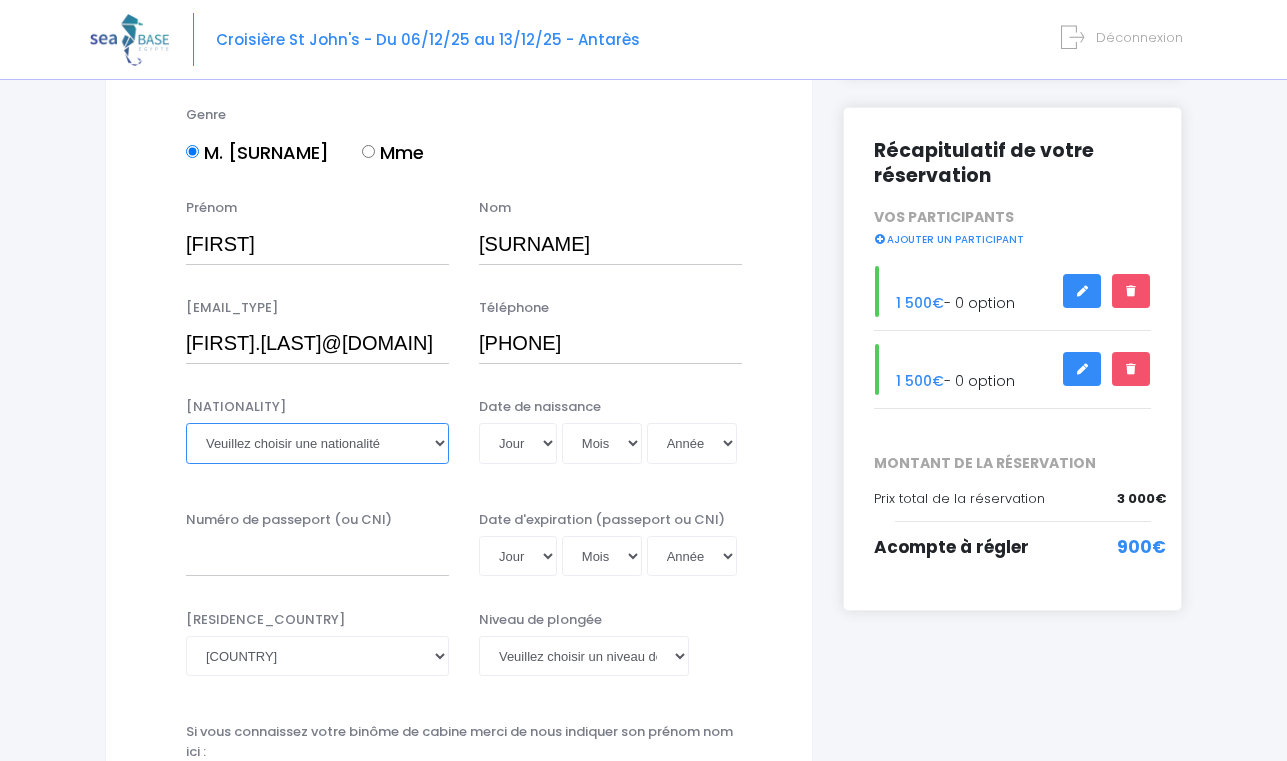 click on "Veuillez choisir une nationalité
[NATIONALITY]
[NATIONALITY]
[NATIONALITY]
[NATIONALITY]
[NATIONALITY]
[NATIONALITY]
[NATIONALITY]
[NATIONALITY]
[NATIONALITY] [NATIONALITY] [NATIONALITY]" at bounding box center (317, 443) 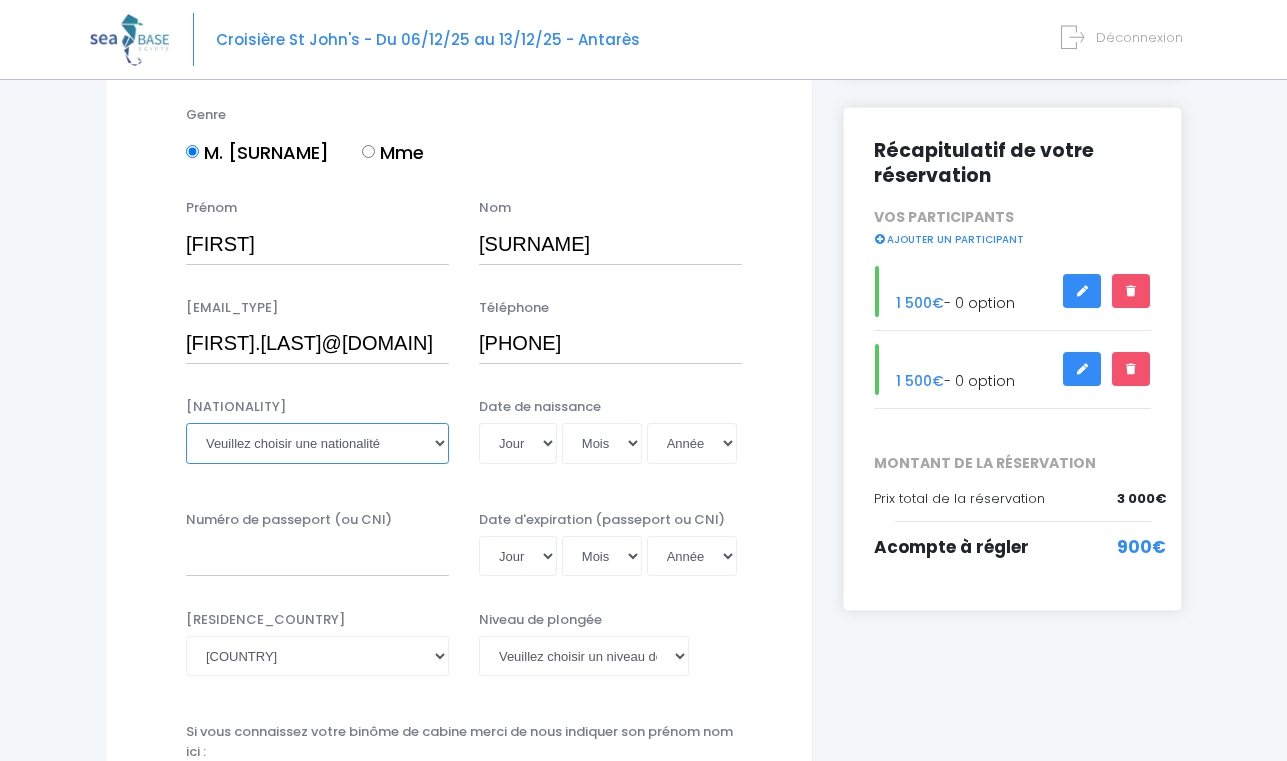 select on "[NATIONALITY]" 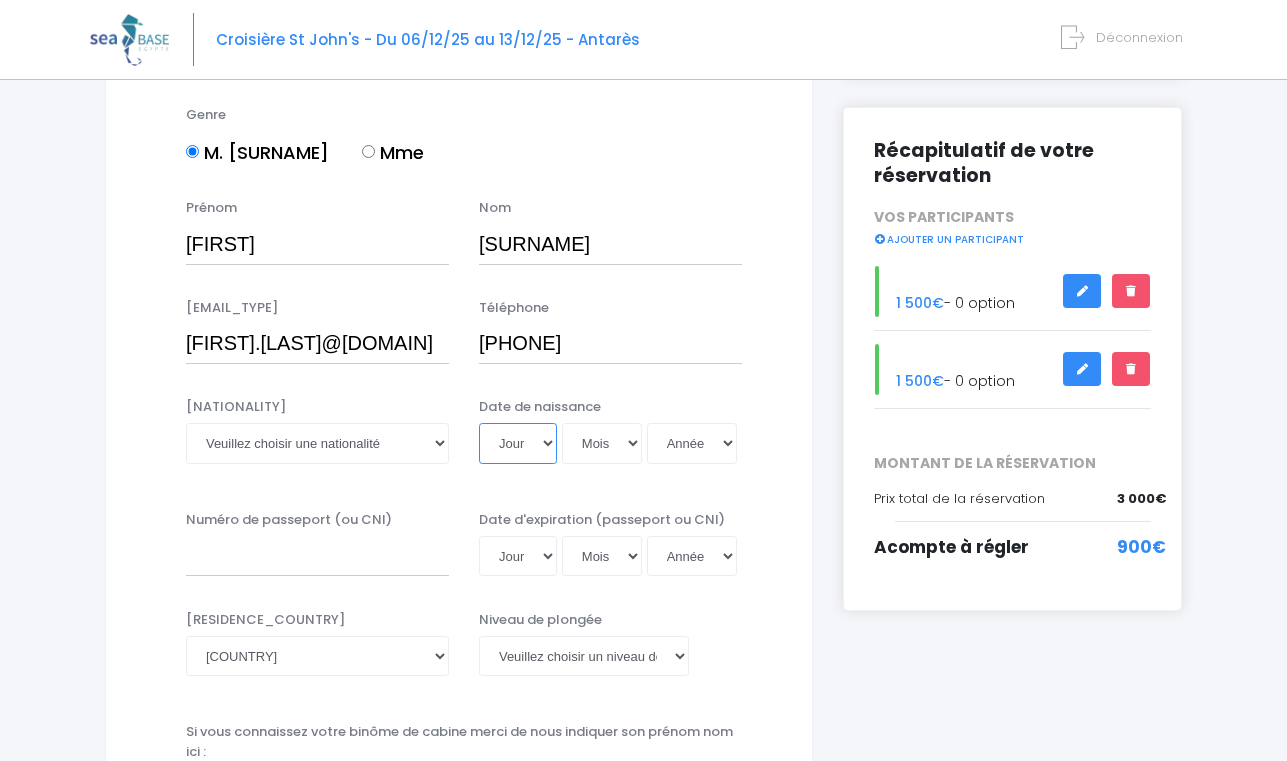 click on "Jour 01 02 03 04 05 06 07 08 09 10 11 12 13 14 15 16 17 18 19 20 21 22 23 24 25 26 27 28 29 30 31" at bounding box center (518, 443) 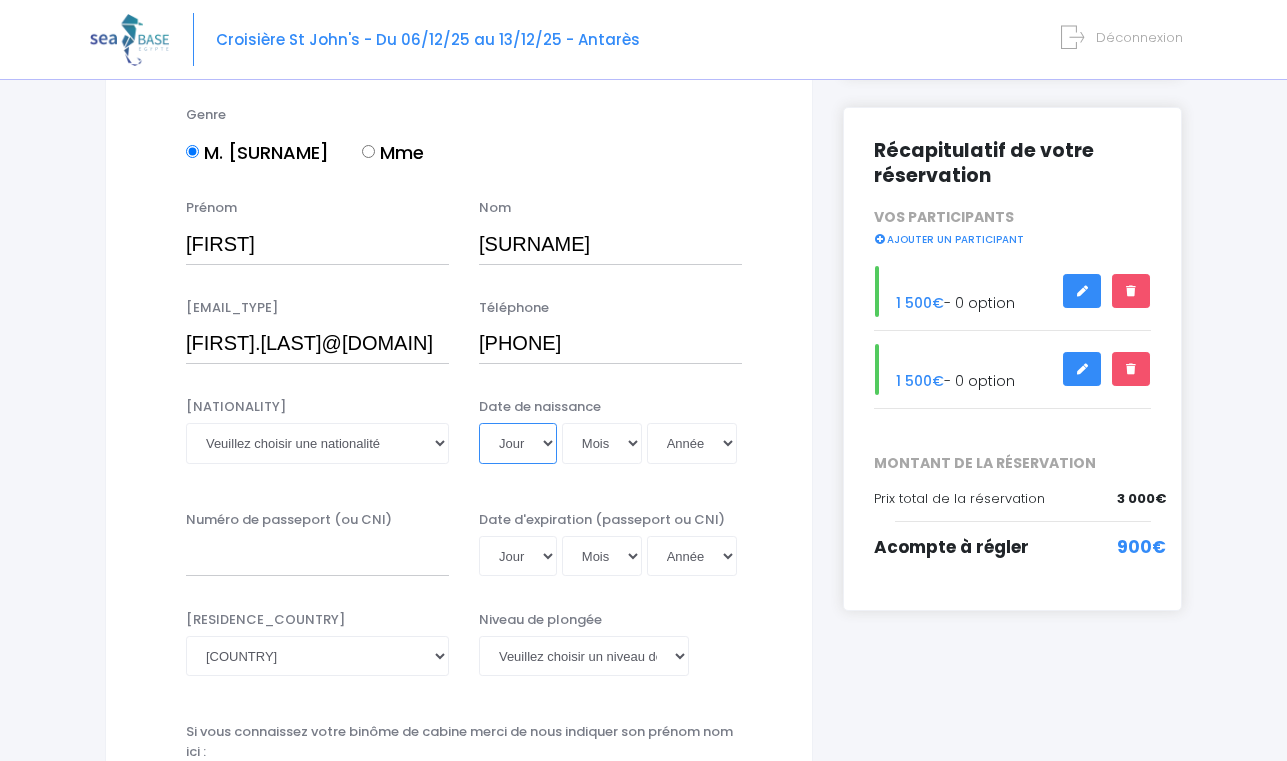 select on "03" 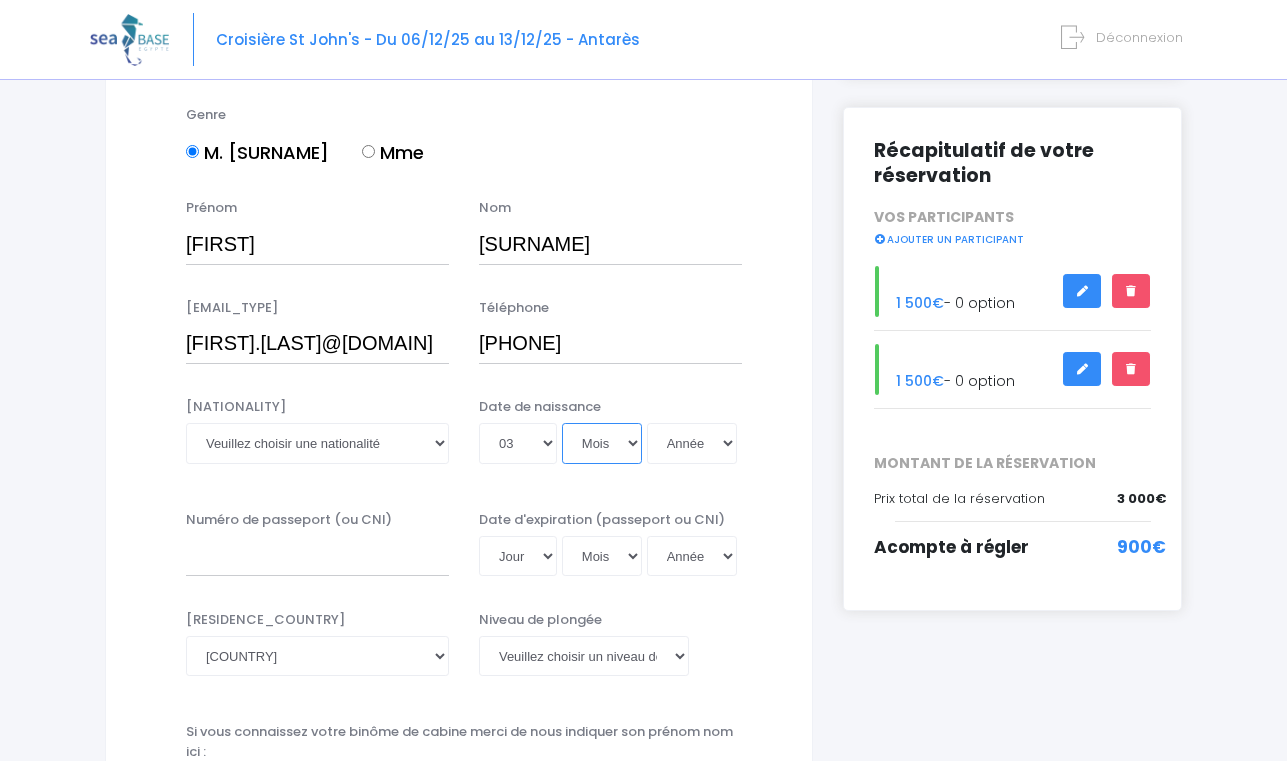 click on "Mois 01 02 03 04 05 06 07 08 09 10 11 12" at bounding box center [602, 443] 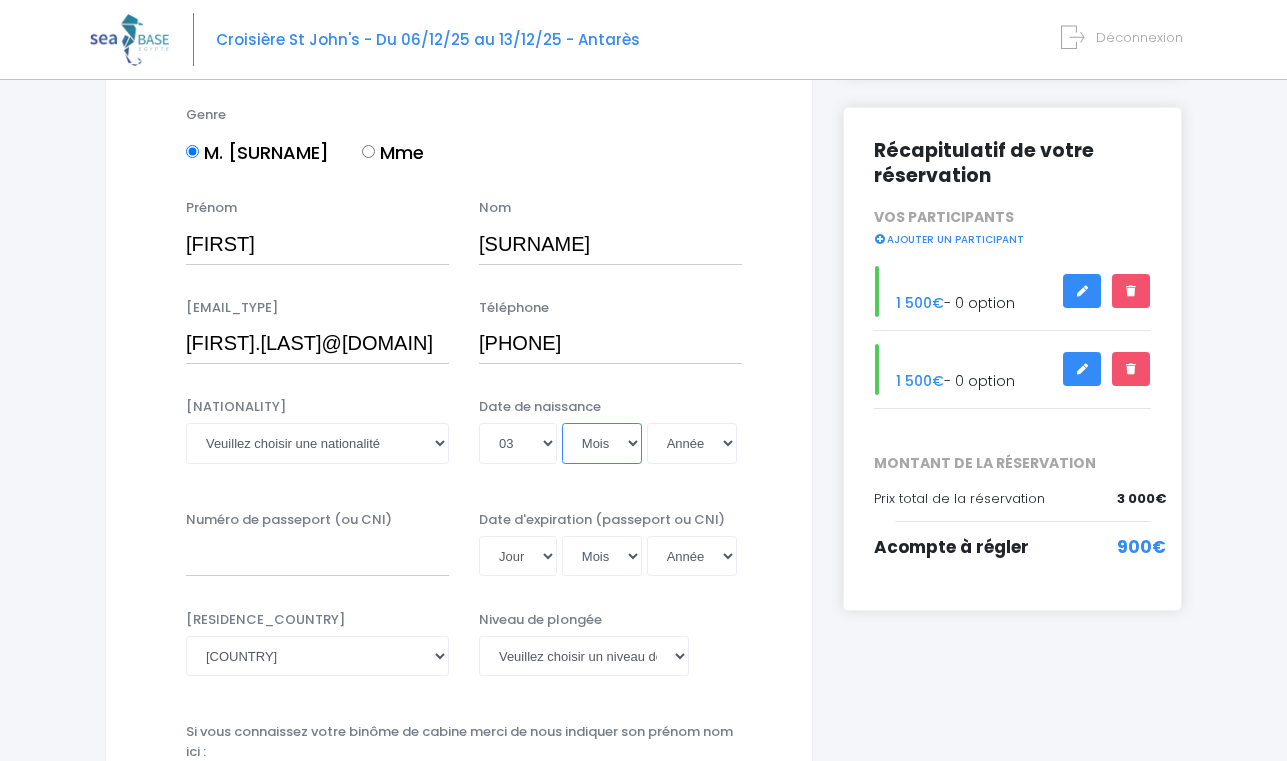 select on "03" 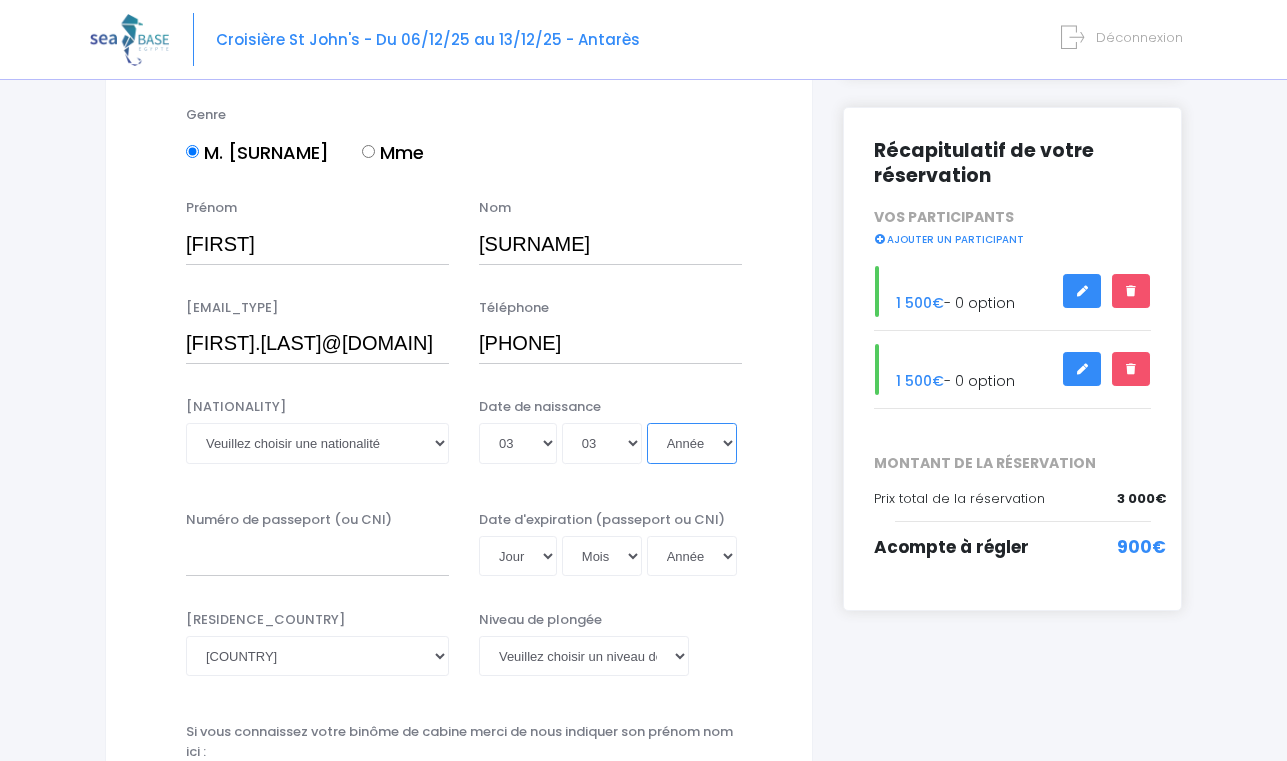 click on "Année 2045 2044 2043 2042 2041 2040 2039 2038 2037 2036 2035 2034 2033 2032 2031 2030 2029 2028 2027 2026 2025 2024 2023 2022 2021 2020 2019 2018 2017 2016 2015 2014 2013 2012 2011 2010 2009 2008 2007 2006 2005 2004 2003 2002 2001 2000 1999 1998 1997 1996 1995 1994 1993 1992 1991 1990 1989 1988 1987 1986 1985 1984 1983 1982 1981 1980 1979 1978 1977 1976 1975 1974 1973 1972 1971 1970 1969 1968 1967 1966 1965 1964 1963 1962 1961 1960 1959 1958 1957 1956 1955 1954 1953 1952 1951 1950 1949 1948 1947 1946 1945 1944 1943 1942 1941 1940 1939 1938 1937 1936 1935 1934 1933 1932 1931 1930 1929 1928 1927 1926 1925 1924 1923 1922 1921 1920 1919 1918 1917 1916 1915 1914 1913 1912 1911 1910 1909 1908 1907 1906 1905 1904 1903 1902 1901 1900" at bounding box center (692, 443) 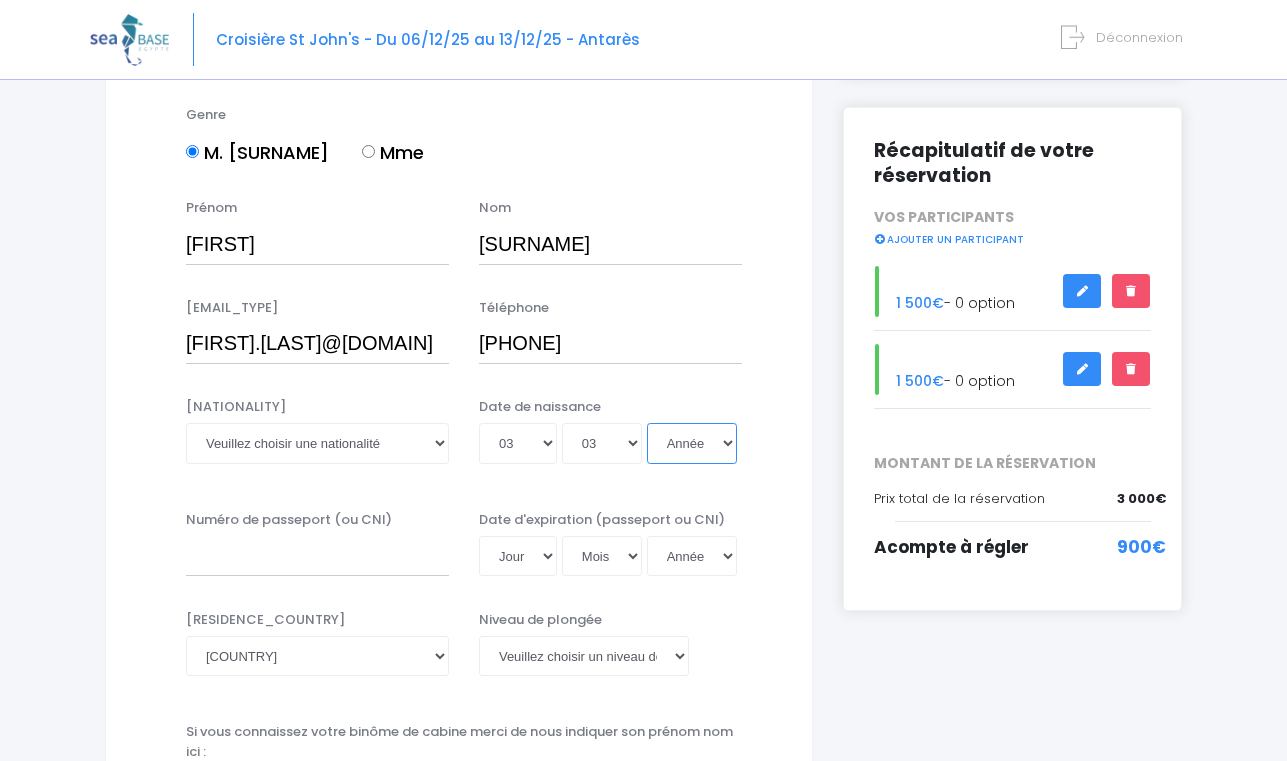 select on "1984" 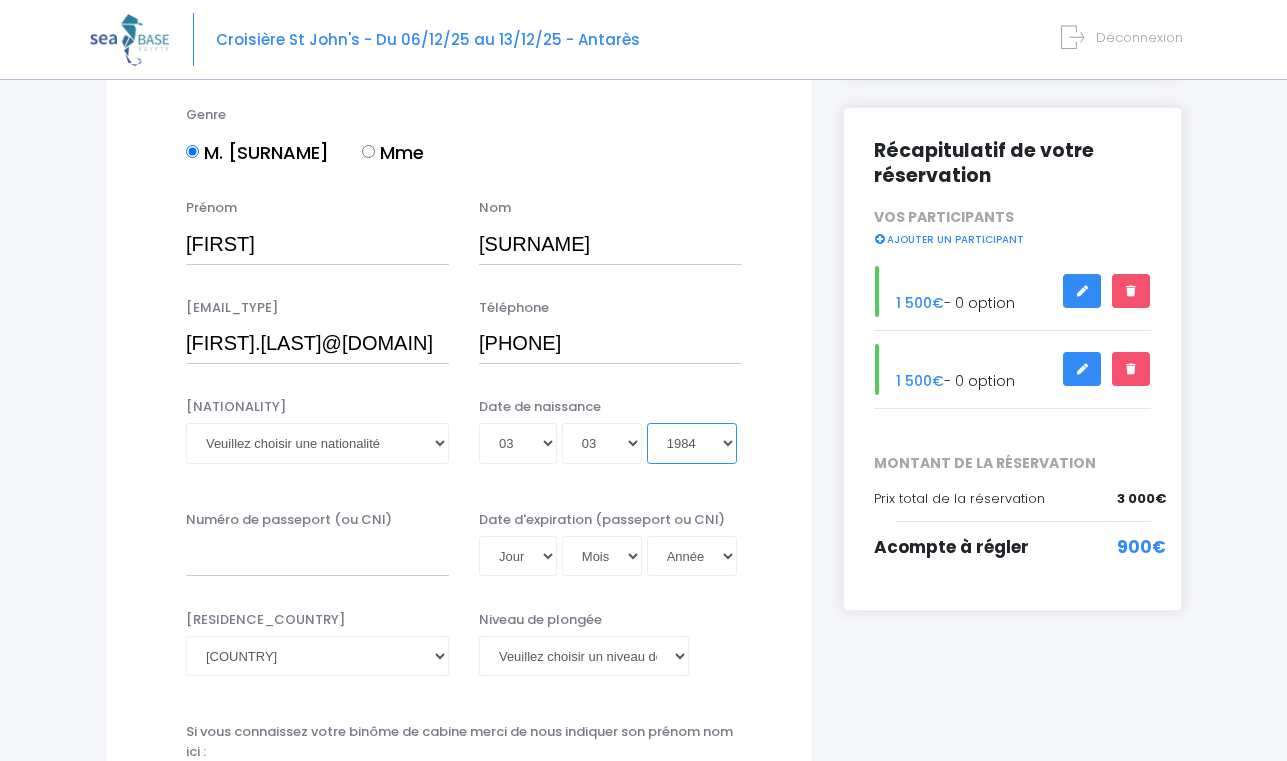 type on "1984-03-03" 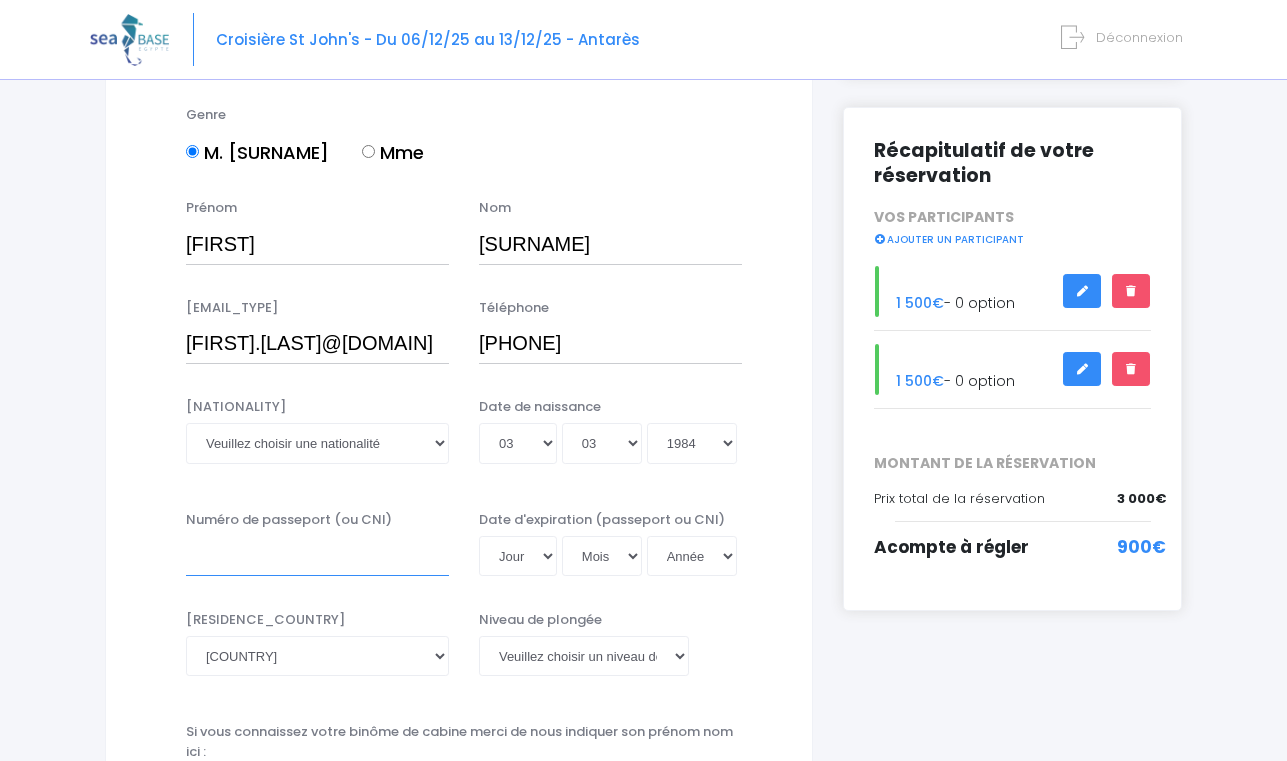 click on "Numéro de passeport (ou CNI)" at bounding box center [317, 556] 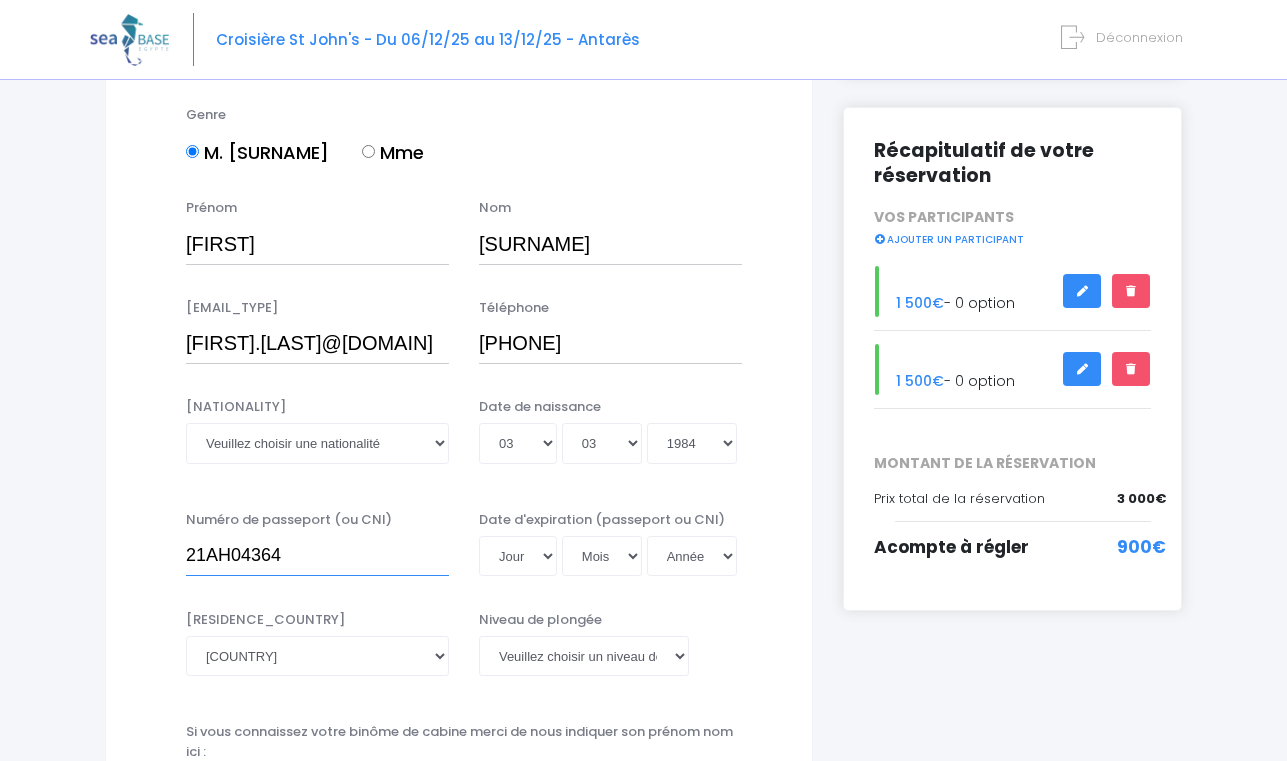 type on "21AH04364" 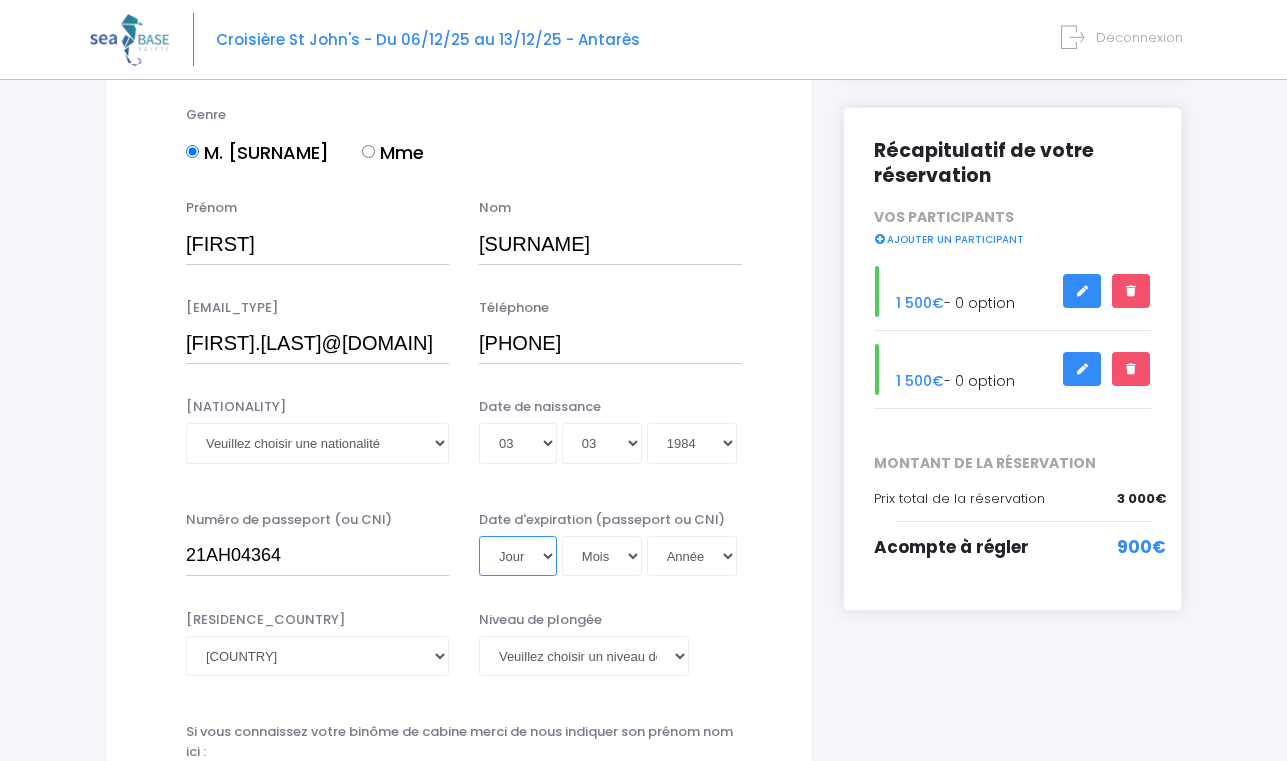 click on "Jour 01 02 03 04 05 06 07 08 09 10 11 12 13 14 15 16 17 18 19 20 21 22 23 24 25 26 27 28 29 30 31" at bounding box center [518, 556] 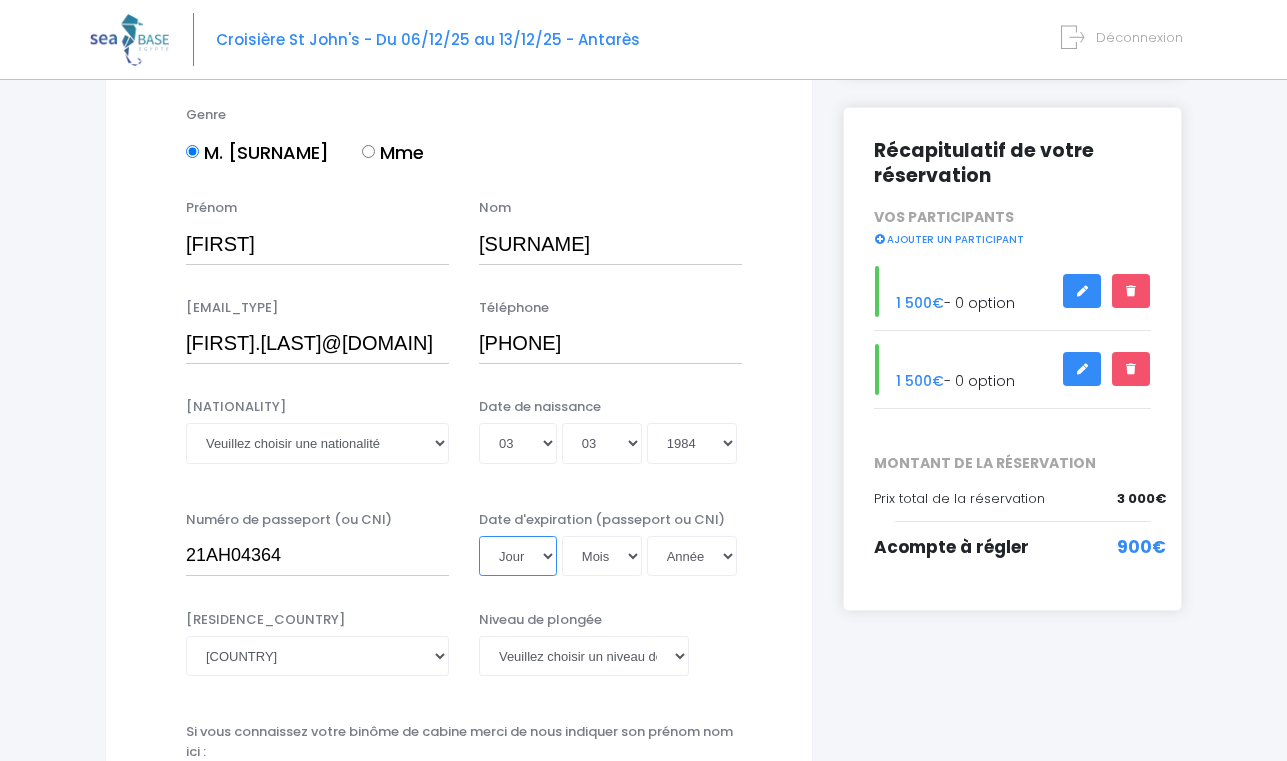 select on "18" 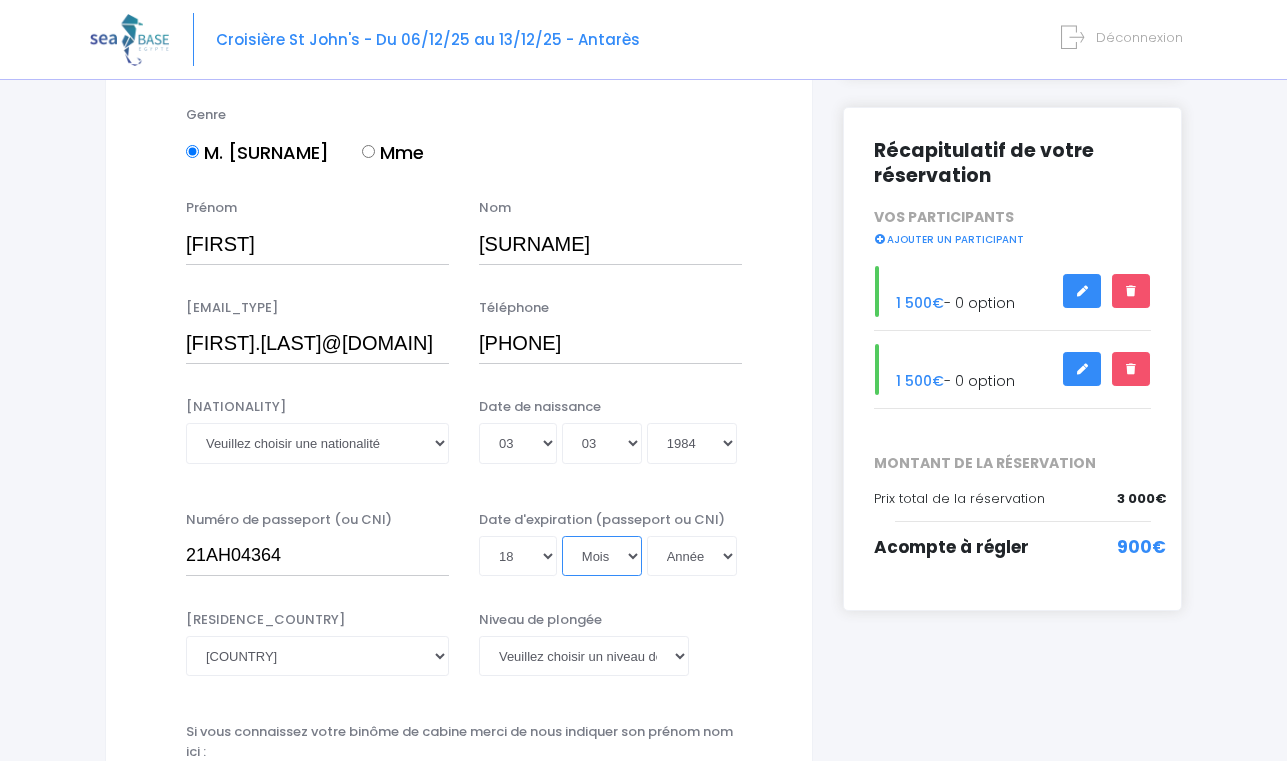 click on "Mois 01 02 03 04 05 06 07 08 09 10 11 12" at bounding box center [602, 556] 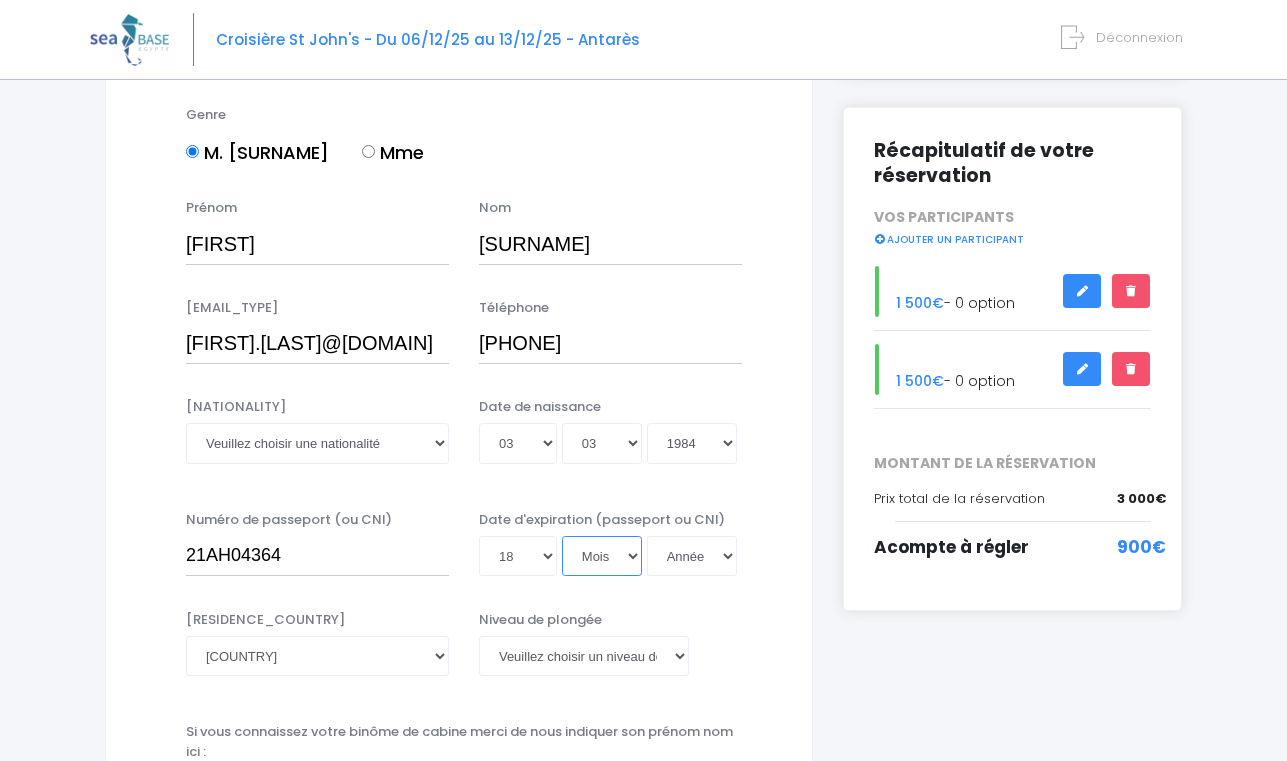 select on "04" 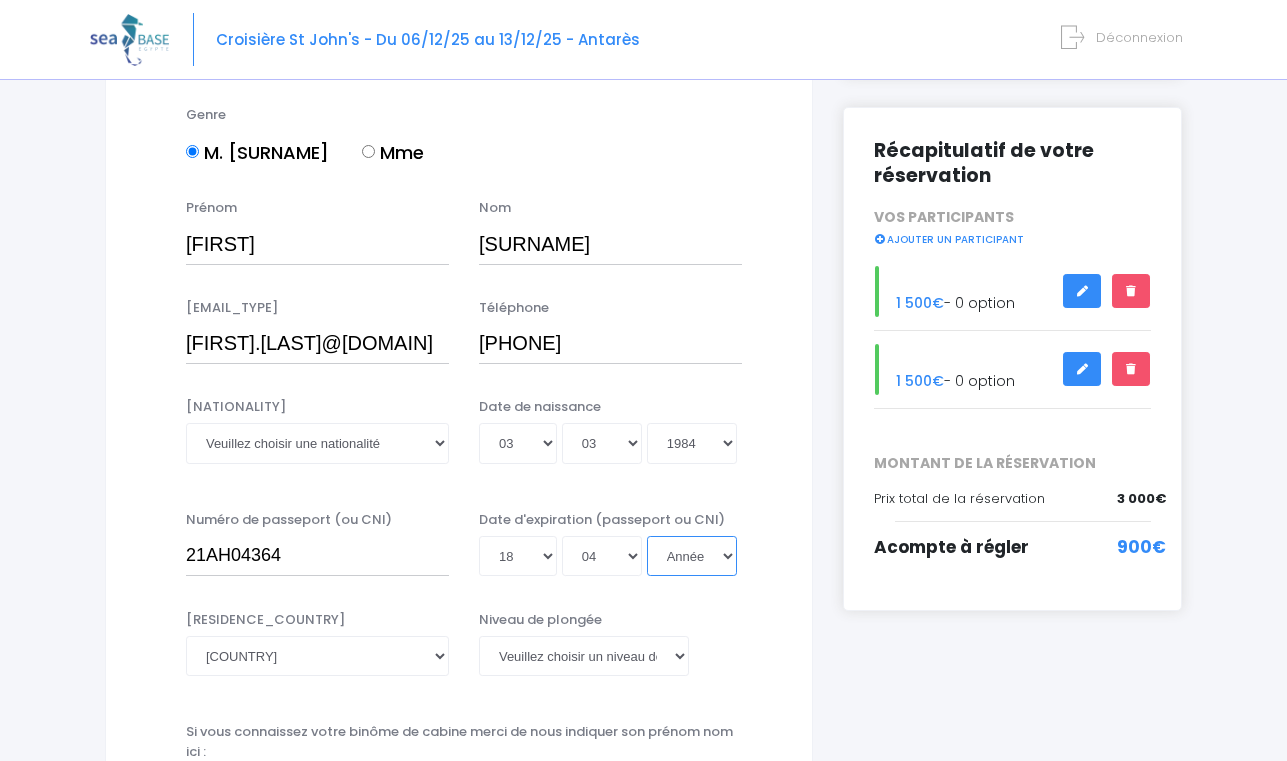 click on "Année 2045 2044 2043 2042 2041 2040 2039 2038 2037 2036 2035 2034 2033 2032 2031 2030 2029 2028 2027 2026 2025 2024 2023 2022 2021 2020 2019 2018 2017 2016 2015 2014 2013 2012 2011 2010 2009 2008 2007 2006 2005 2004 2003 2002 2001 2000 1999 1998 1997 1996 1995 1994 1993 1992 1991 1990 1989 1988 1987 1986 1985 1984 1983 1982 1981 1980 1979 1978 1977 1976 1975 1974 1973 1972 1971 1970 1969 1968 1967 1966 1965 1964 1963 1962 1961 1960 1959 1958 1957 1956 1955 1954 1953 1952 1951 1950 1949 1948 1947 1946 1945 1944 1943 1942 1941 1940 1939 1938 1937 1936 1935 1934 1933 1932 1931 1930 1929 1928 1927 1926 1925 1924 1923 1922 1921 1920 1919 1918 1917 1916 1915 1914 1913 1912 1911 1910 1909 1908 1907 1906 1905 1904 1903 1902 1901 1900" at bounding box center [692, 556] 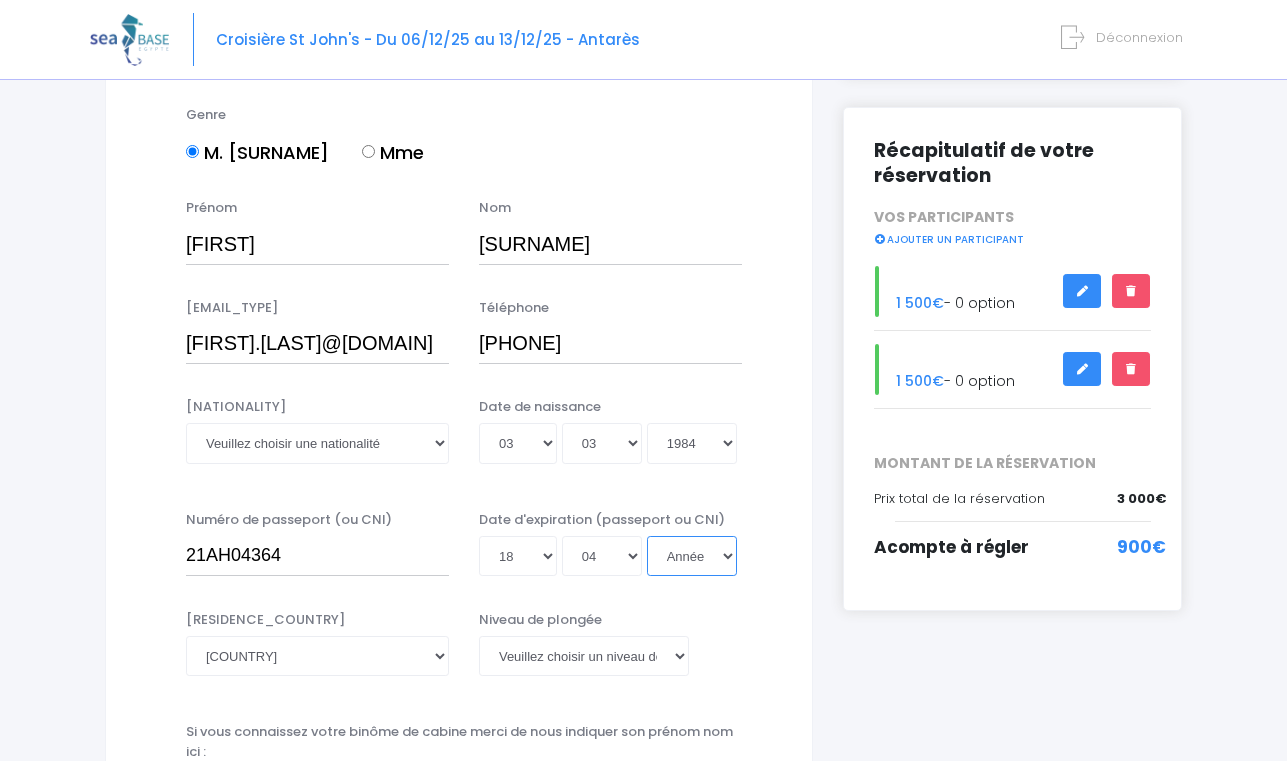 select on "2031" 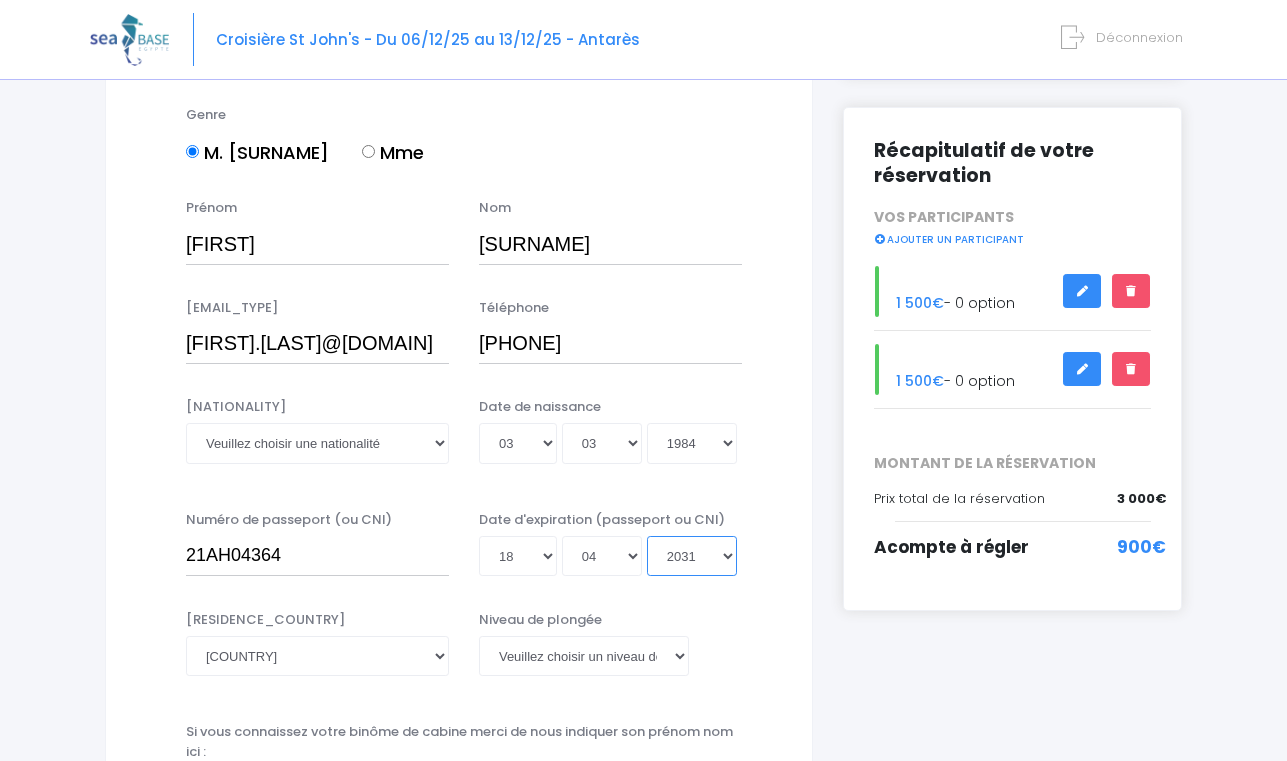 type on "2031-04-18" 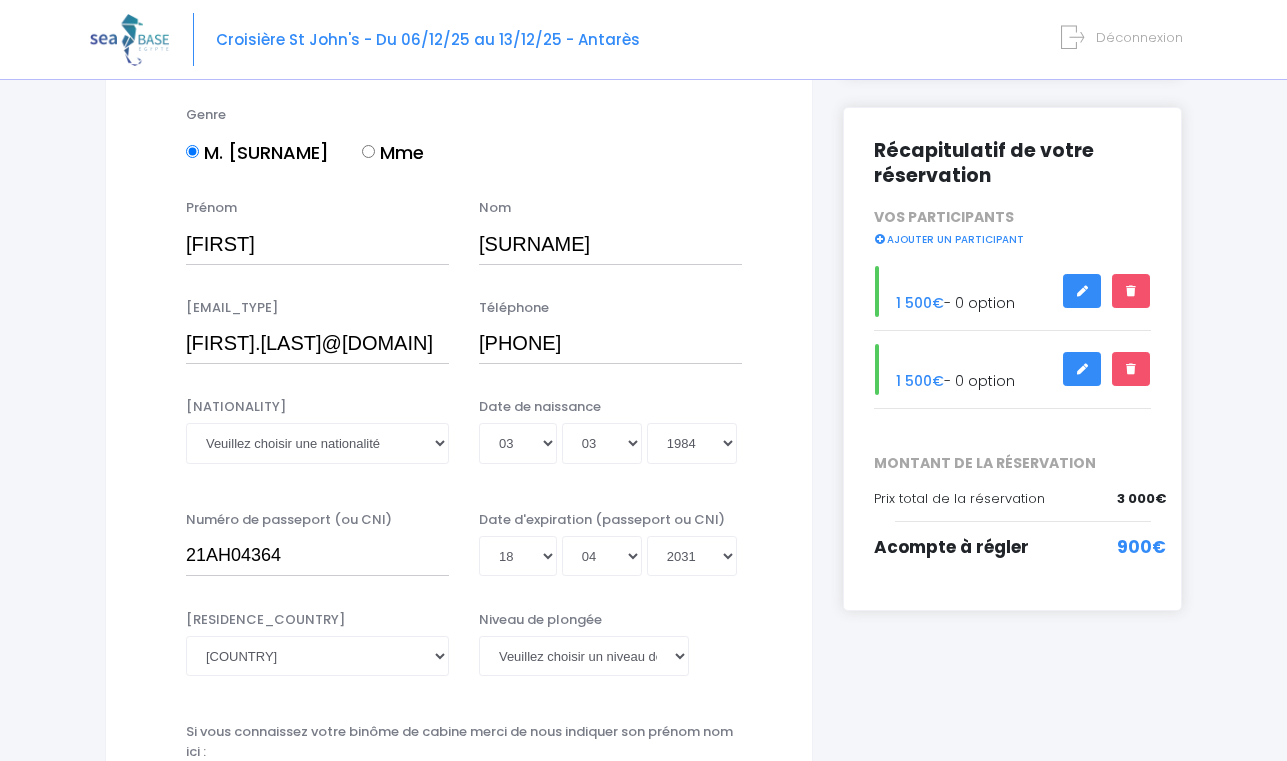 click on "Informations du participant
Genre
M.
Mme
Prénom
henry
Nom
Mercoli
01" at bounding box center [459, 1353] 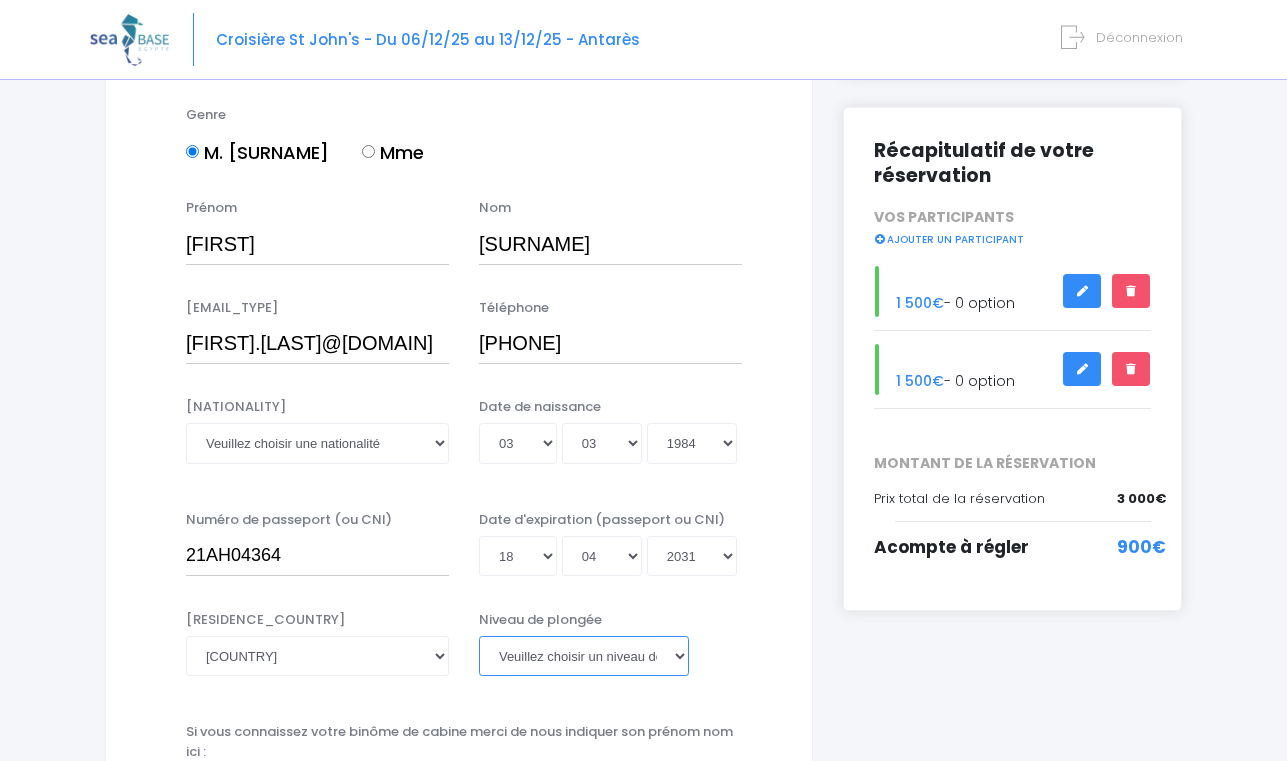 click on "Veuillez choisir un niveau de plongée
Non plongeur
Junior OW diver
Adventure OW diver
Open Water diver
Advanced OW diver
Deep diver
Rescue diver
Dive Master
Instructeur
MSDT
IDC Staff
Master instructeur
Course Director
N1
N2
N3
N4 PA40 MF1 MF2 PE40 Autre" at bounding box center (584, 656) 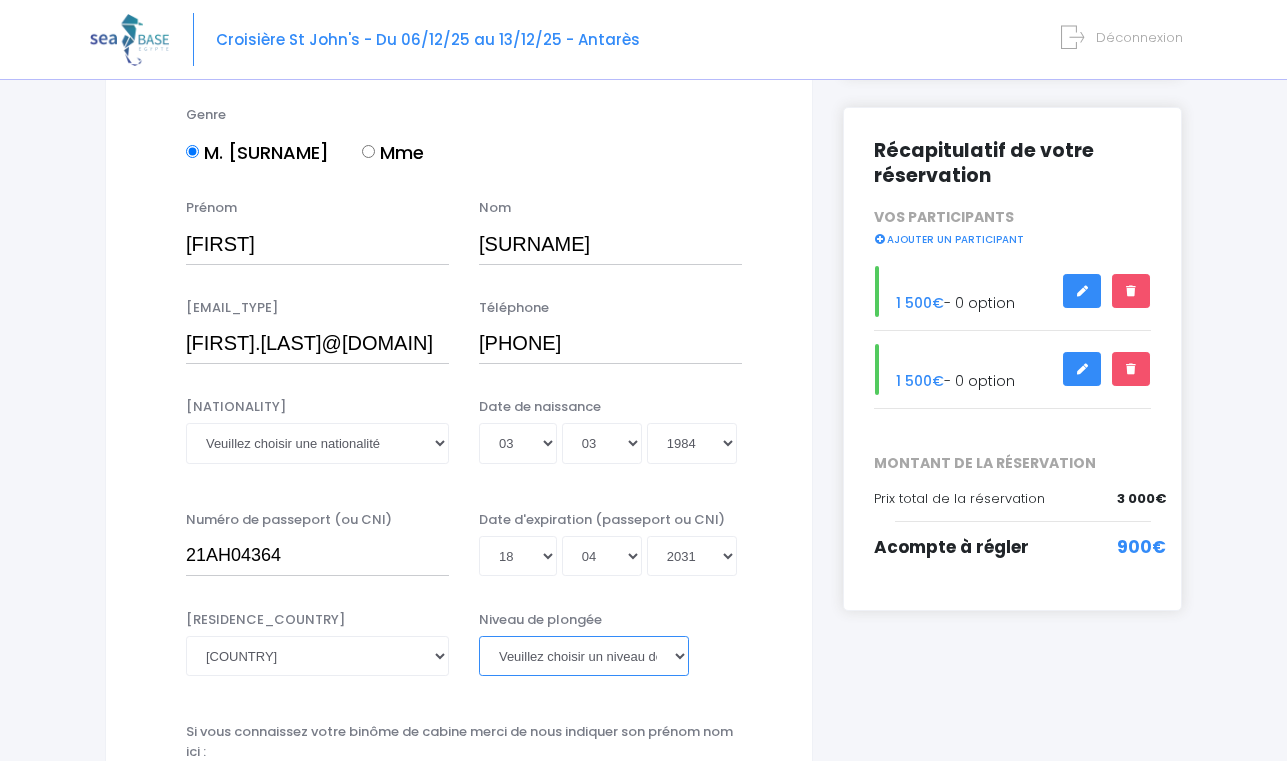 select on "PADI Advanced OW diver" 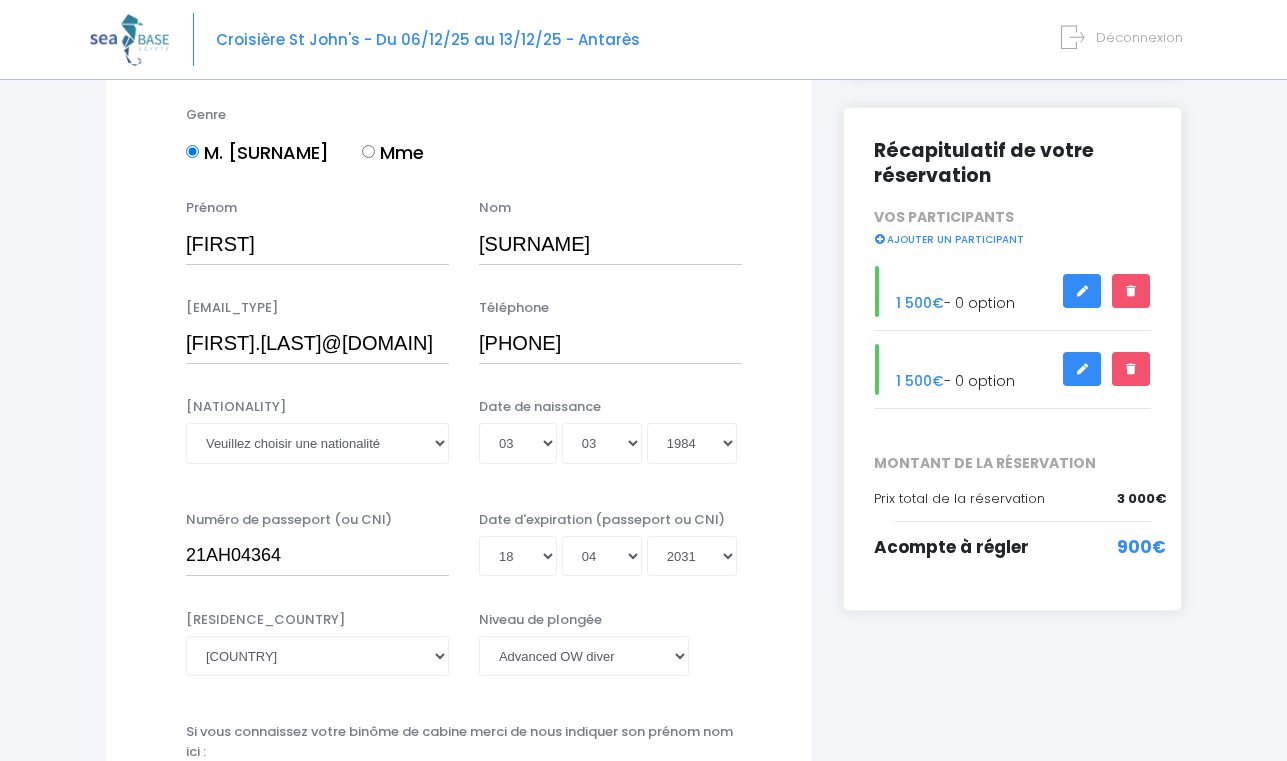 click on "Niveau de plongée
Veuillez choisir un niveau de plongée
Non plongeur
Junior OW diver
Adventure OW diver
Open Water diver
Advanced OW diver
Deep diver
Rescue diver
Dive Master
Instructeur
MSDT
IDC Staff
Master instructeur
Course Director
N1
N2 N3 N4 PA40 MF1 MF2 PE40 Autre" at bounding box center [610, 643] 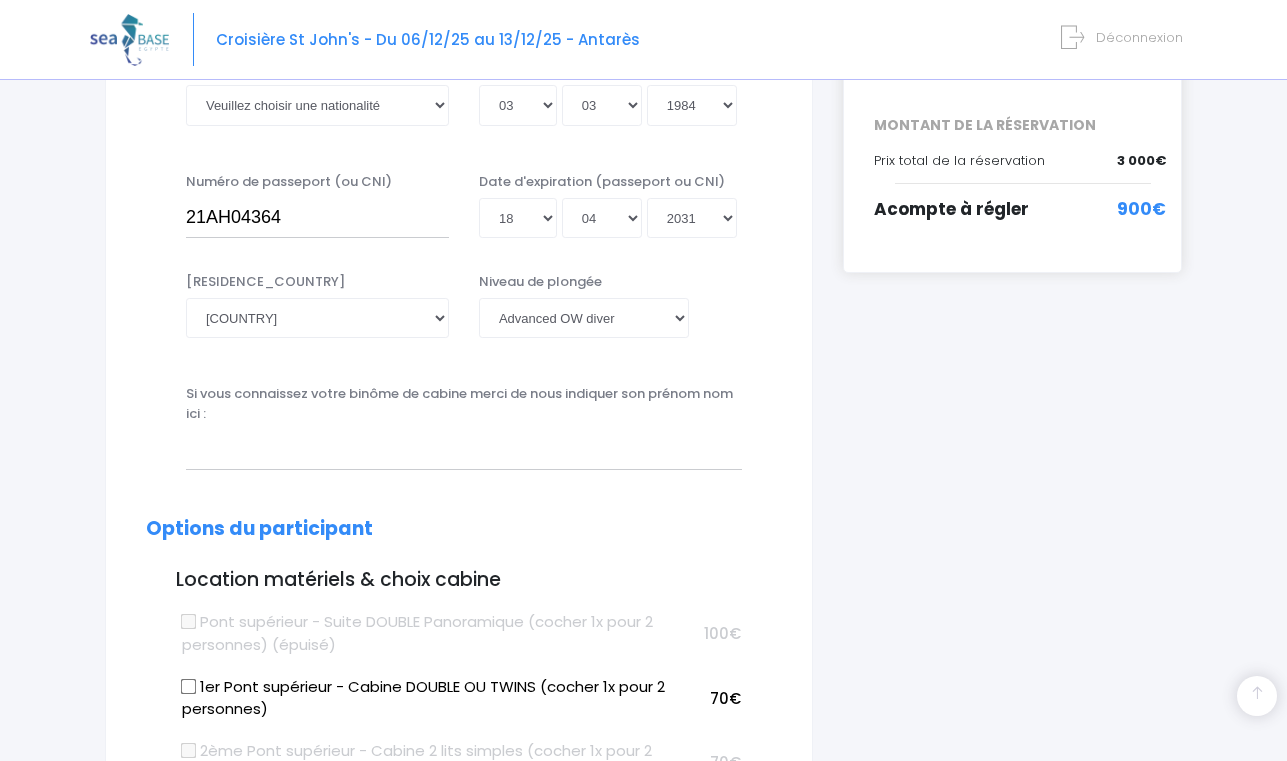 scroll, scrollTop: 580, scrollLeft: 0, axis: vertical 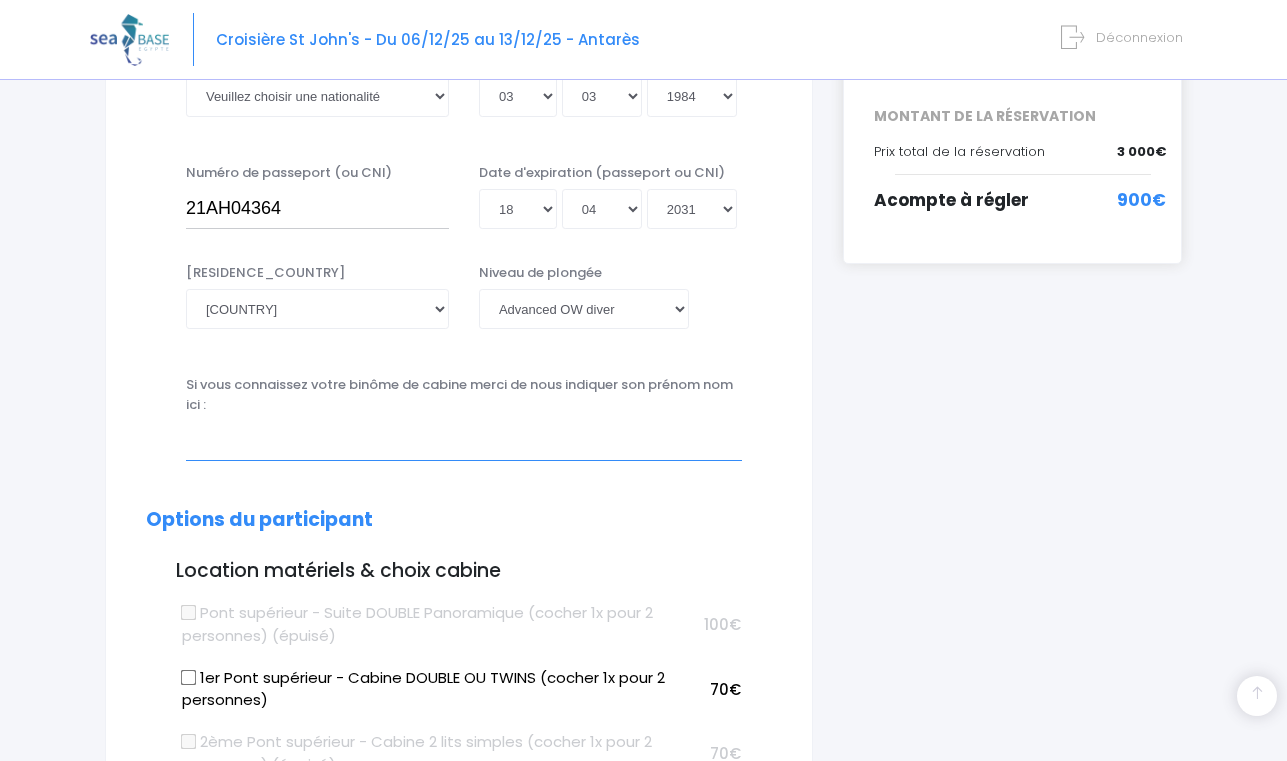 click at bounding box center [464, 441] 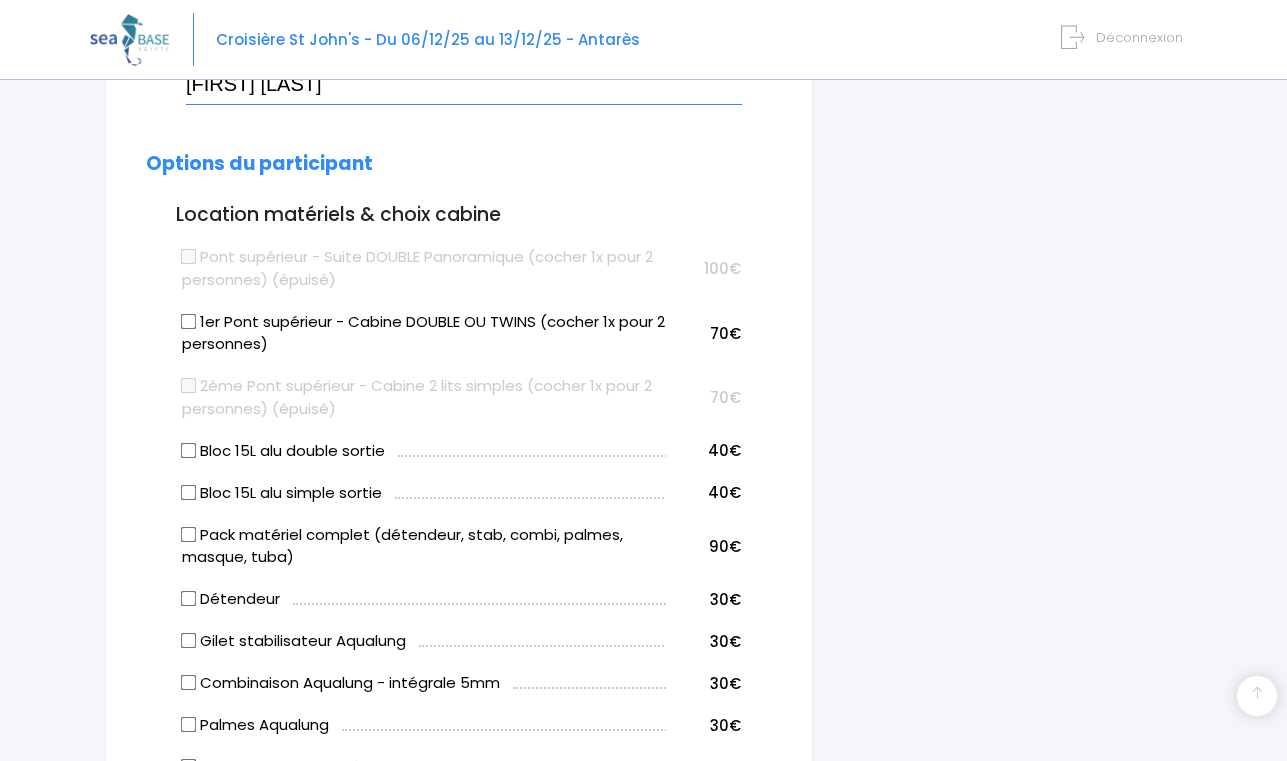 scroll, scrollTop: 943, scrollLeft: 0, axis: vertical 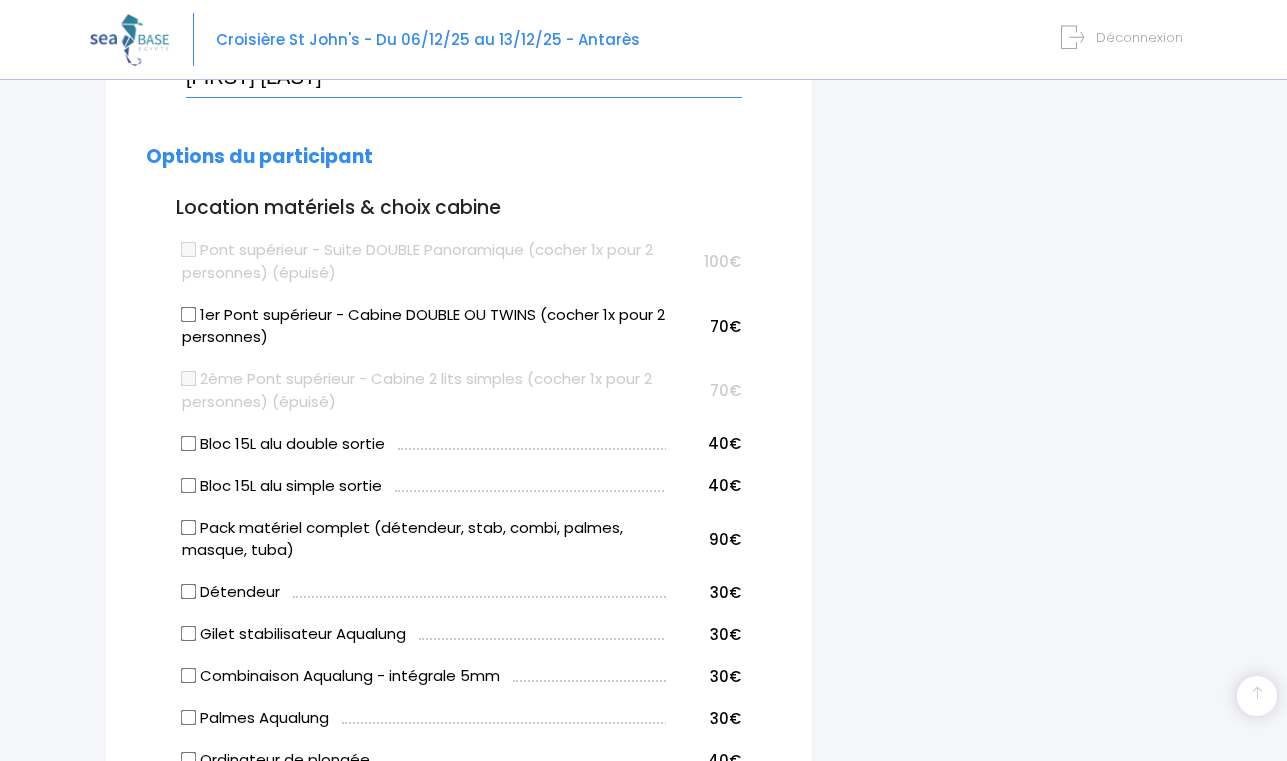 type on "beatrice rosolen" 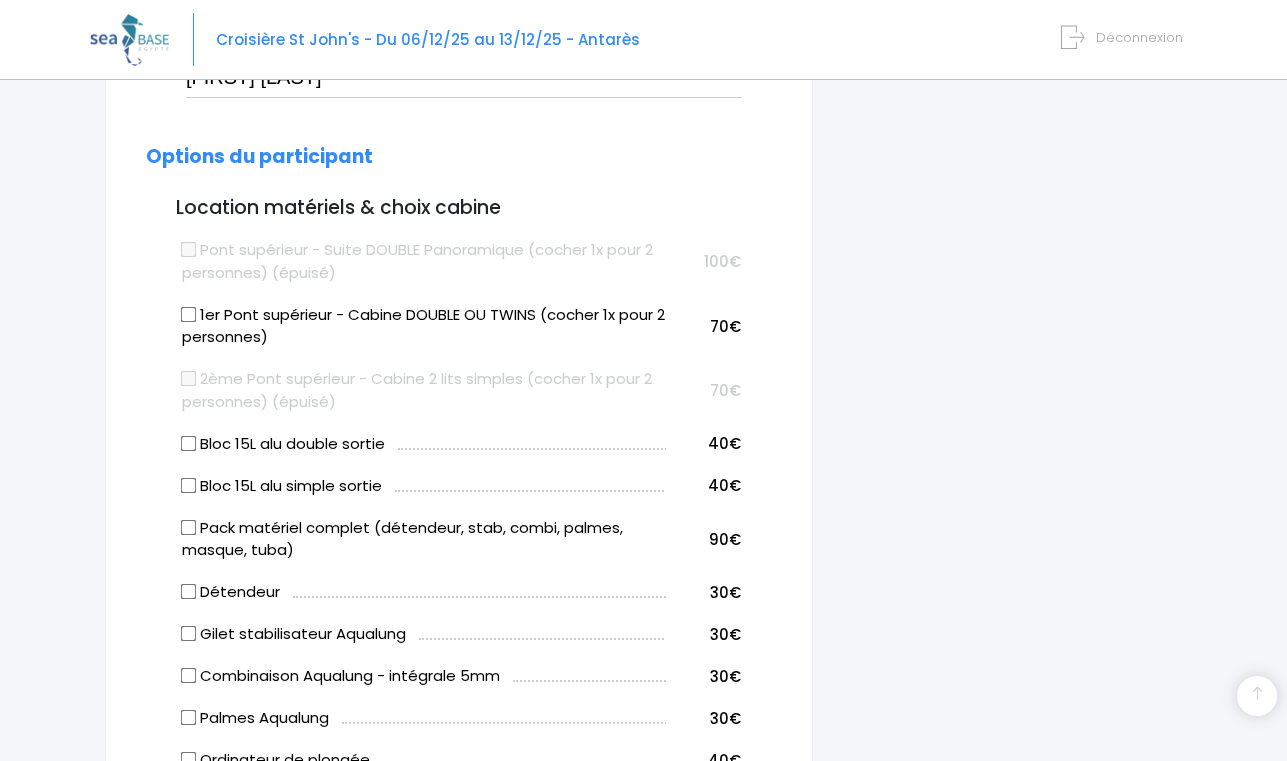 click on "1er Pont supérieur - Cabine DOUBLE OU TWINS (cocher 1x pour 2 personnes)" at bounding box center (189, 314) 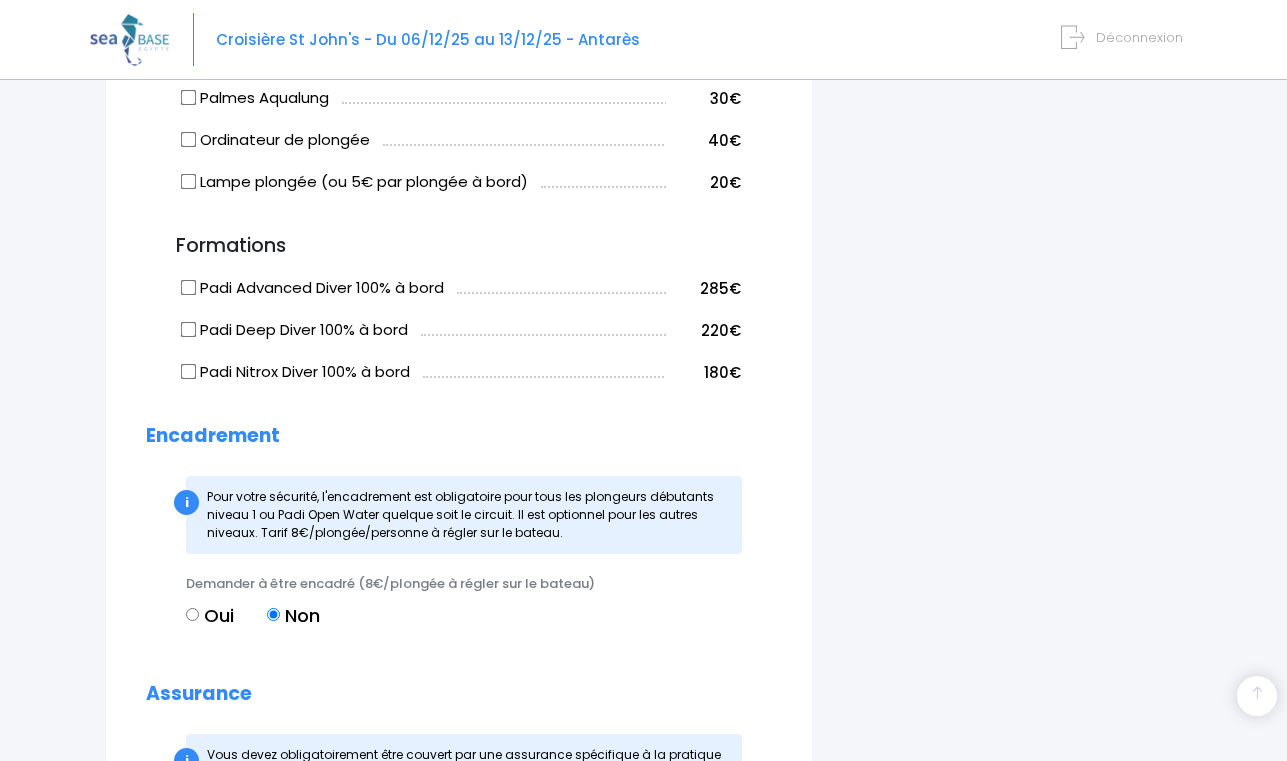 scroll, scrollTop: 1572, scrollLeft: 0, axis: vertical 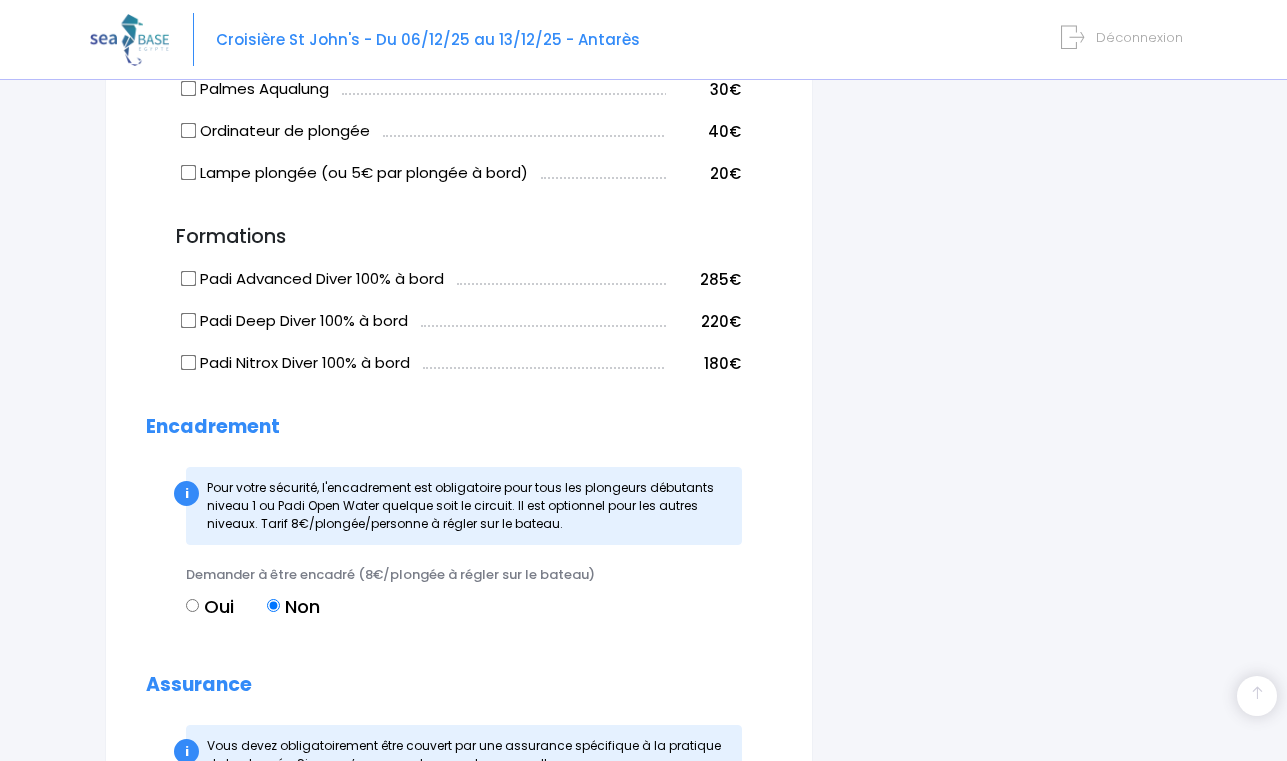 drag, startPoint x: 247, startPoint y: 489, endPoint x: 457, endPoint y: 536, distance: 215.19527 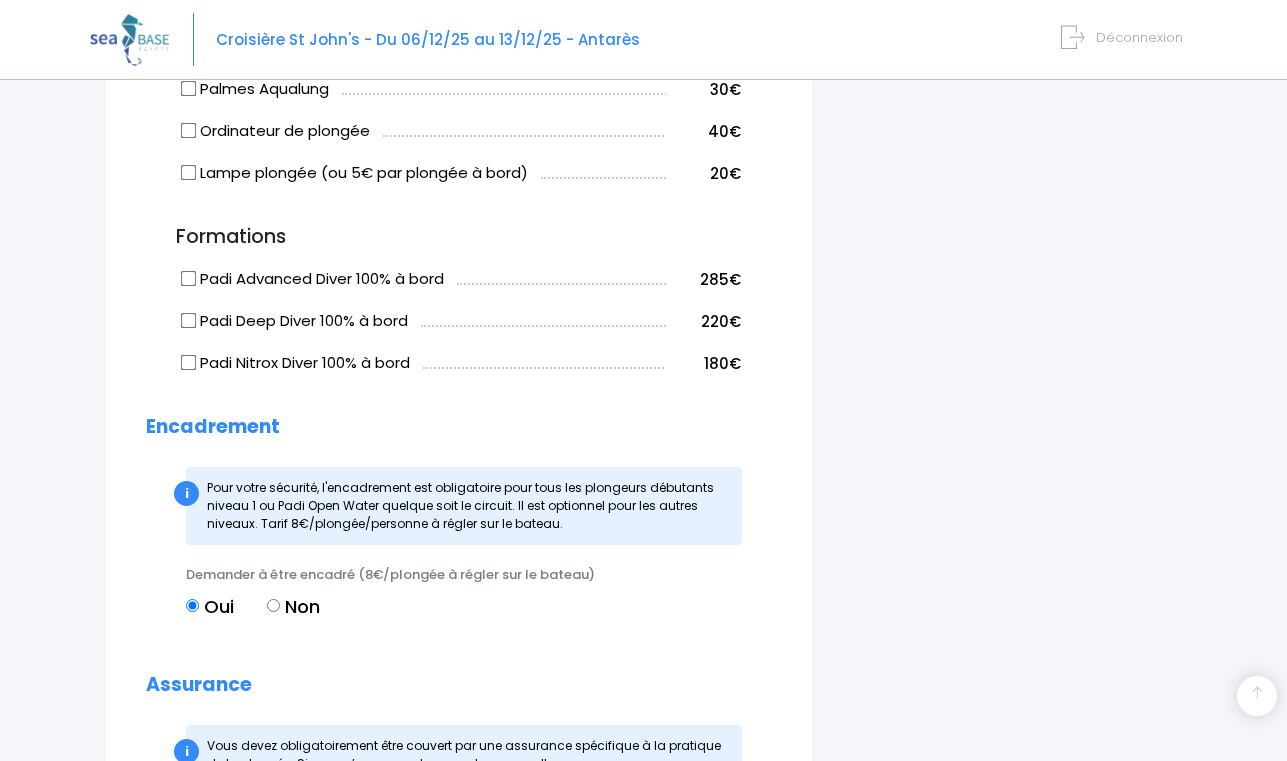 click on "Oui
Non" at bounding box center (456, 610) 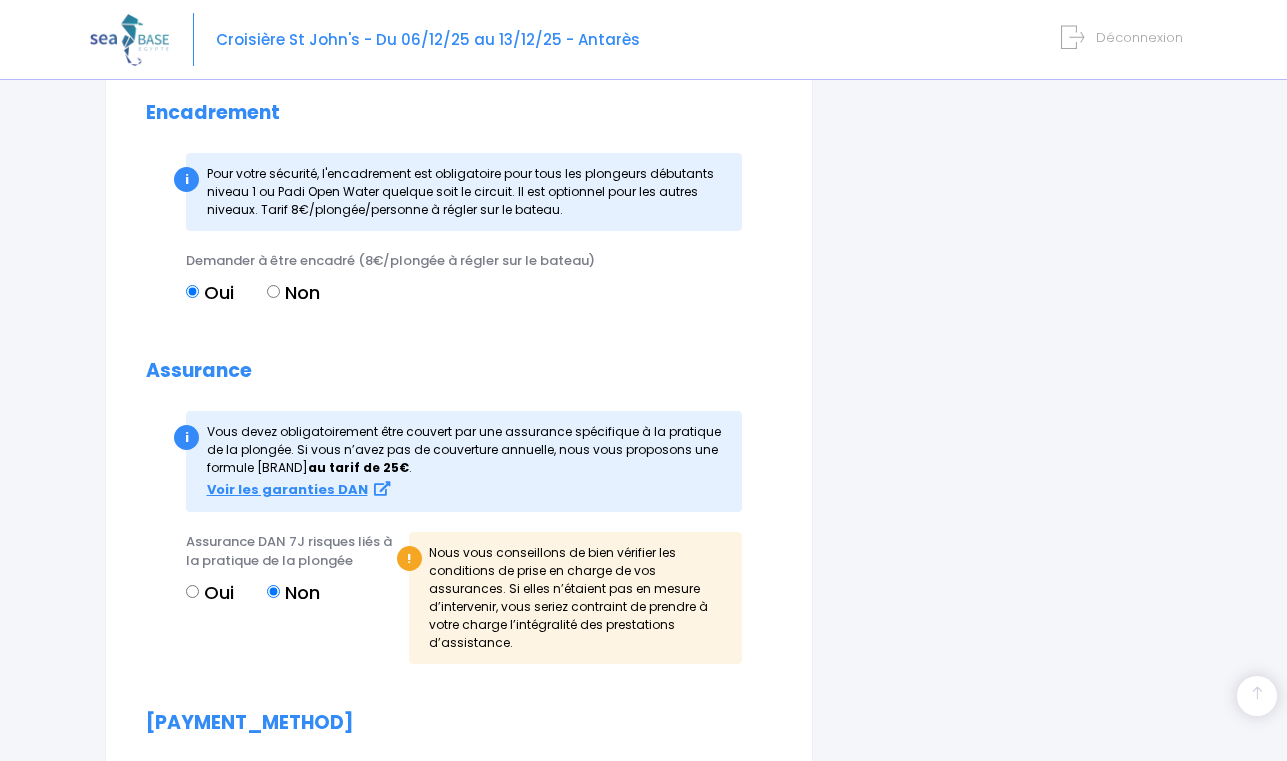 scroll, scrollTop: 1887, scrollLeft: 0, axis: vertical 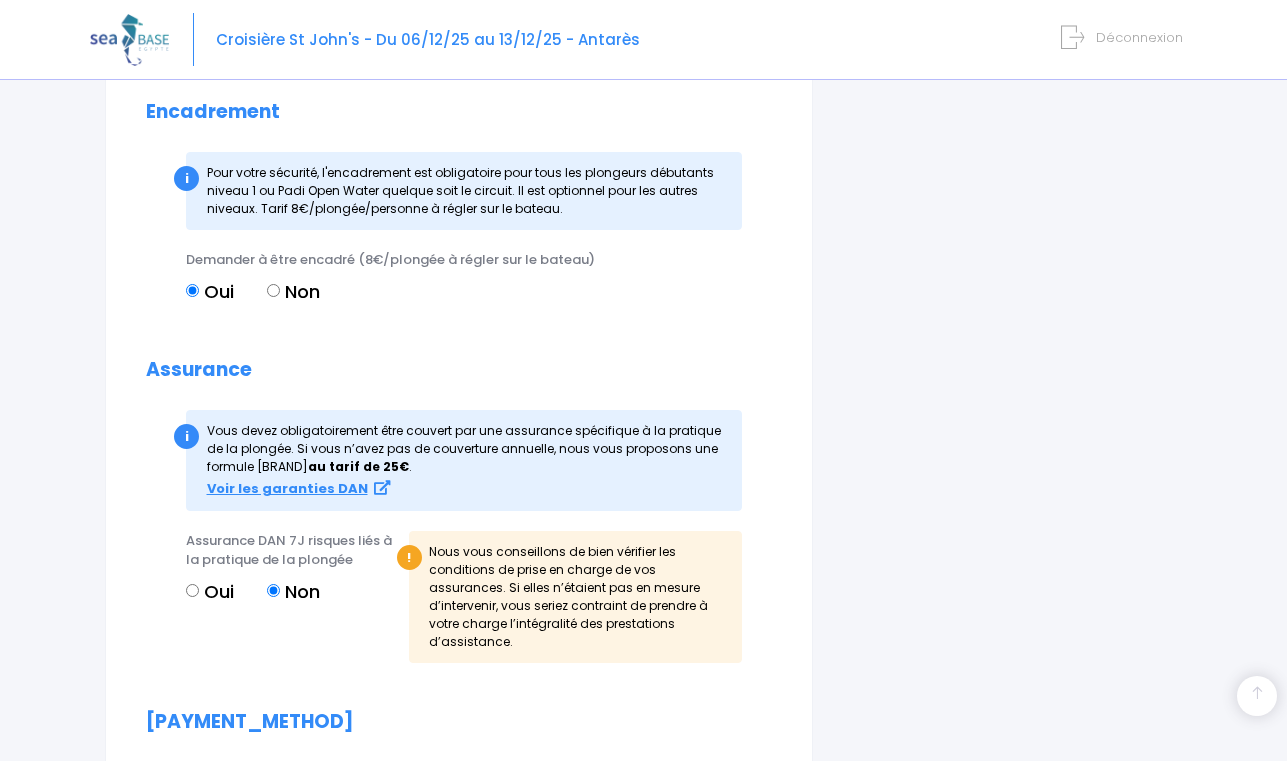 click on "Oui" at bounding box center (210, 591) 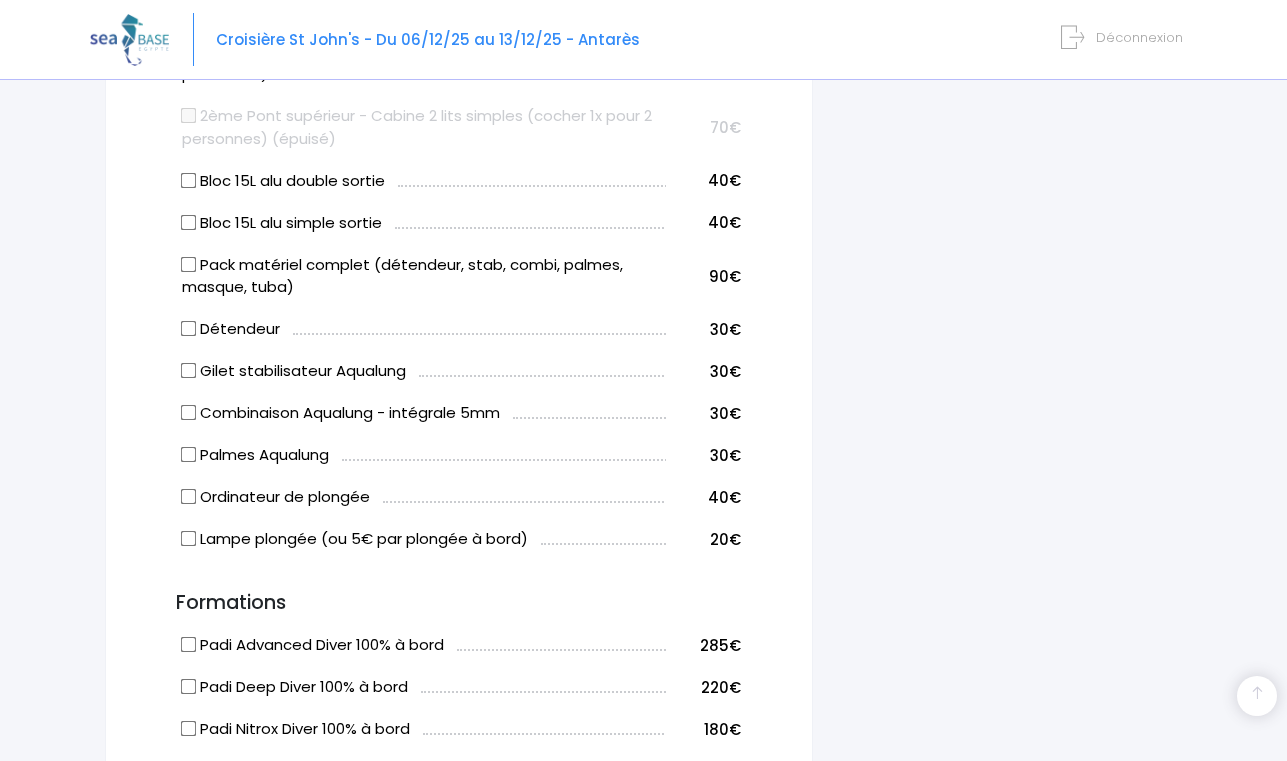 scroll, scrollTop: 1194, scrollLeft: 0, axis: vertical 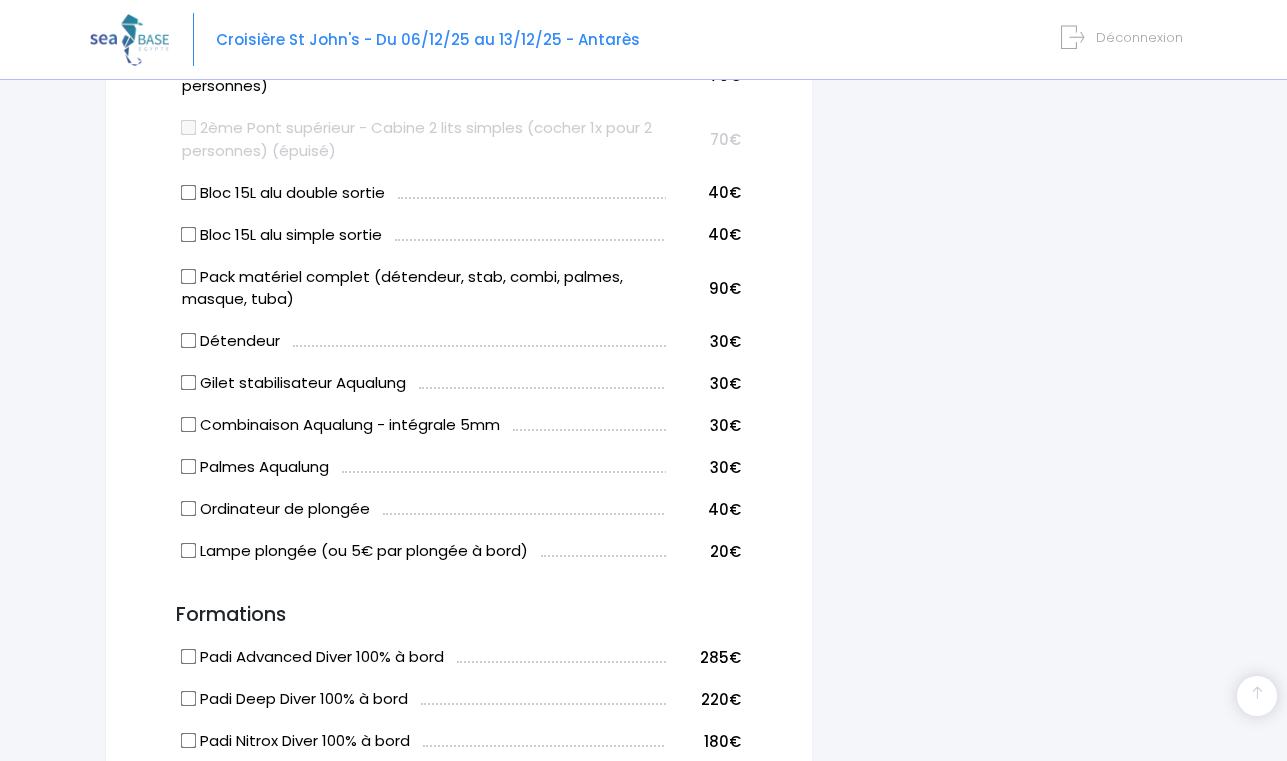 click on "Palmes Aqualung" at bounding box center (189, 467) 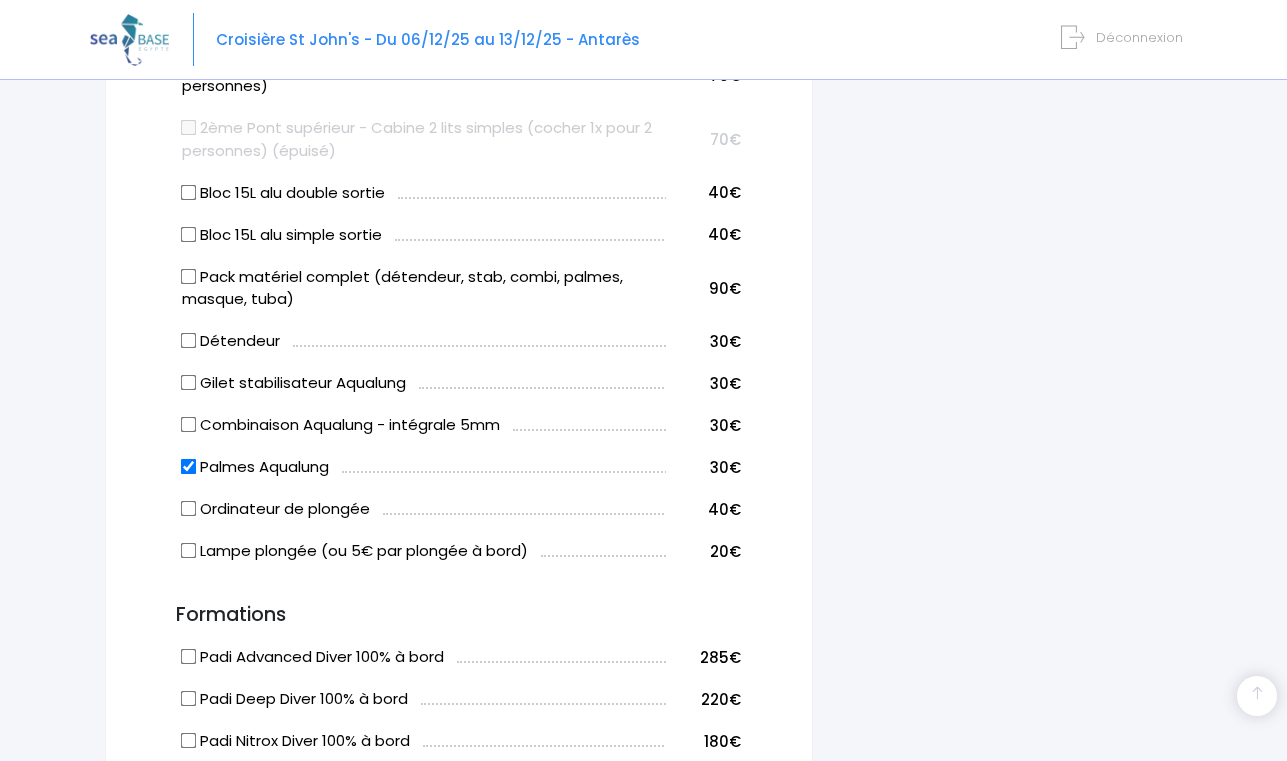 click on "Combinaison Aqualung - intégrale 5mm" at bounding box center [189, 425] 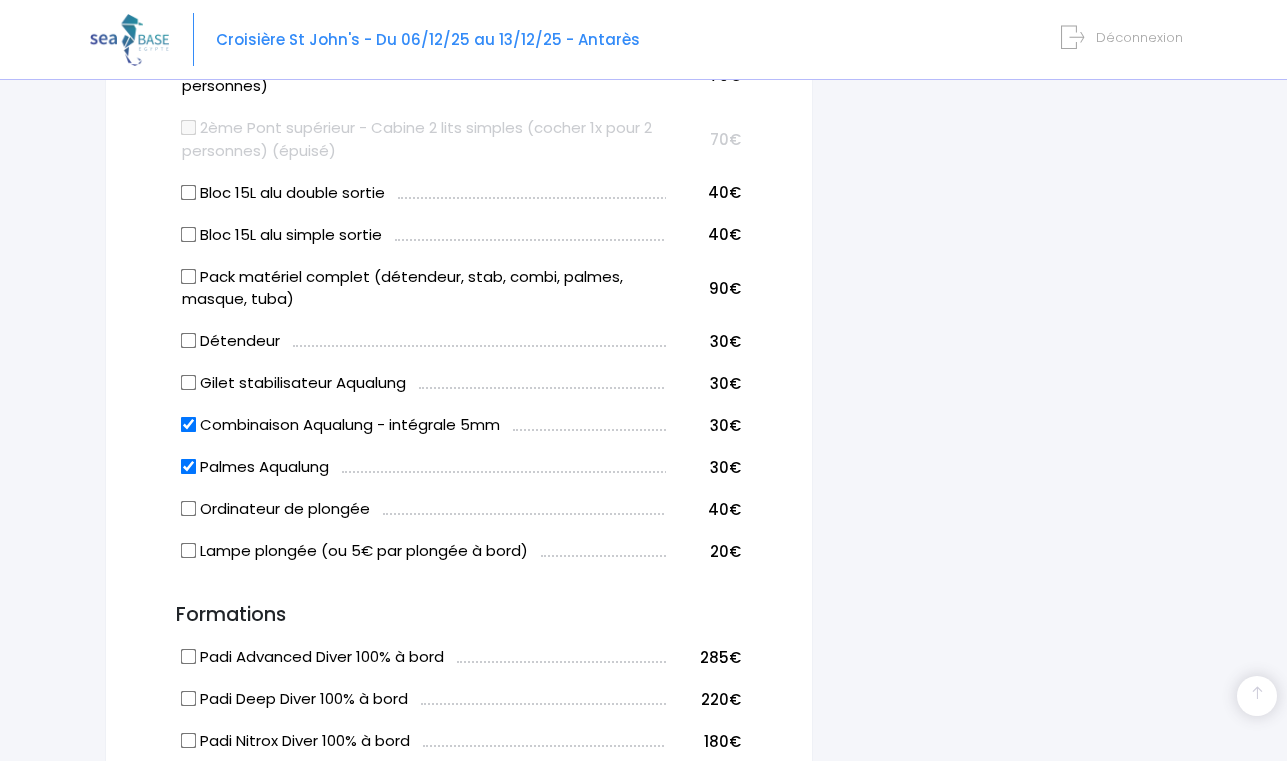 click on "Gilet stabilisateur Aqualung" at bounding box center [189, 383] 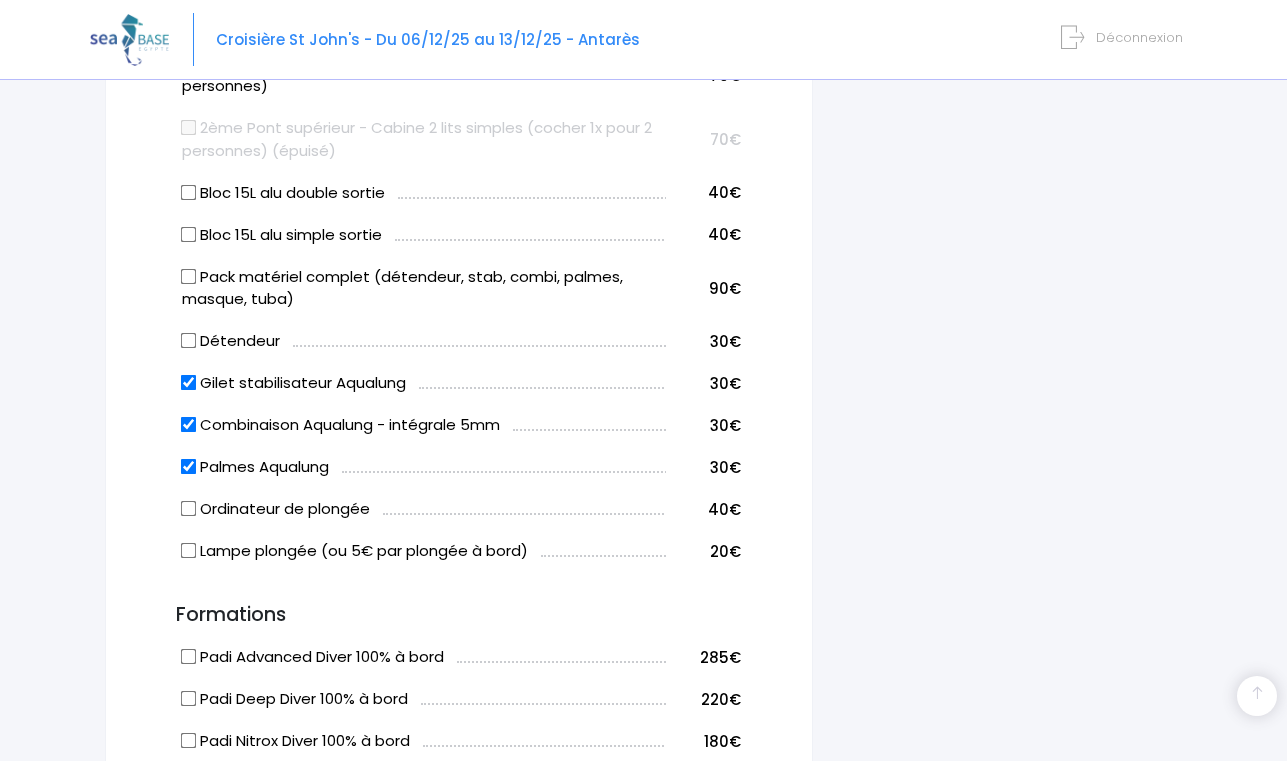 click on "Détendeur" at bounding box center (189, 341) 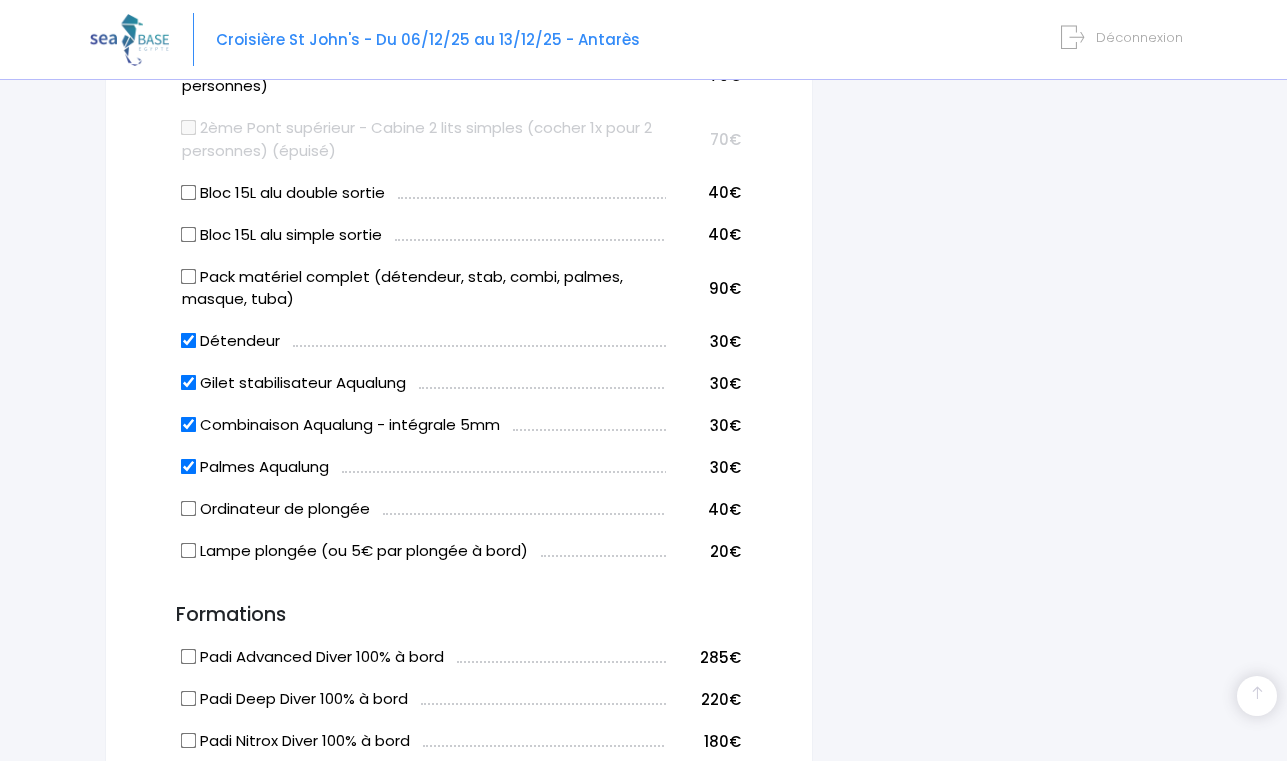 click on "Détendeur" at bounding box center (189, 341) 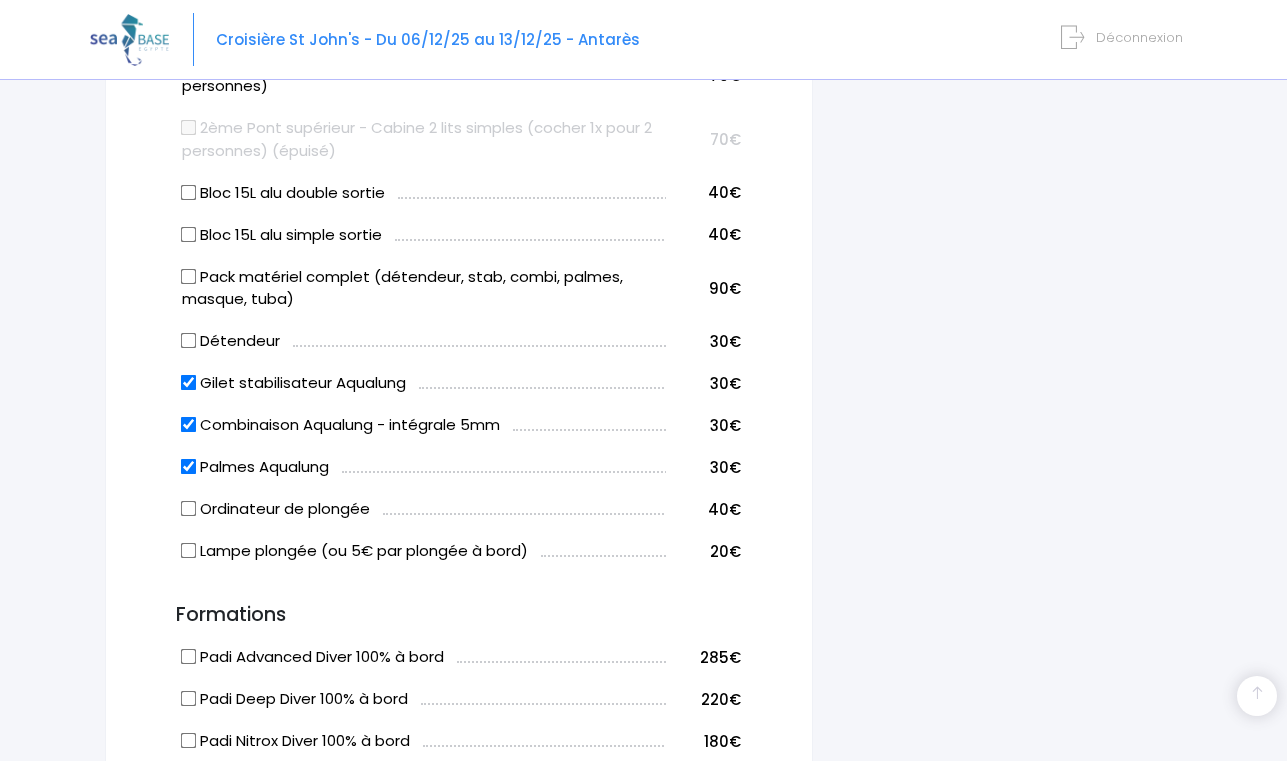 click on "Gilet stabilisateur Aqualung" at bounding box center [189, 383] 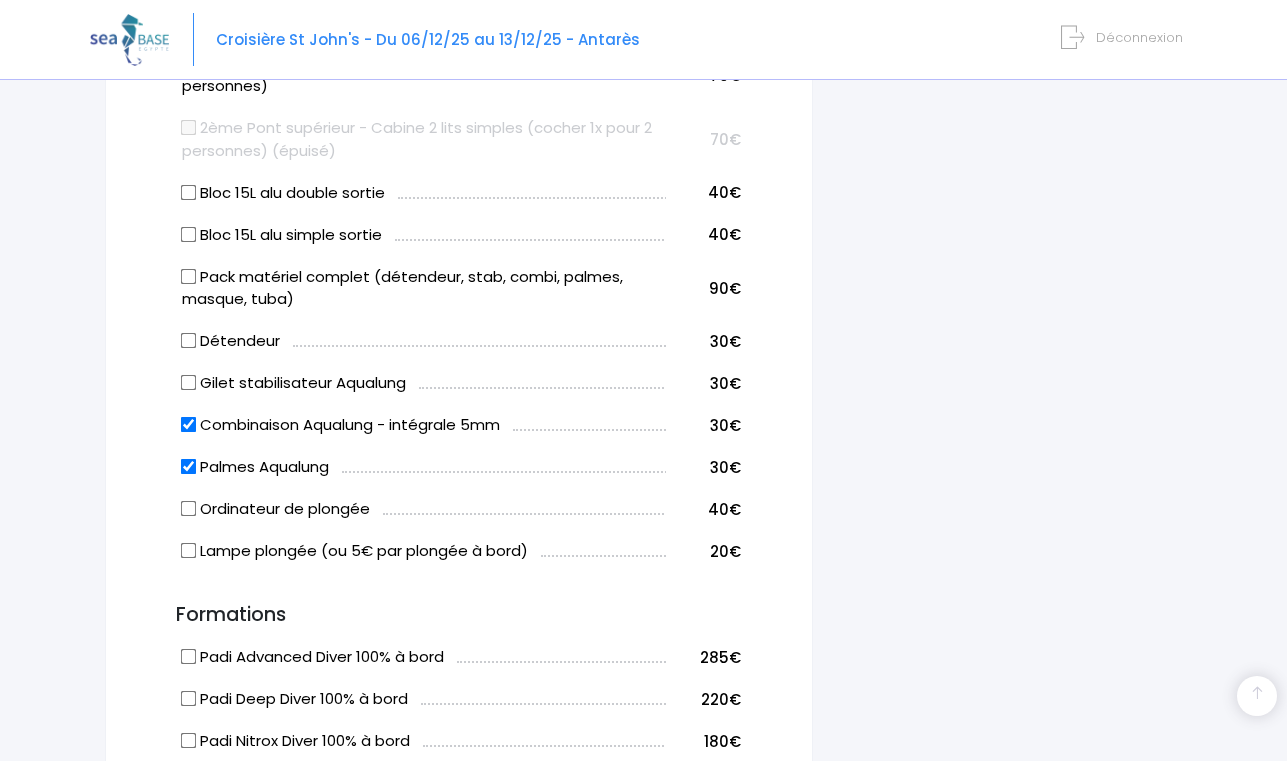 click on "Combinaison Aqualung - intégrale 5mm" at bounding box center [341, 425] 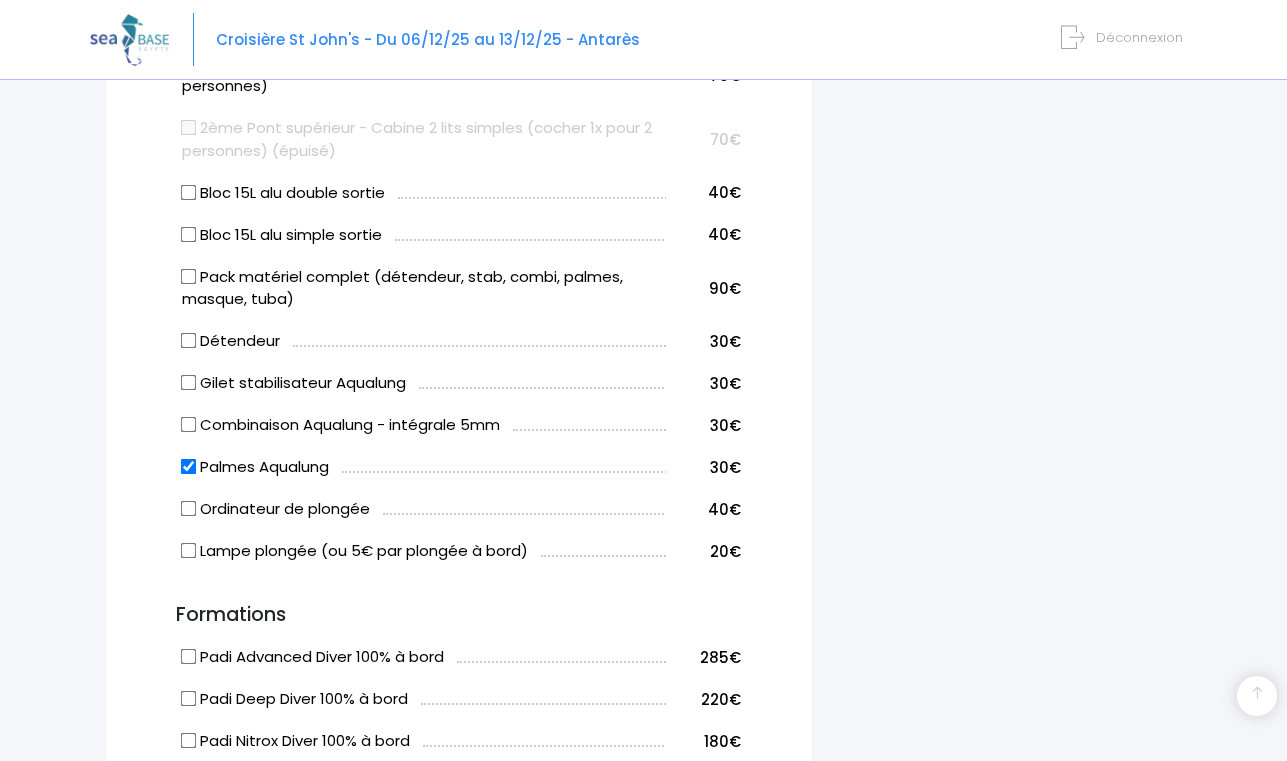 click on "Palmes Aqualung" at bounding box center [189, 467] 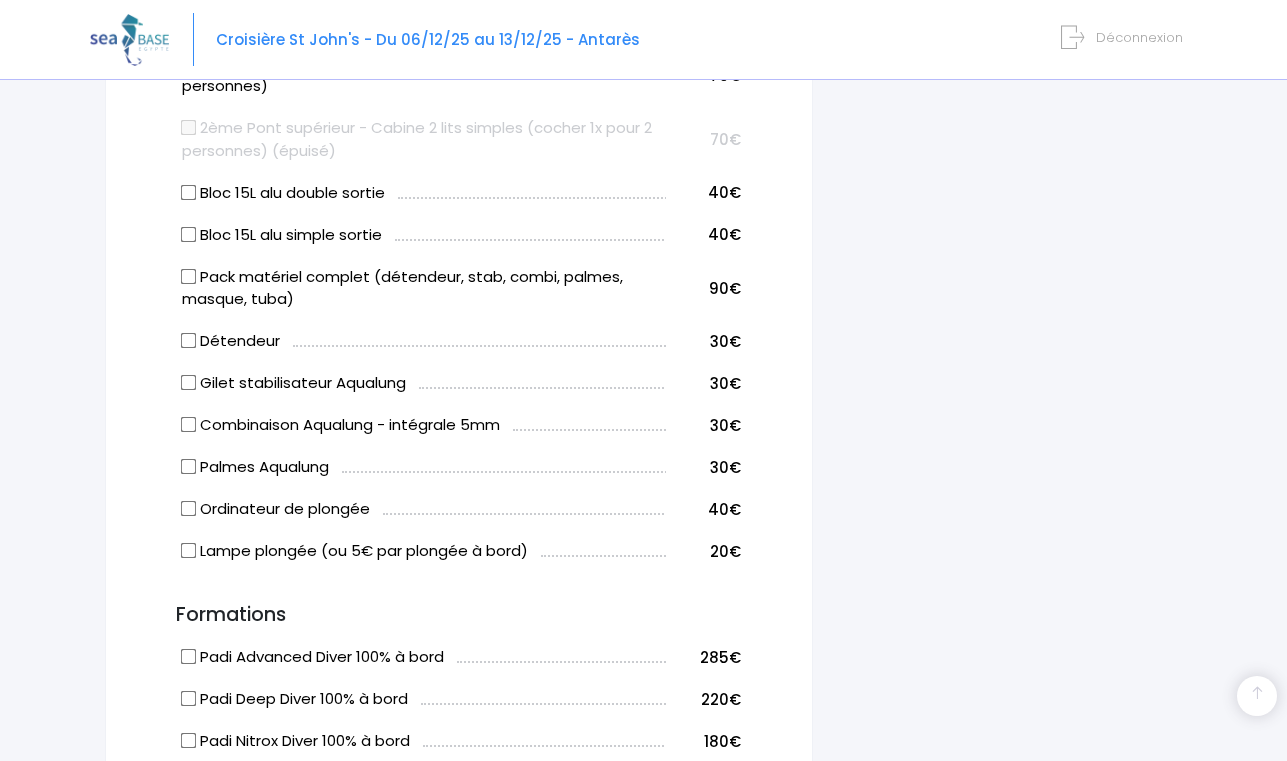 click on "Pack matériel complet (détendeur, stab, combi, palmes, masque, tuba)" at bounding box center [189, 276] 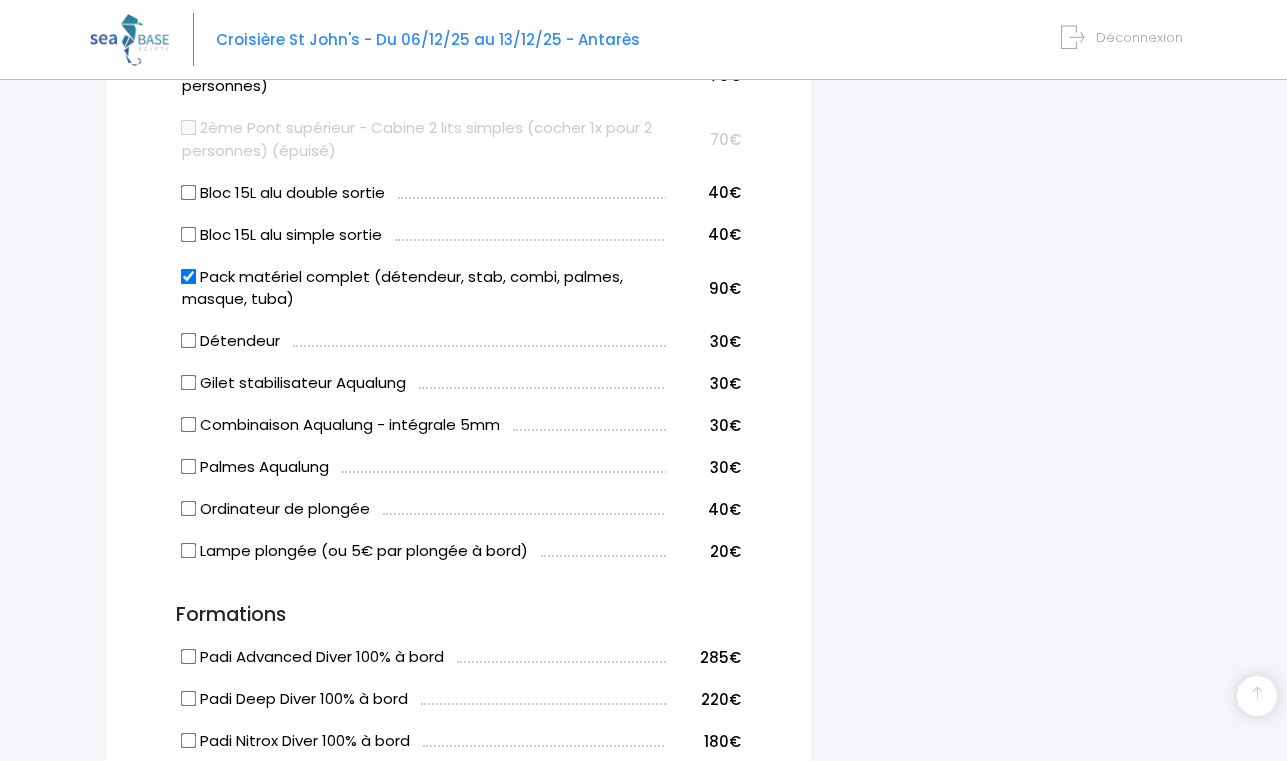 click on "Bloc 15L alu simple sortie" at bounding box center [189, 234] 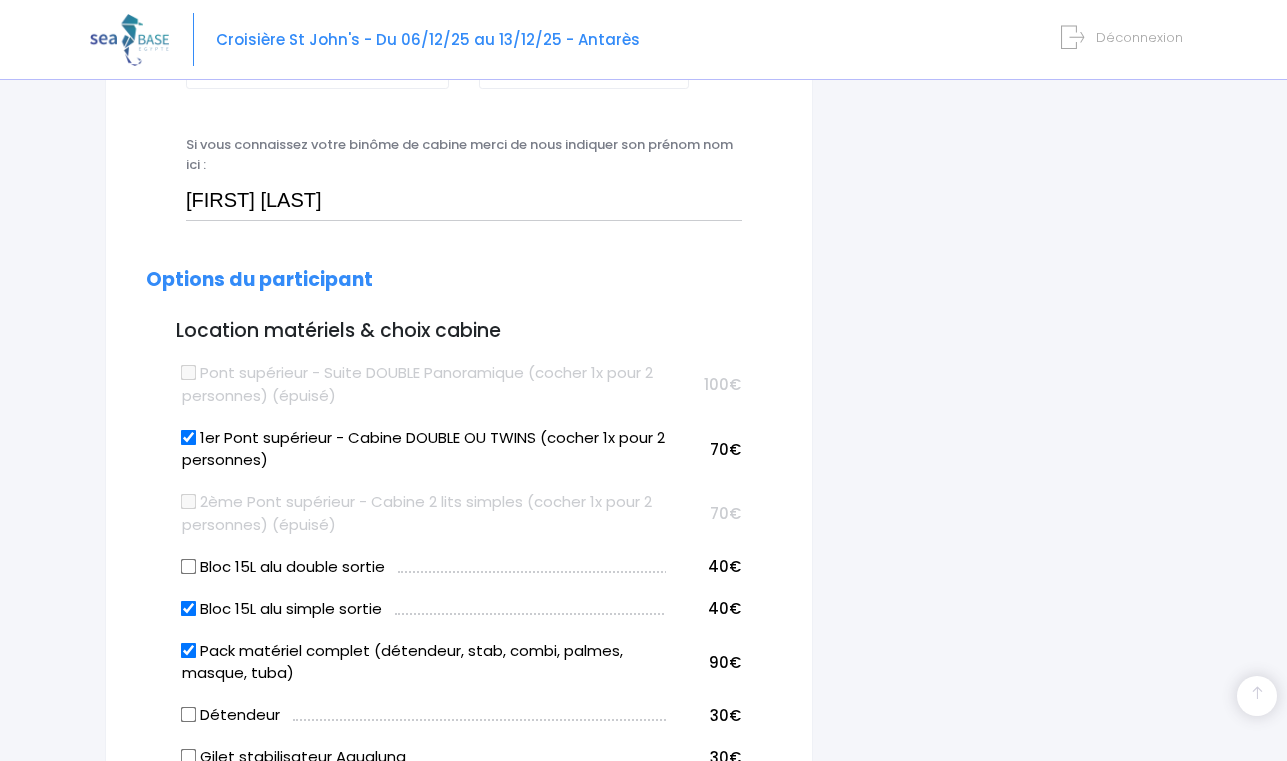 scroll, scrollTop: 748, scrollLeft: 0, axis: vertical 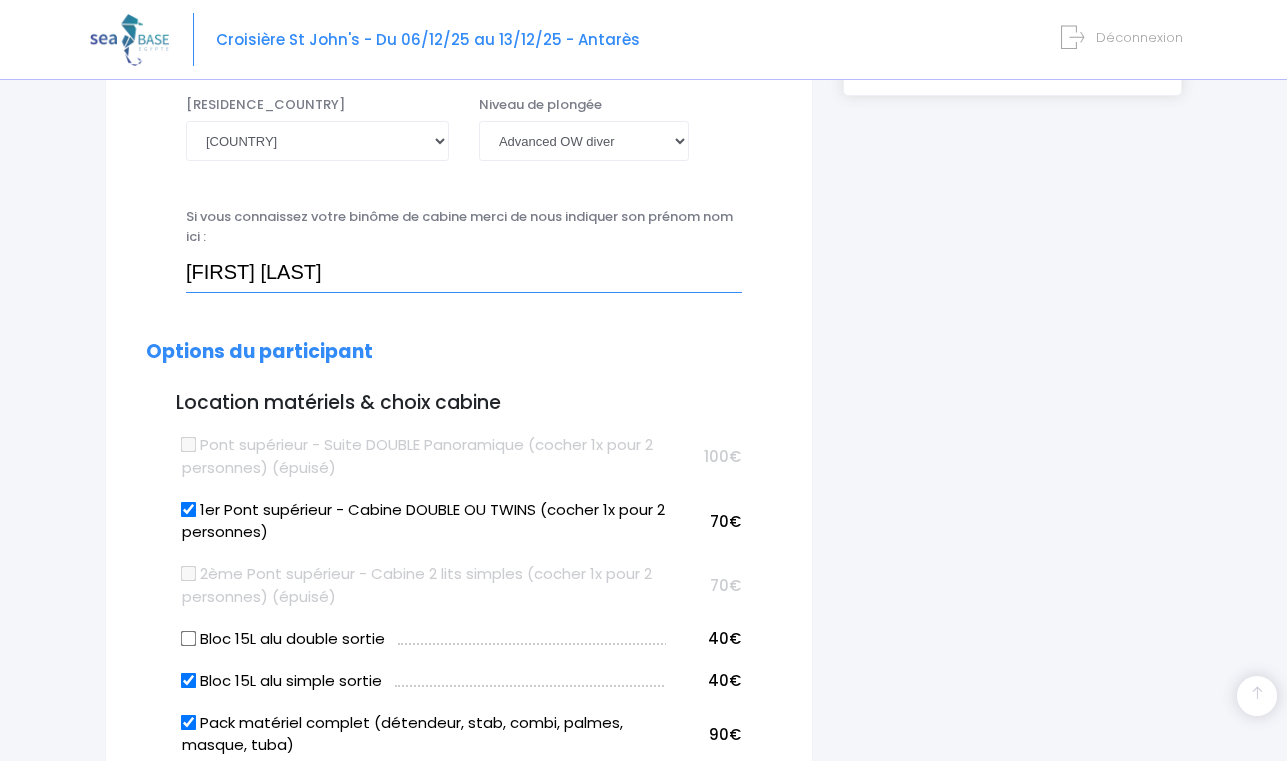 click on "beatrice rosolen" at bounding box center (464, 273) 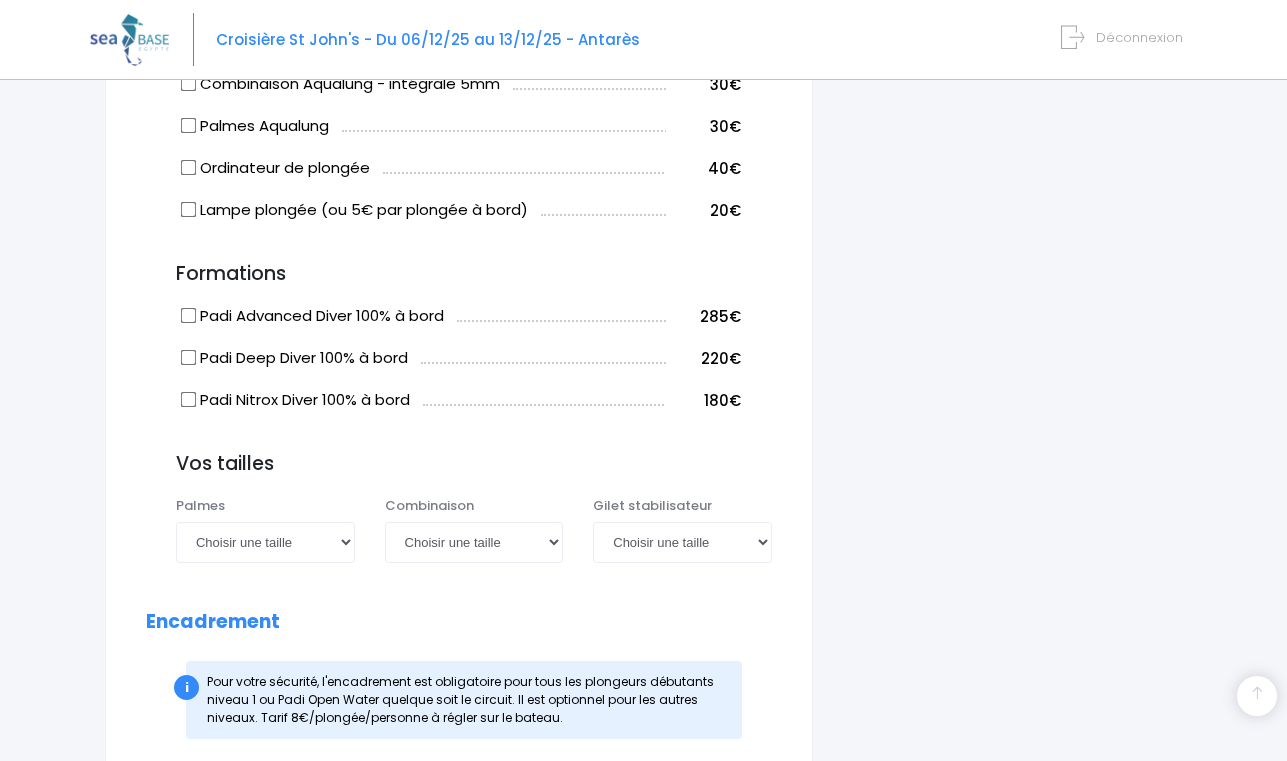 scroll, scrollTop: 1539, scrollLeft: 0, axis: vertical 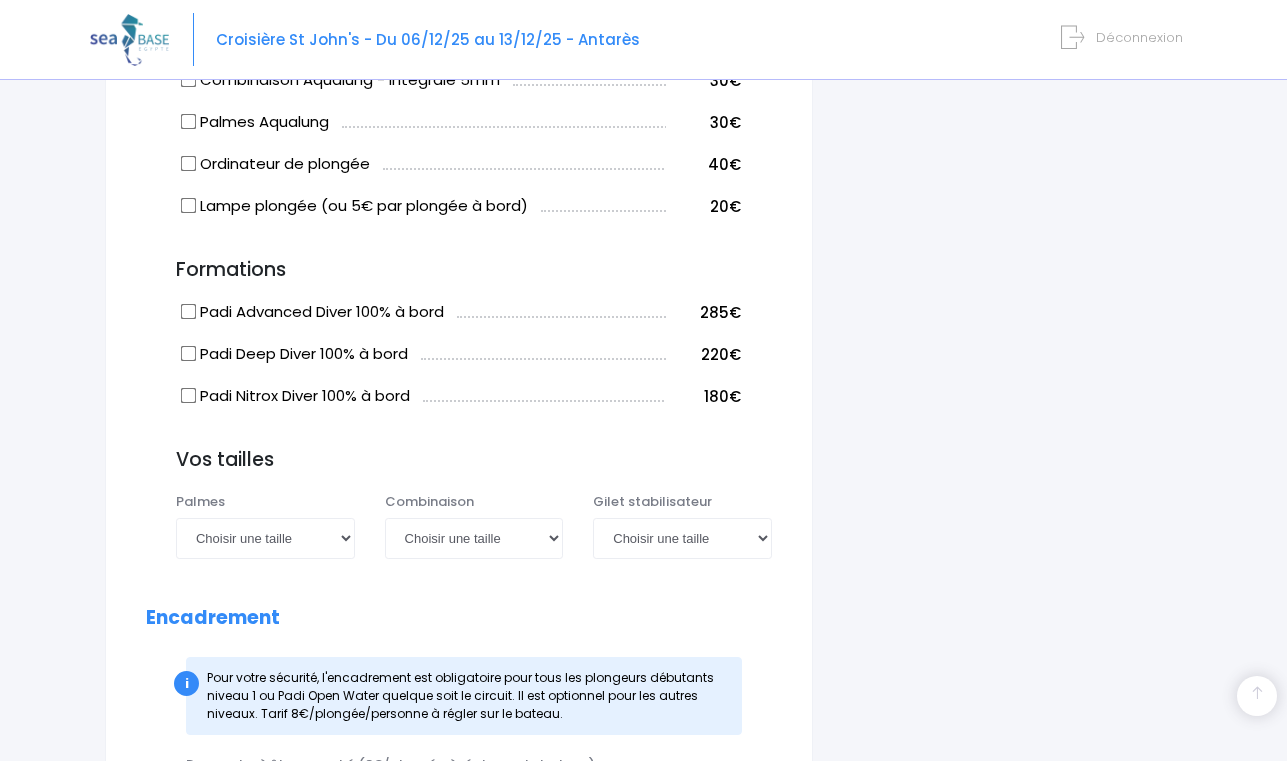 type on "beatrice rosolen , lit double si possible svp" 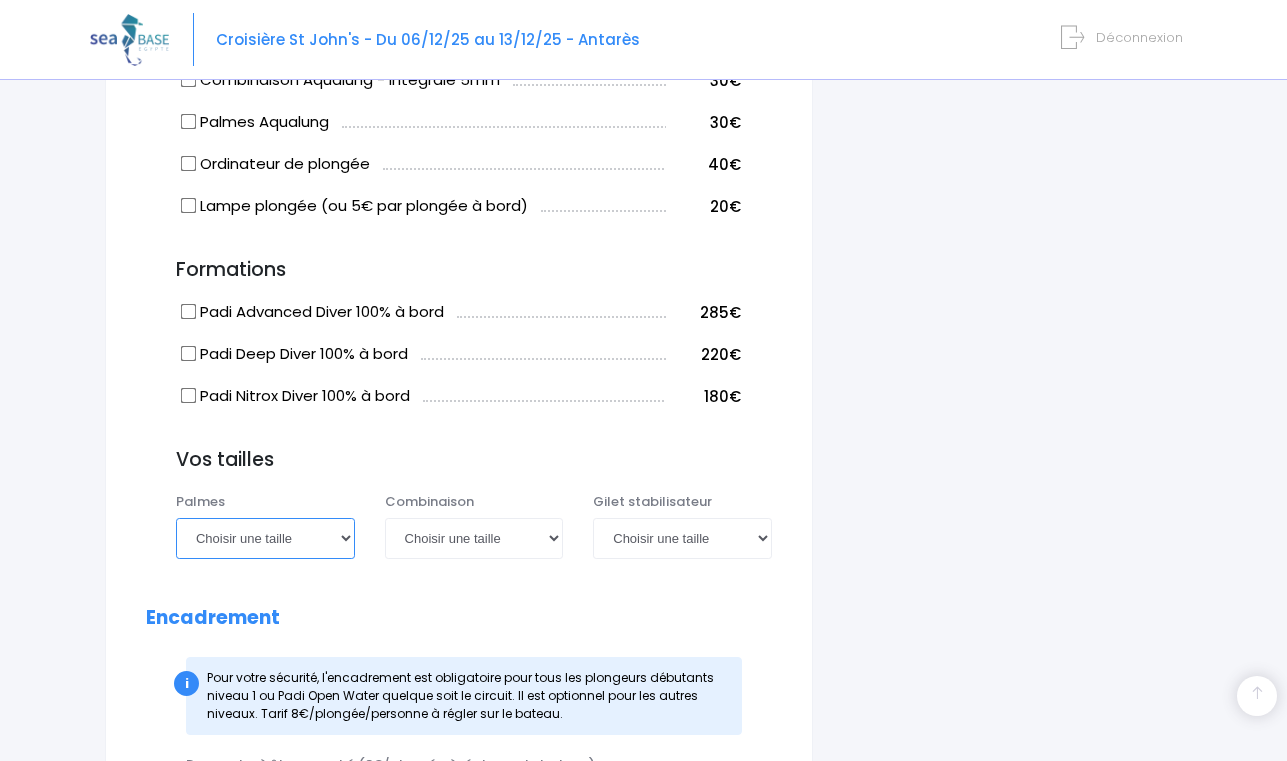 click on "Choisir une taille
36/37
38/39
40/41
42/43
44/45
46/47" at bounding box center (265, 538) 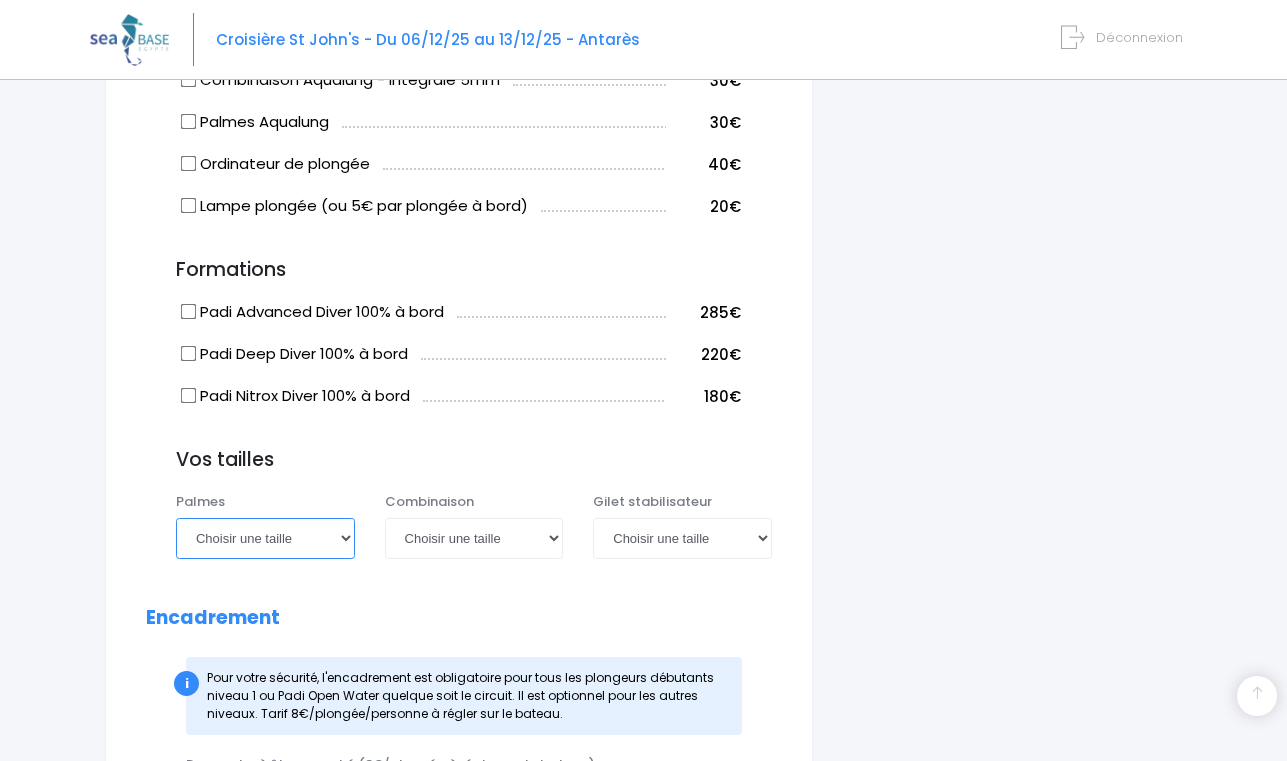 select on "44/45" 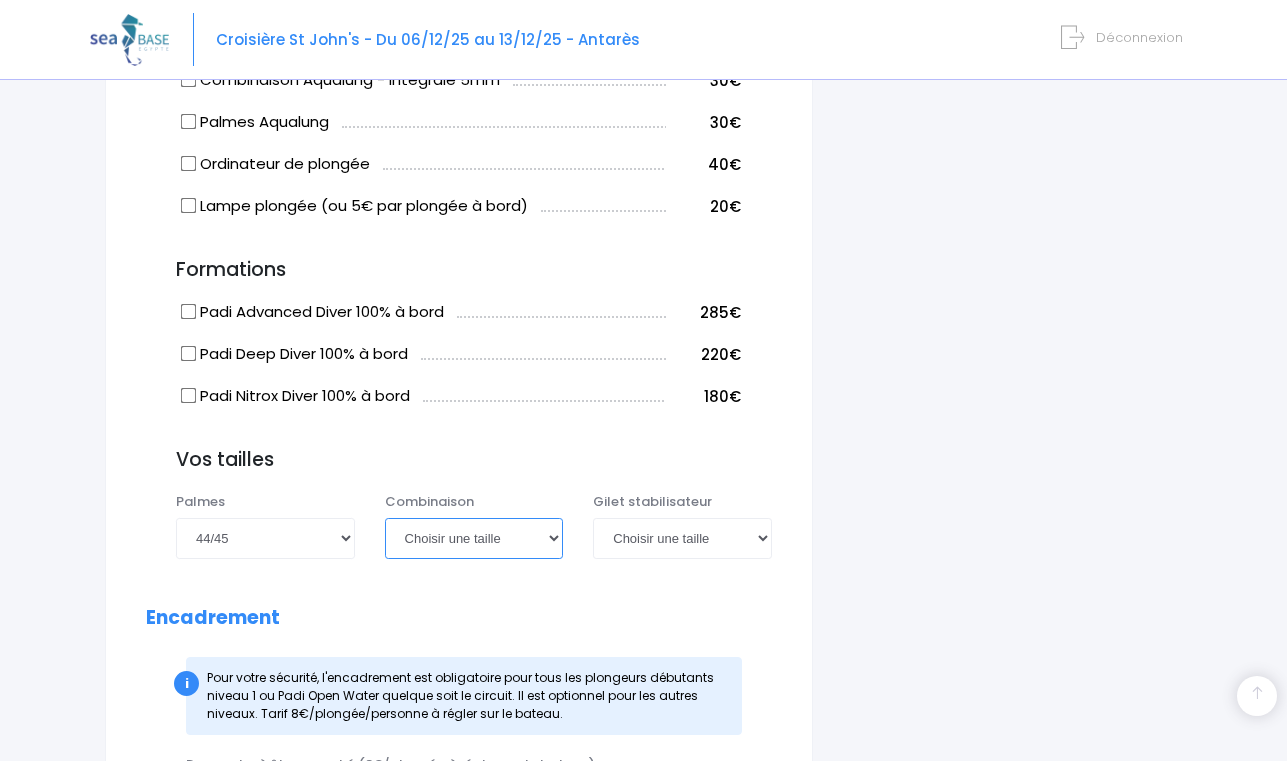 click on "Choisir une taille
XS
S
M
ML
L
XL
XXL" at bounding box center [474, 538] 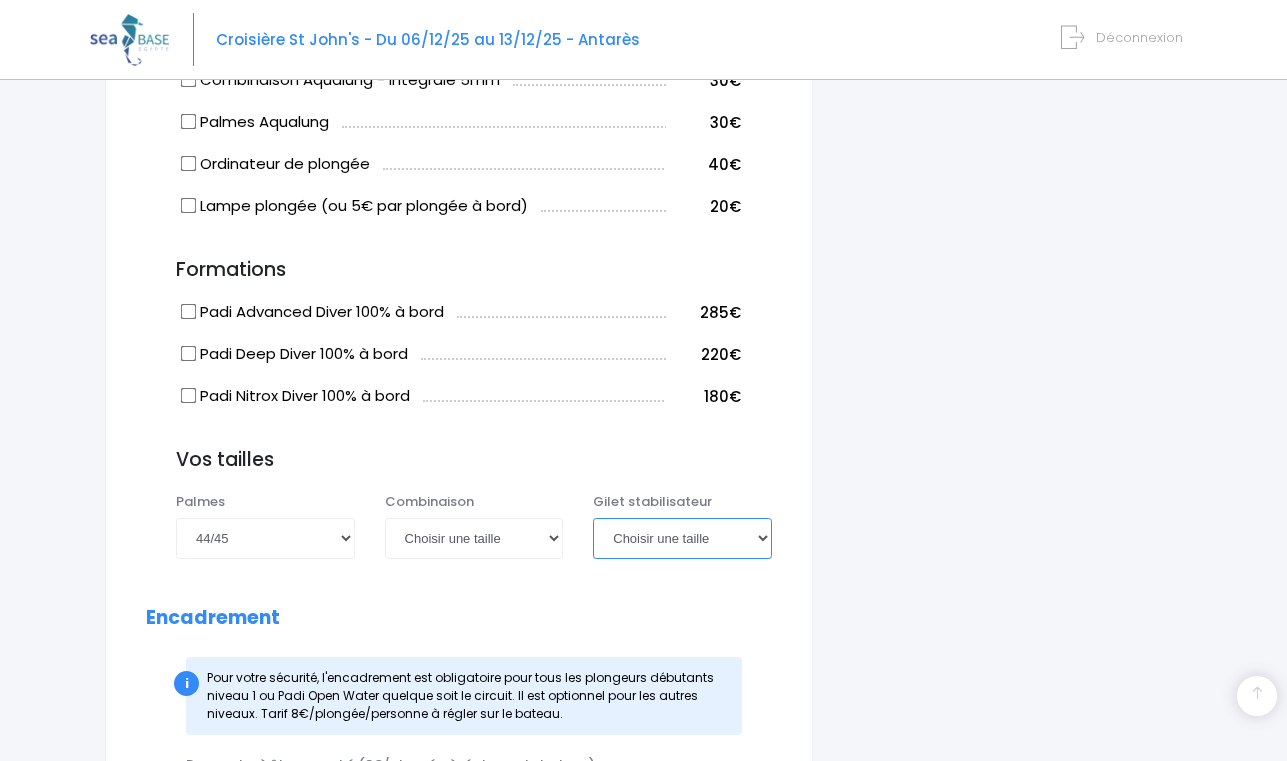 click on "Choisir une taille
XXS
XS
S
M
ML
L
XL
XXL" at bounding box center [682, 538] 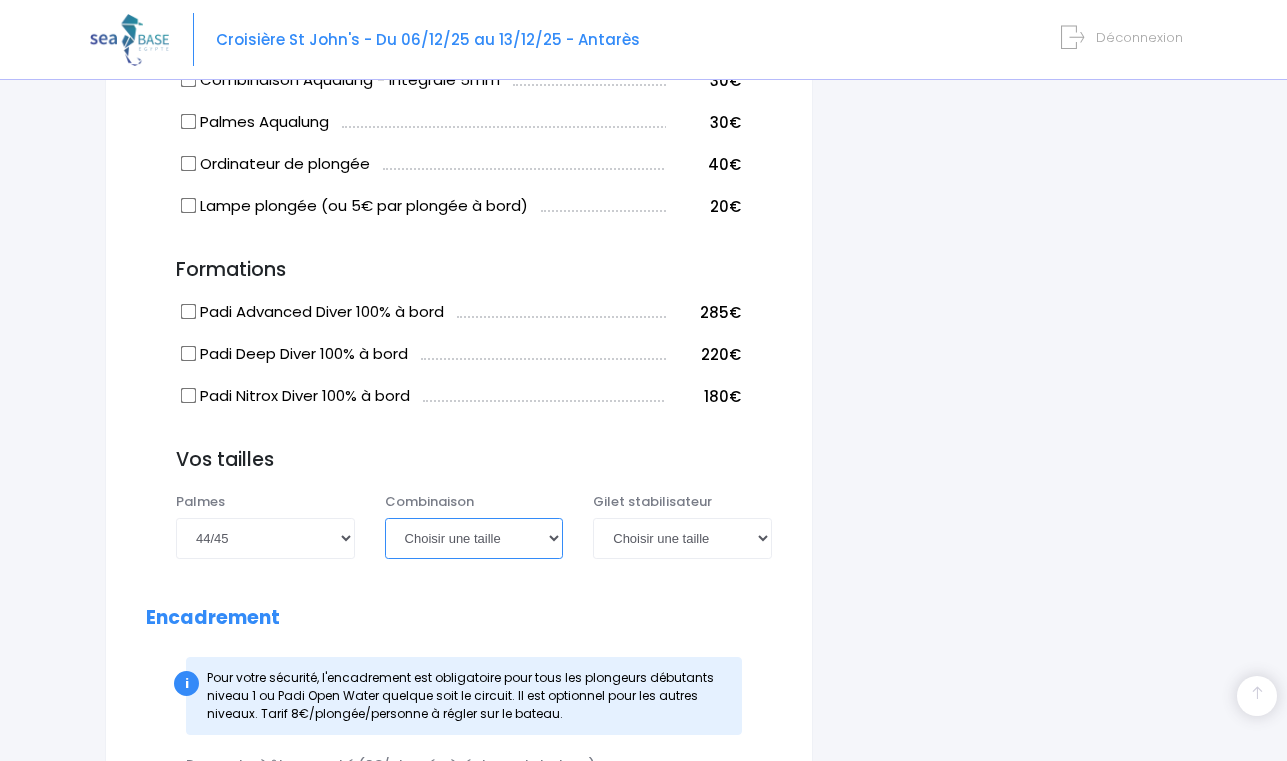 click on "Choisir une taille
XS
S
M
ML
L
XL
XXL" at bounding box center [474, 538] 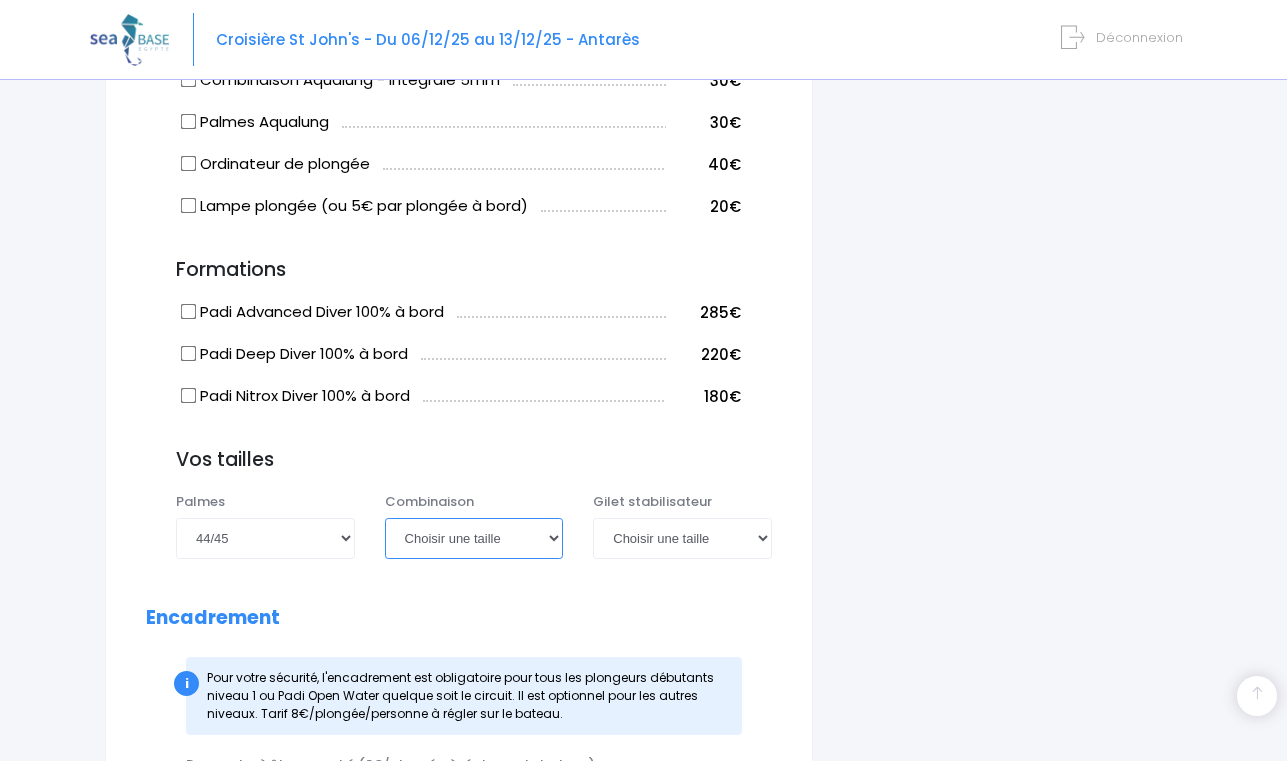 select on "L" 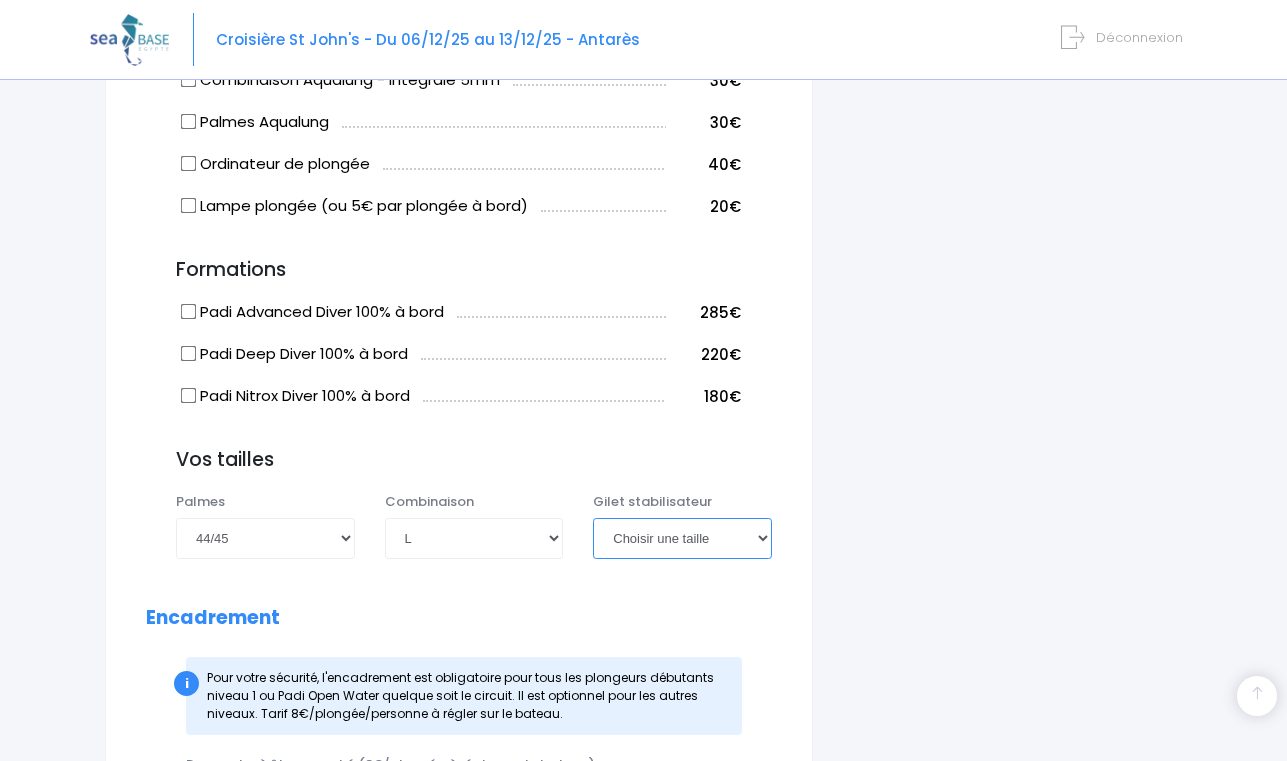 click on "Choisir une taille
XXS
XS
S
M
ML
L
XL
XXL" at bounding box center [682, 538] 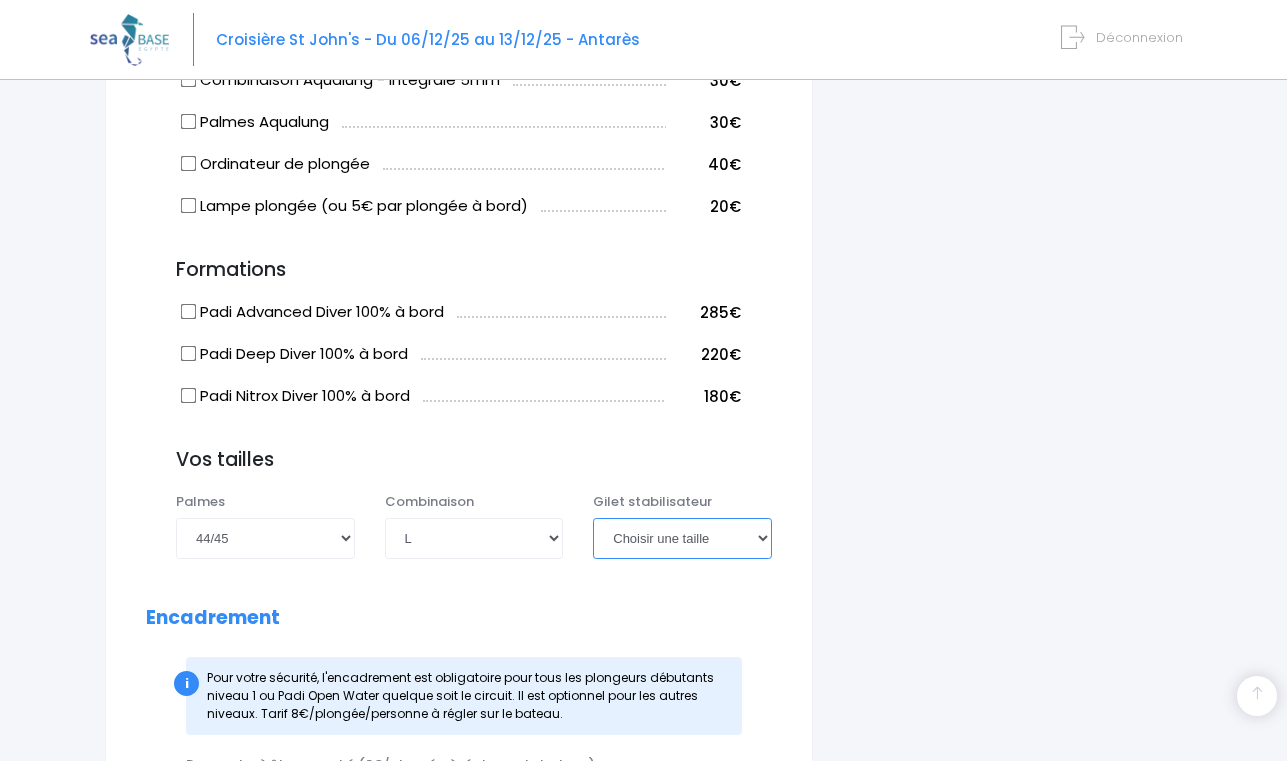 select on "L" 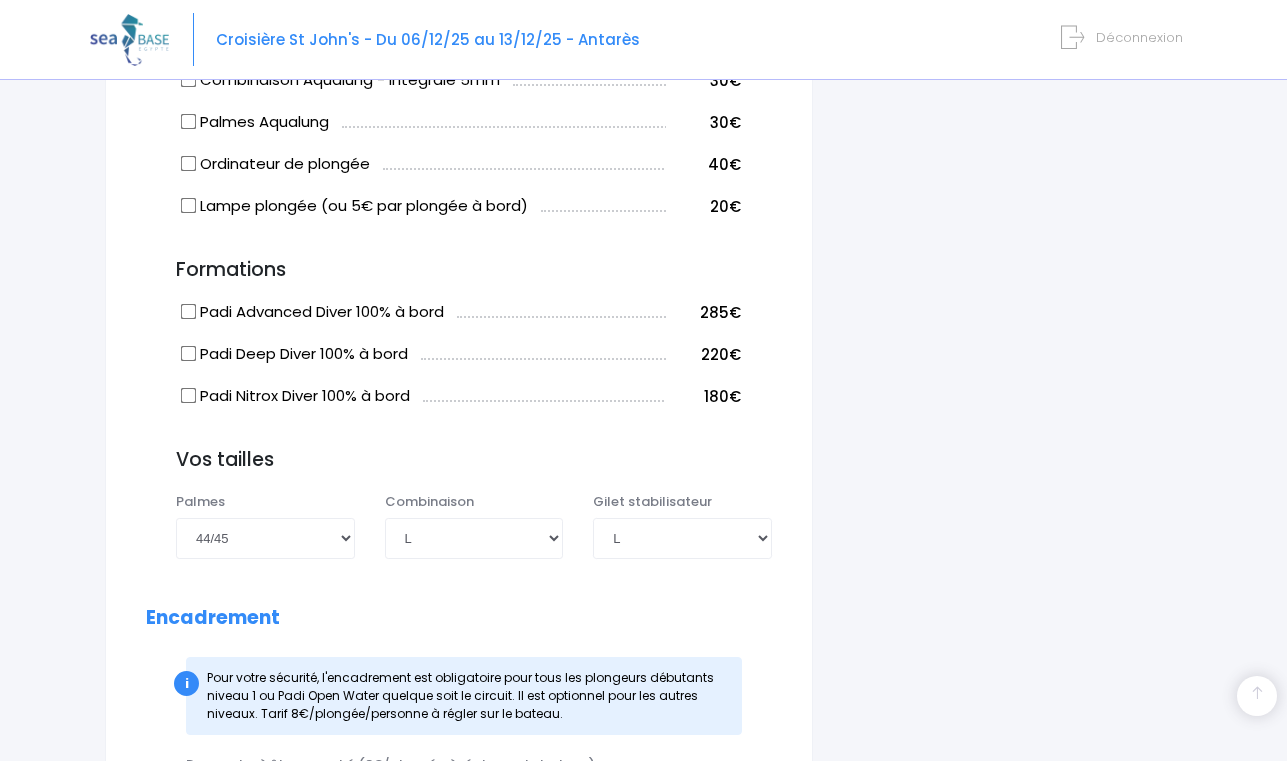 click on "Encadrement" at bounding box center [459, 618] 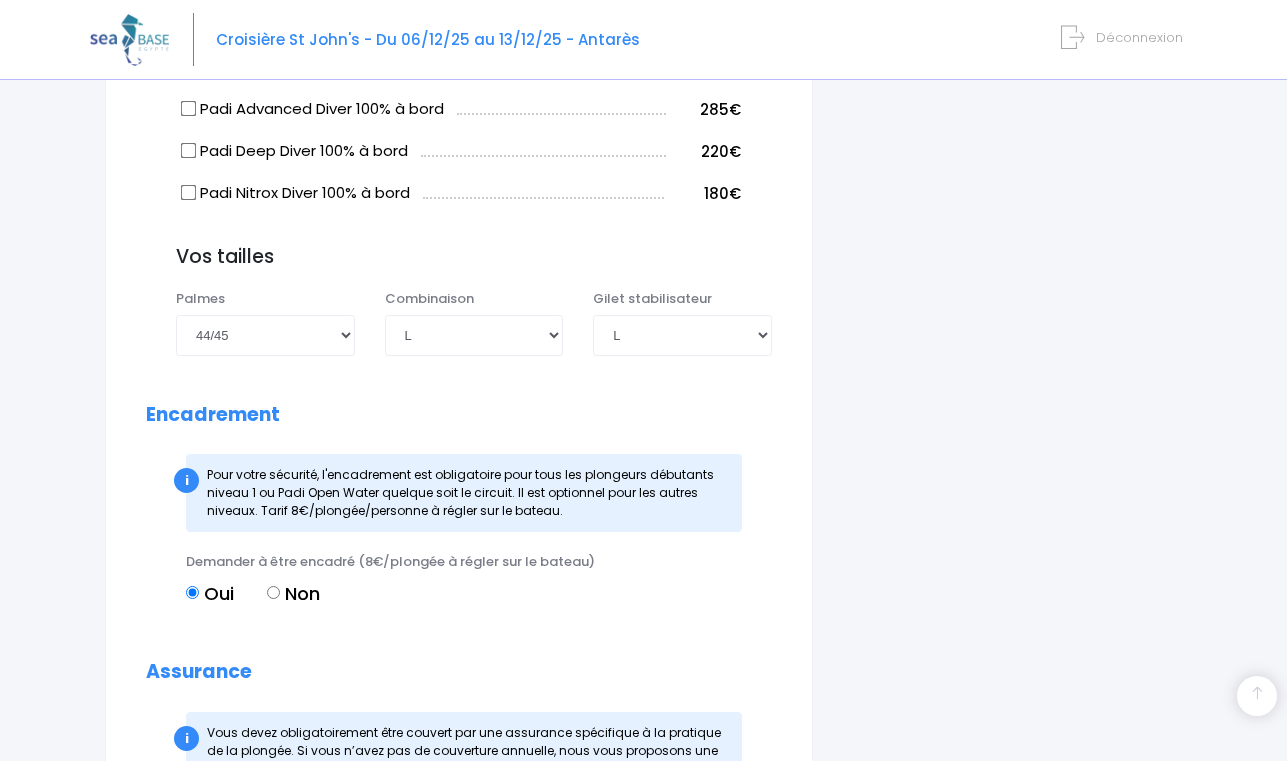 scroll, scrollTop: 1734, scrollLeft: 0, axis: vertical 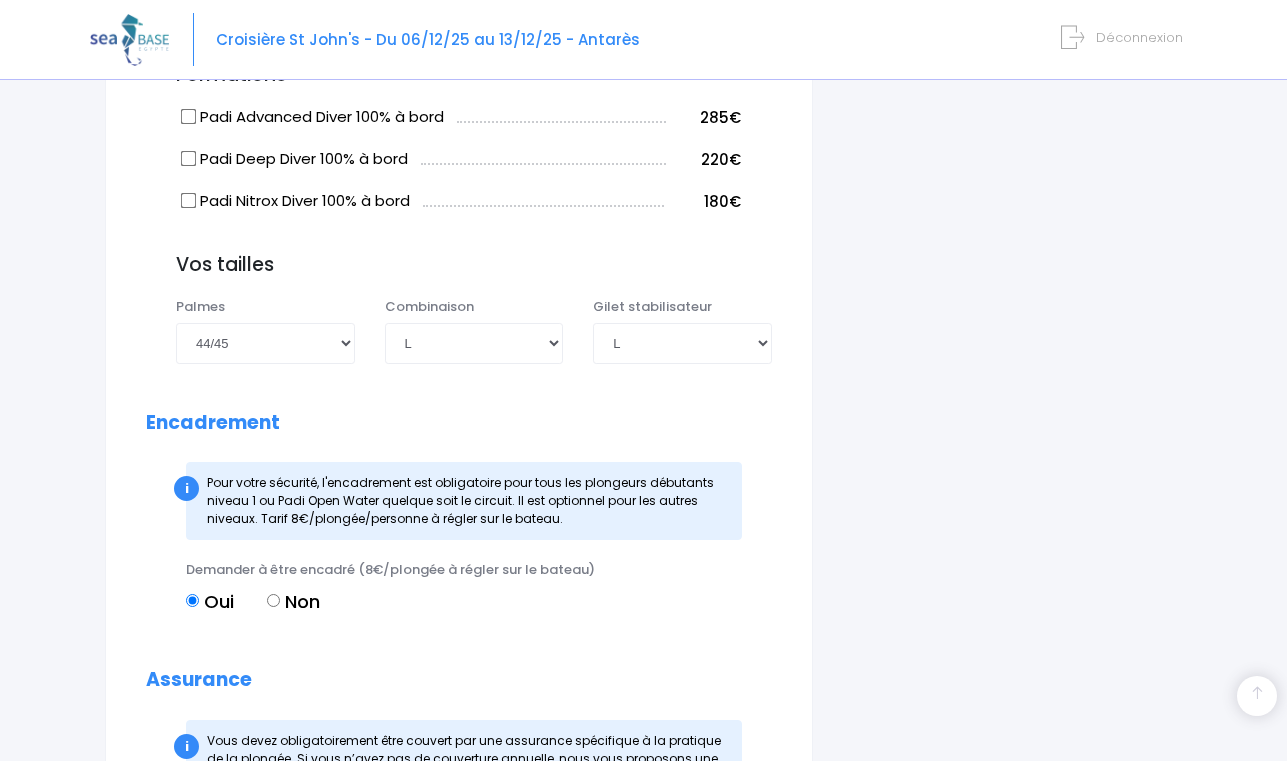 click on "Padi Nitrox Diver 100% à bord" at bounding box center (189, 201) 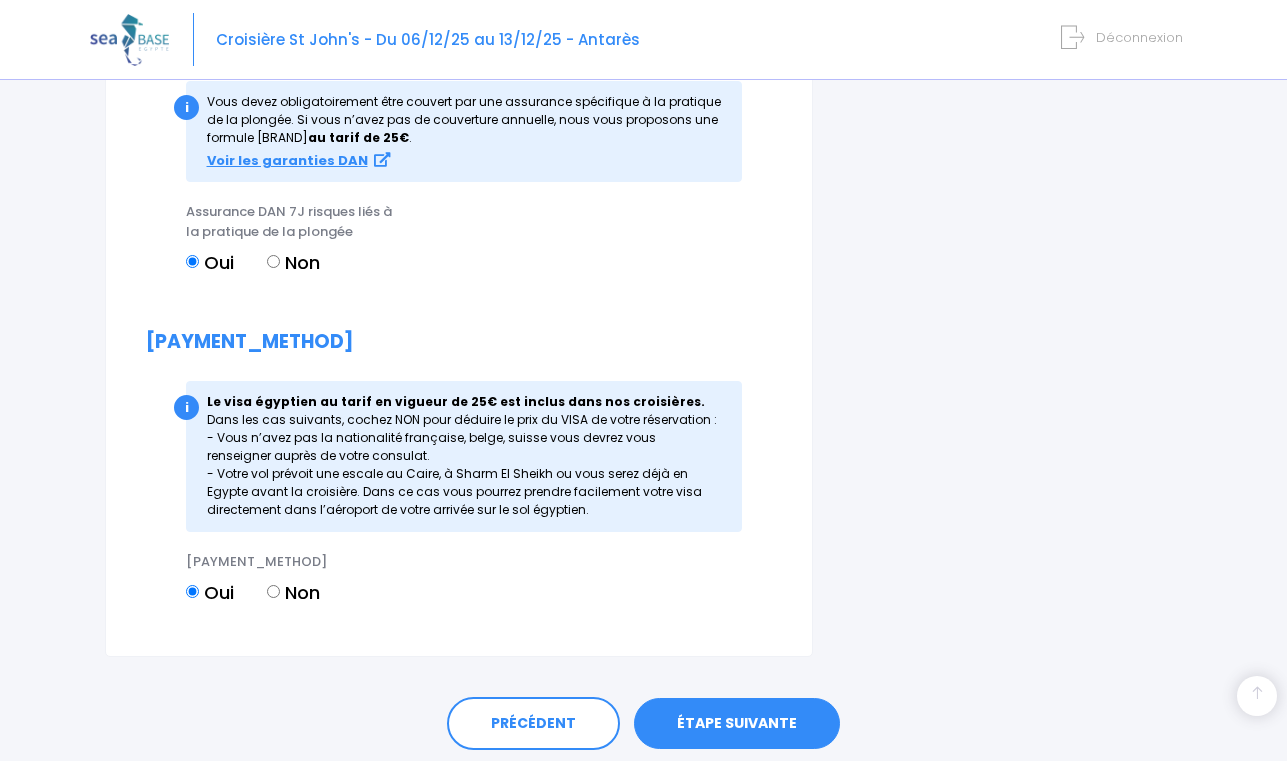 scroll, scrollTop: 2442, scrollLeft: 0, axis: vertical 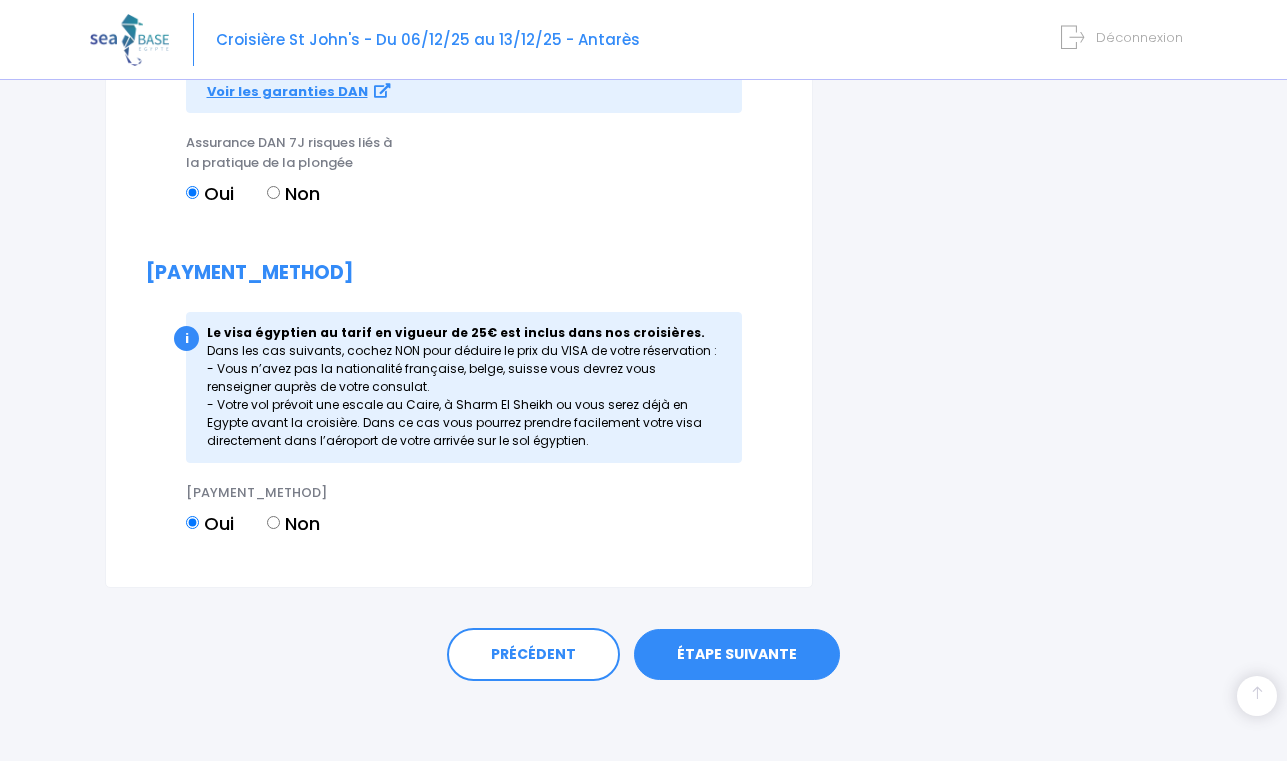 click on "ÉTAPE SUIVANTE" at bounding box center (737, 655) 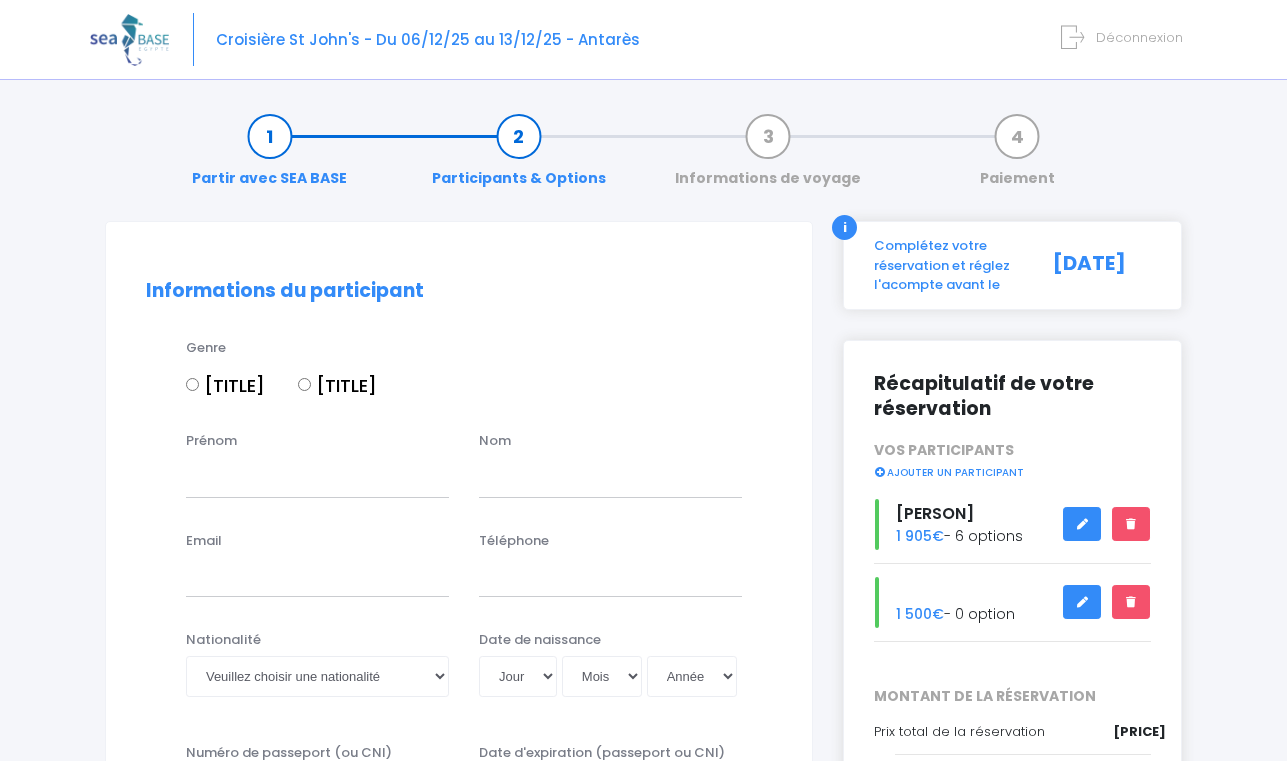 scroll, scrollTop: 0, scrollLeft: 0, axis: both 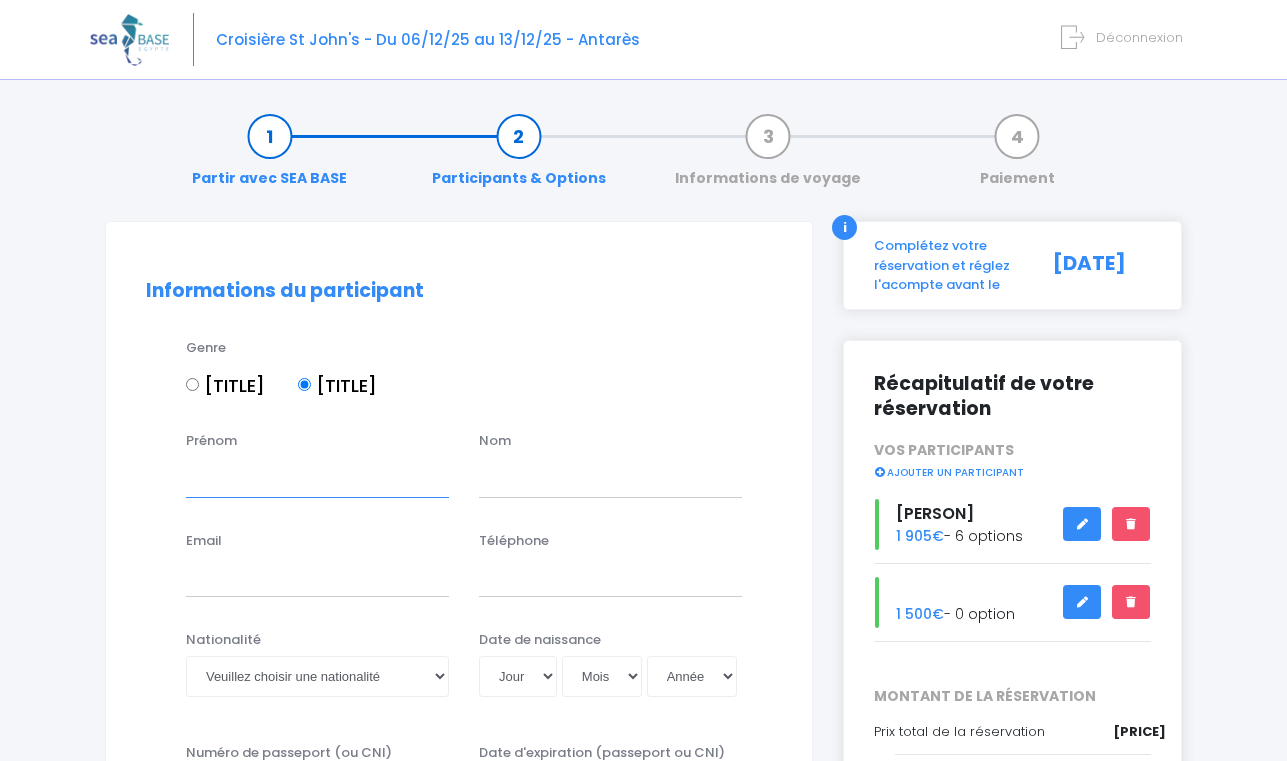 click on "Prénom" at bounding box center [317, 477] 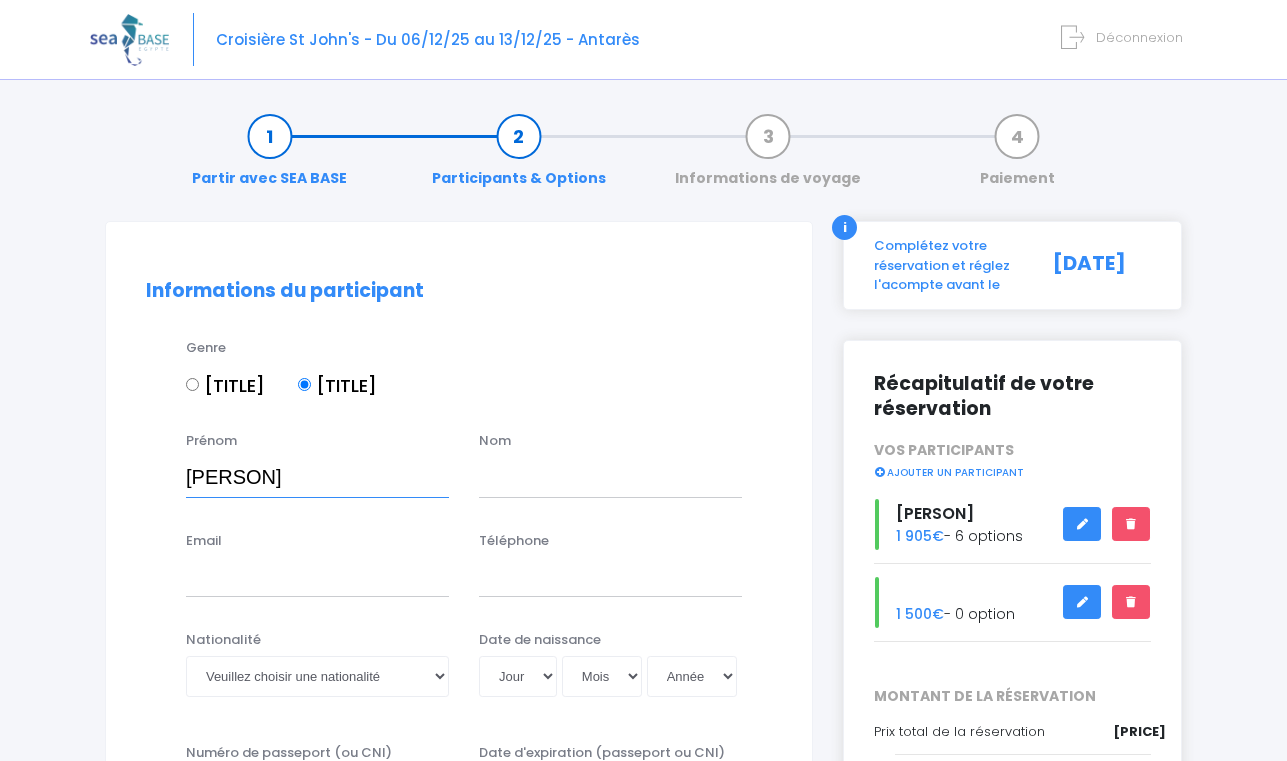 type on "[FIRST]" 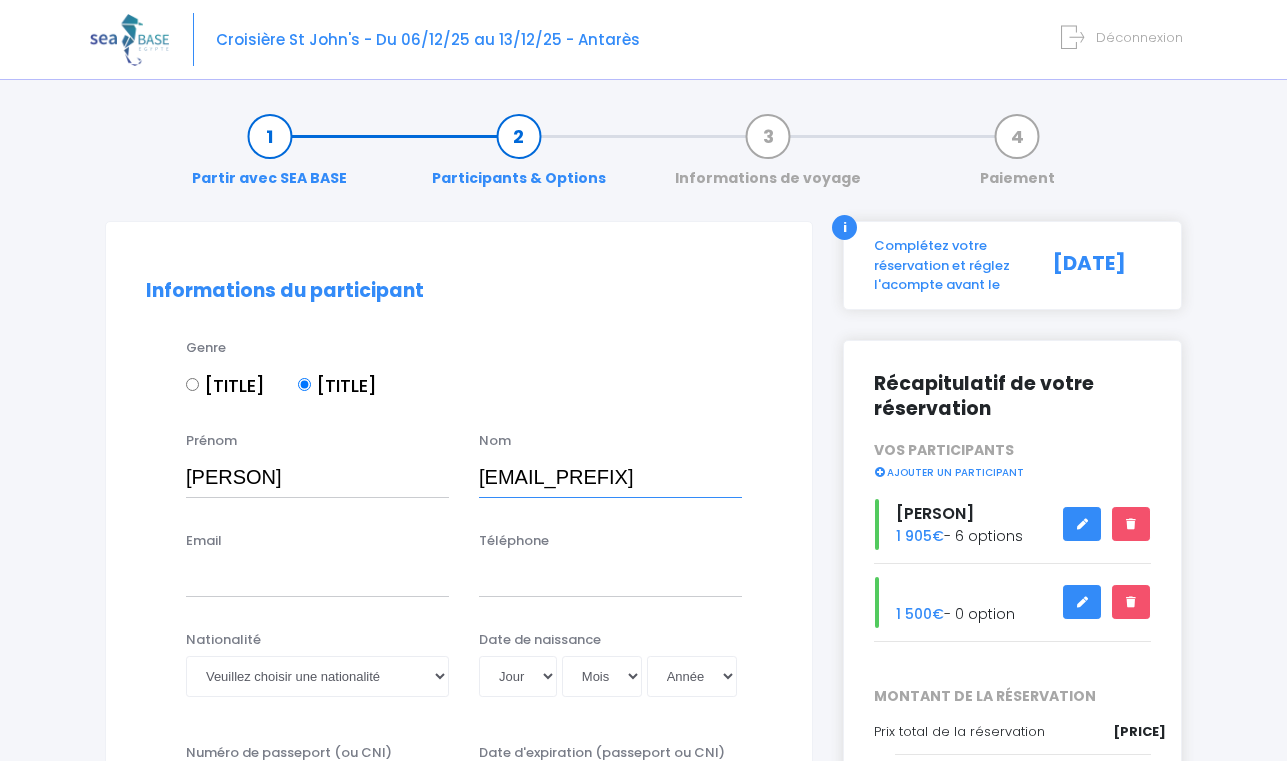 type on "rosolen" 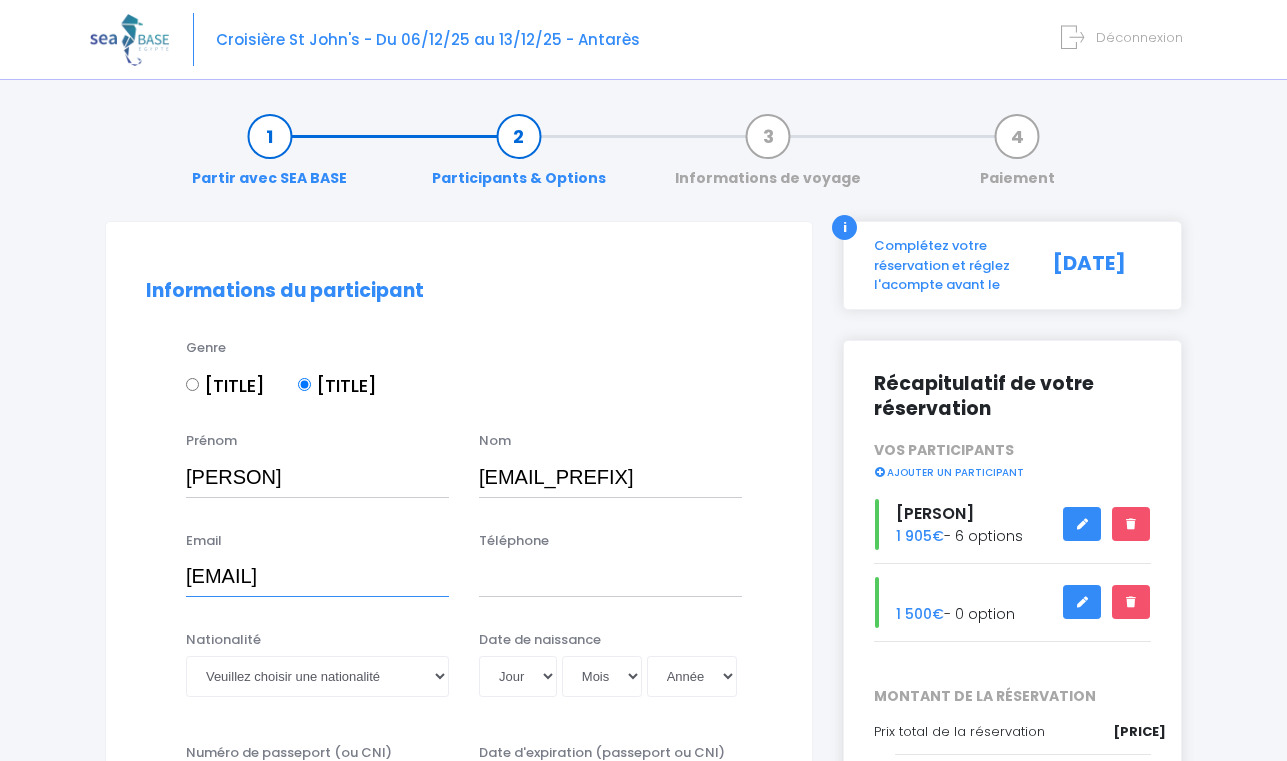 scroll, scrollTop: 0, scrollLeft: 5, axis: horizontal 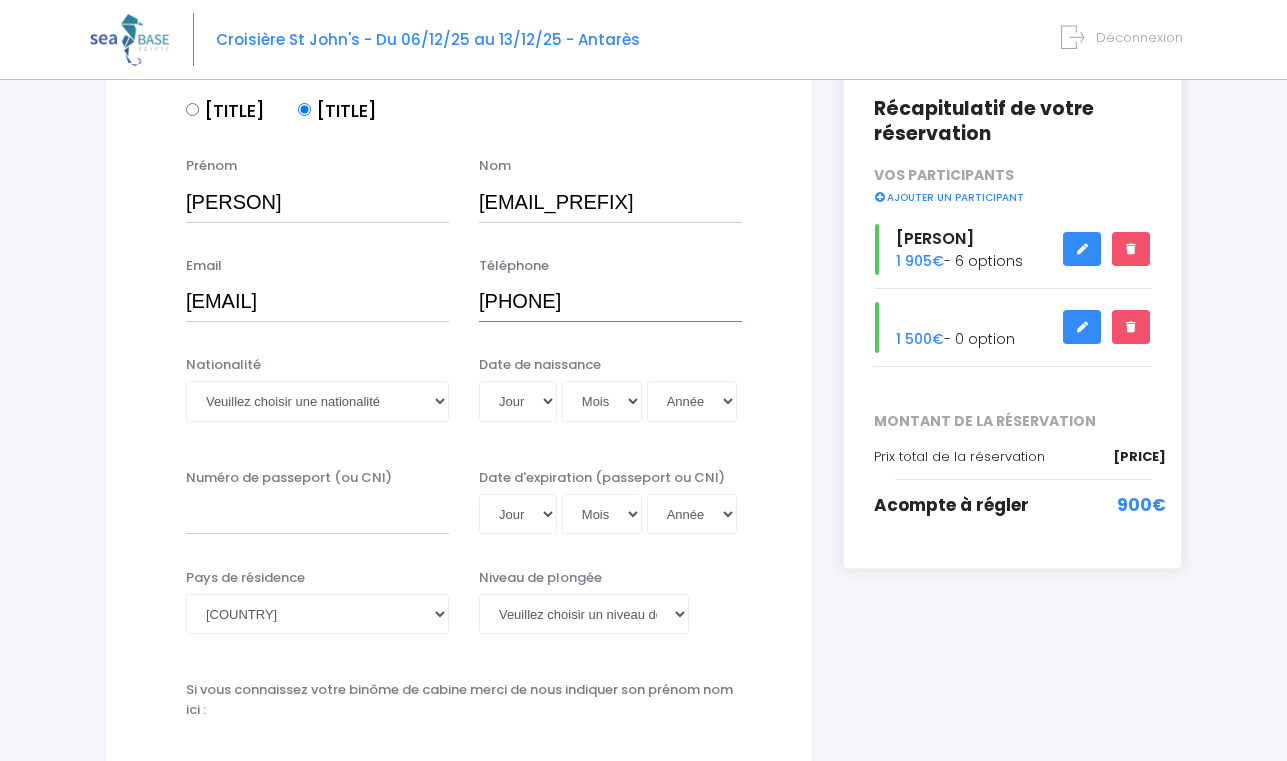 type on "+33675415000" 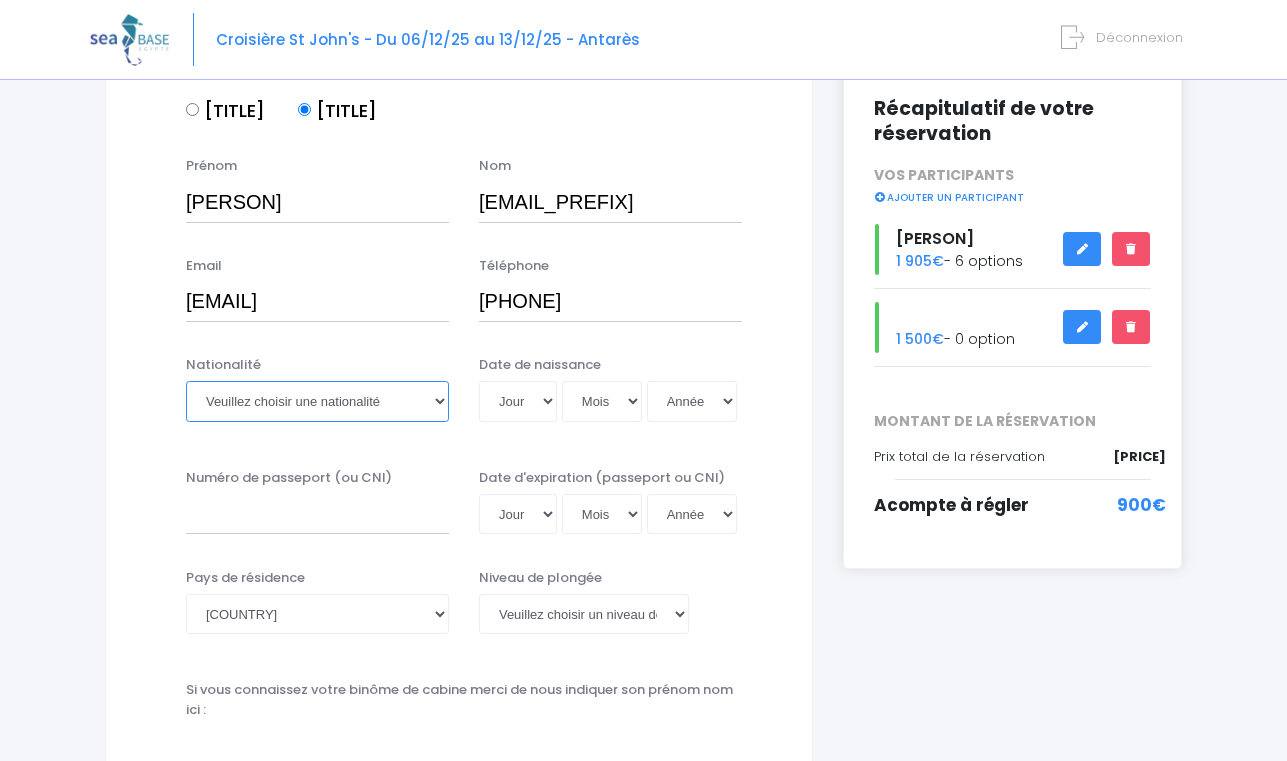 click on "Veuillez choisir une nationalité
Afghane
Albanaise
Algerienne
Allemande
Americaine
Andorrane
Angolaise
Antiguaise et barbudienne
Argentine Armenienne Australienne Autrichienne Azerbaïdjanaise Bahamienne" at bounding box center [317, 401] 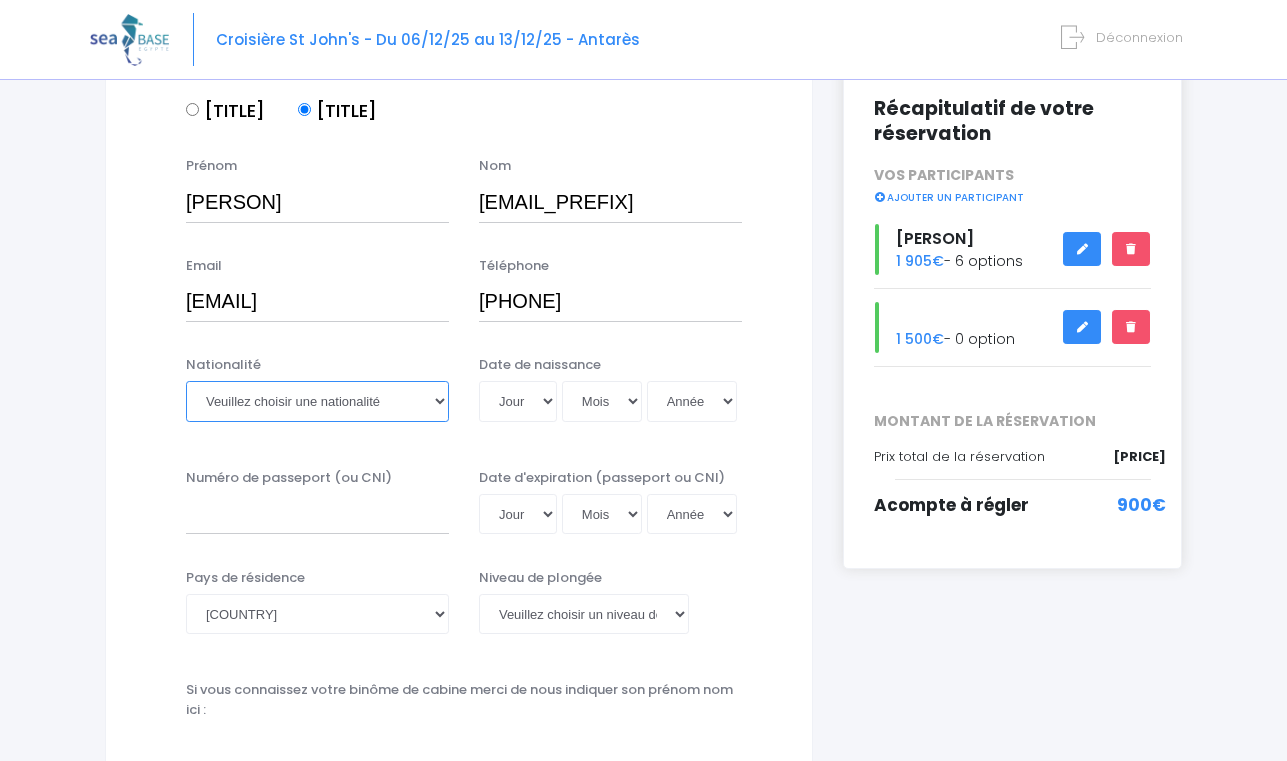 select on "Française" 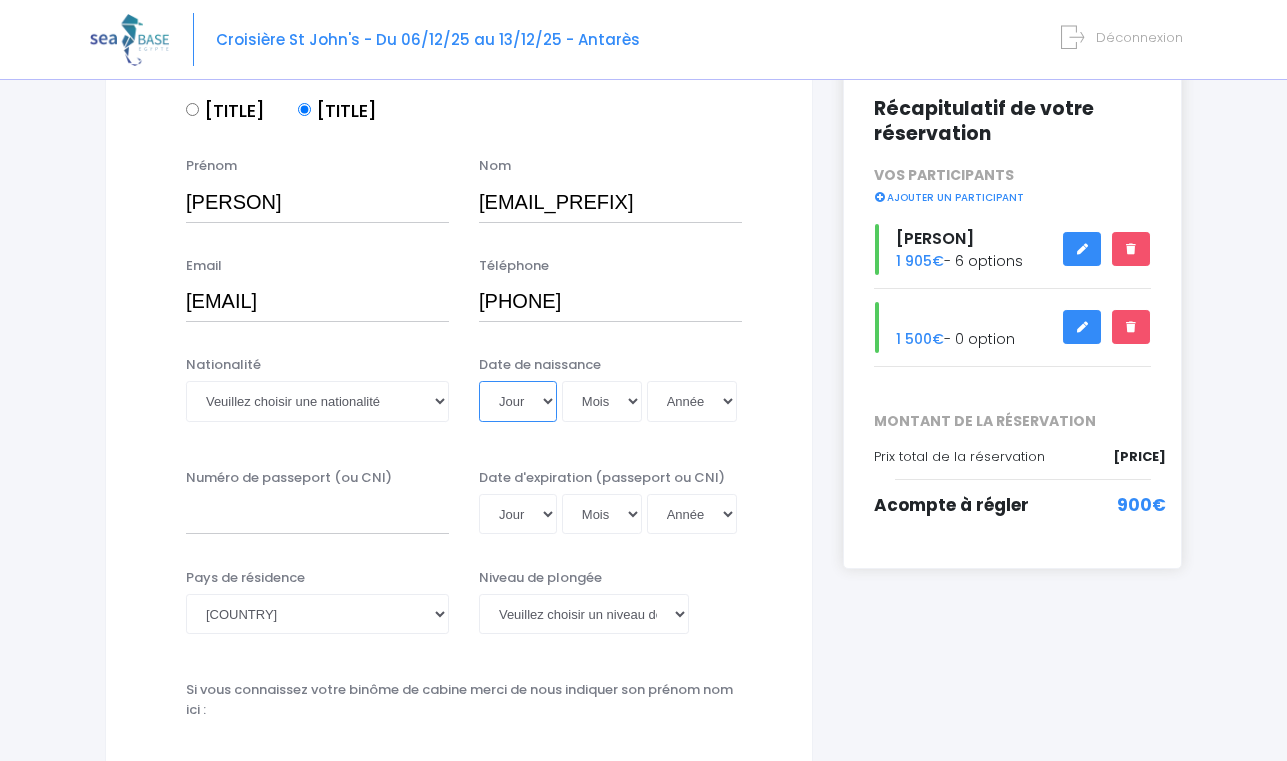 click on "Jour 01 02 03 04 05 06 07 08 09 10 11 12 13 14 15 16 17 18 19 20 21 22 23 24 25 26 27 28 29 30 31" at bounding box center [518, 401] 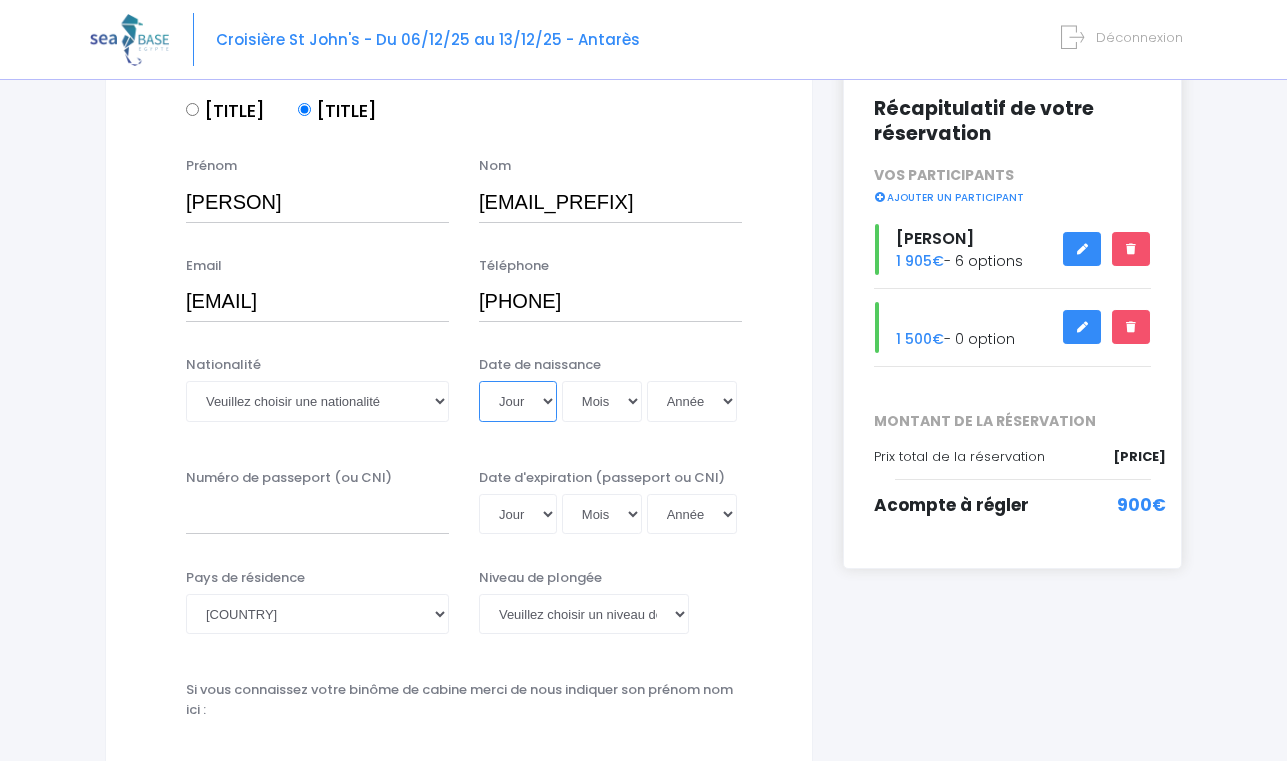 select on "24" 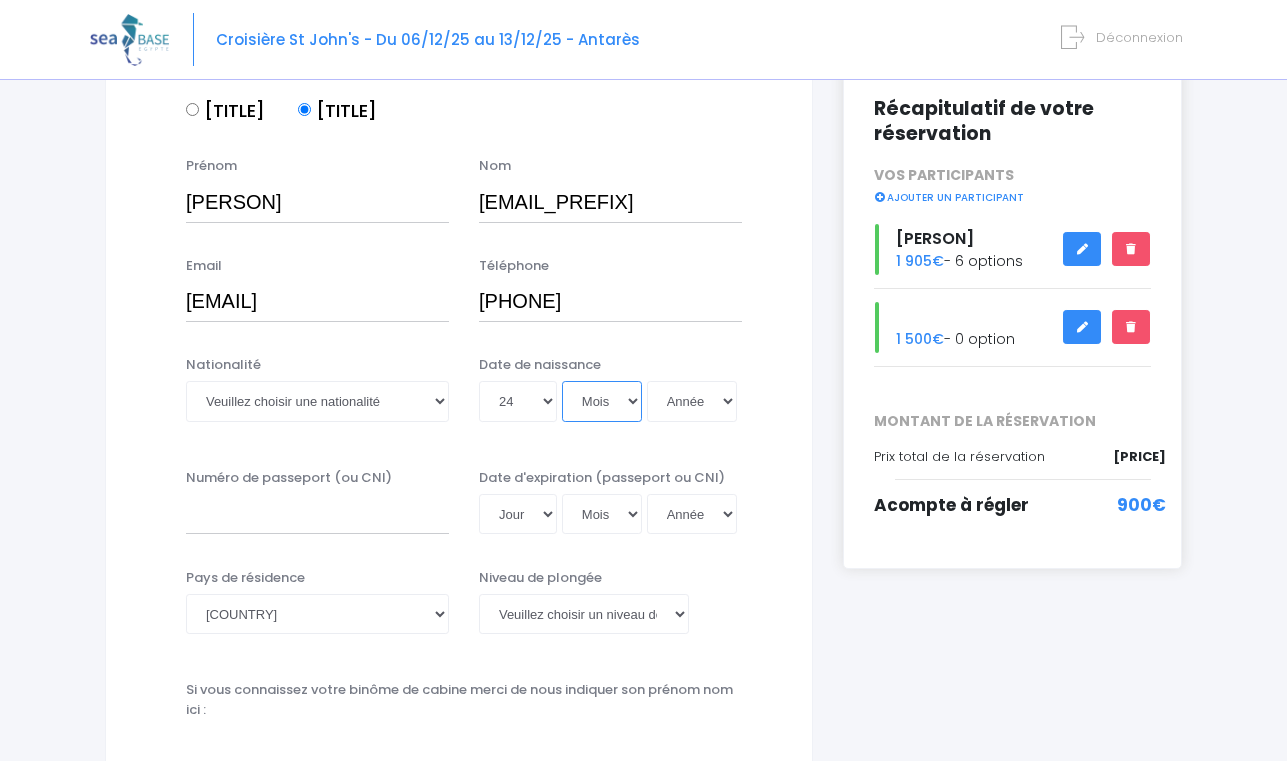 click on "Mois 01 02 03 04 05 06 07 08 09 10 11 12" at bounding box center [602, 401] 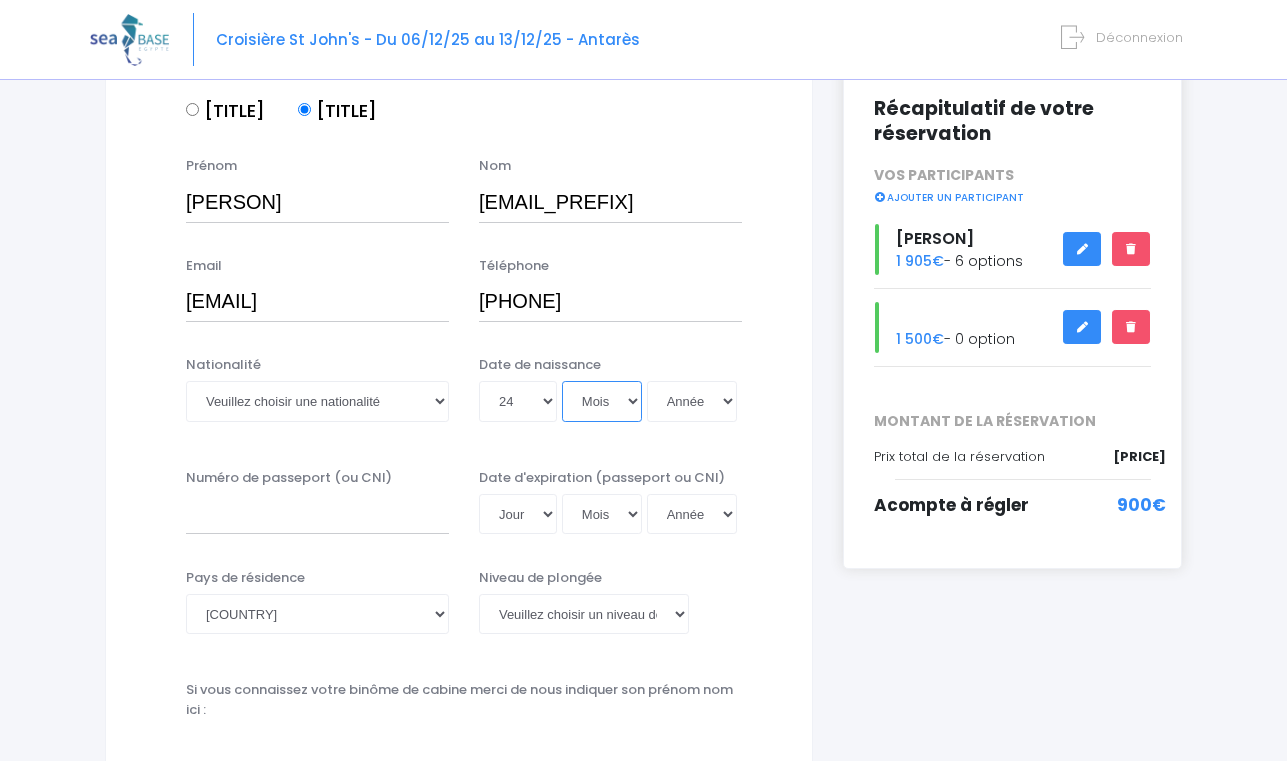 select on "04" 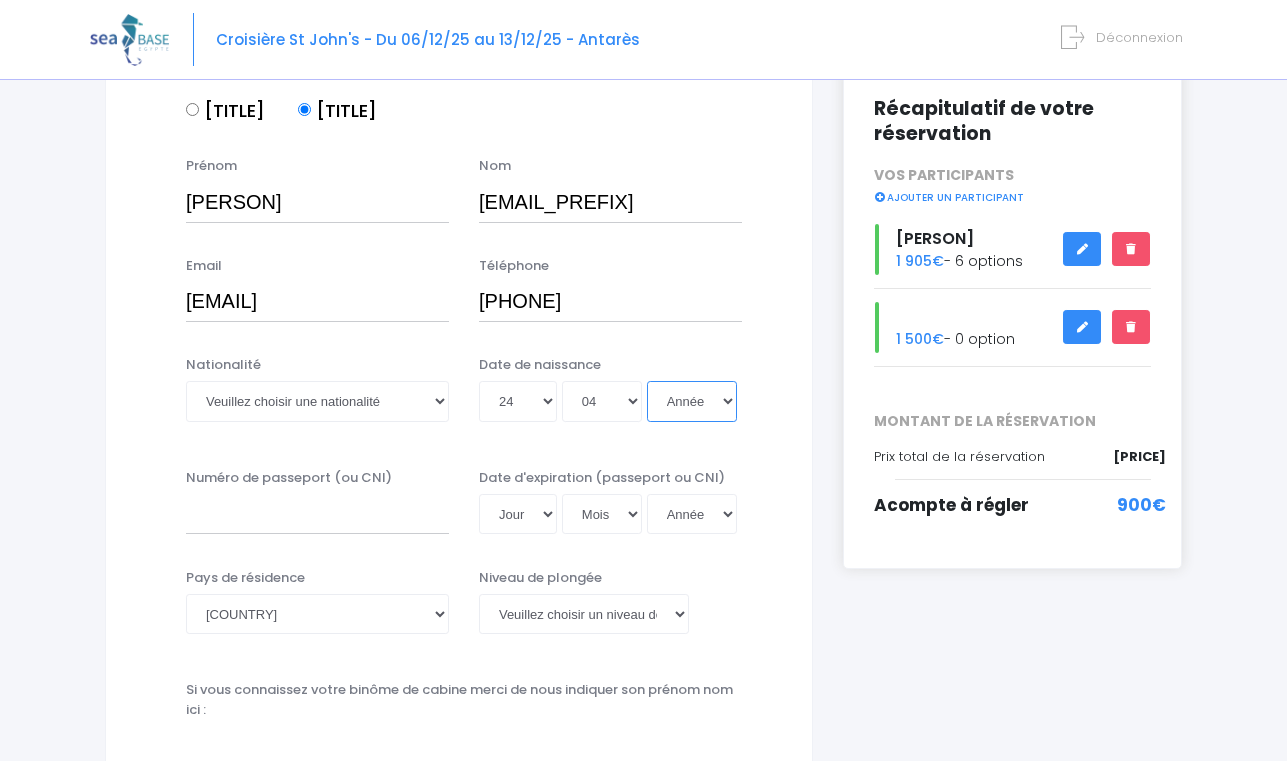 click on "Année 2045 2044 2043 2042 2041 2040 2039 2038 2037 2036 2035 2034 2033 2032 2031 2030 2029 2028 2027 2026 2025 2024 2023 2022 2021 2020 2019 2018 2017 2016 2015 2014 2013 2012 2011 2010 2009 2008 2007 2006 2005 2004 2003 2002 2001 2000 1999 1998 1997 1996 1995 1994 1993 1992 1991 1990 1989 1988 1987 1986 1985 1984 1983 1982 1981 1980 1979 1978 1977 1976 1975 1974 1973 1972 1971 1970 1969 1968 1967 1966 1965 1964 1963 1962 1961 1960 1959 1958 1957 1956 1955 1954 1953 1952 1951 1950 1949 1948 1947 1946 1945 1944 1943 1942 1941 1940 1939 1938 1937 1936 1935 1934 1933 1932 1931 1930 1929 1928 1927 1926 1925 1924 1923 1922 1921 1920 1919 1918 1917 1916 1915 1914 1913 1912 1911 1910 1909 1908 1907 1906 1905 1904 1903 1902 1901 1900" at bounding box center (692, 401) 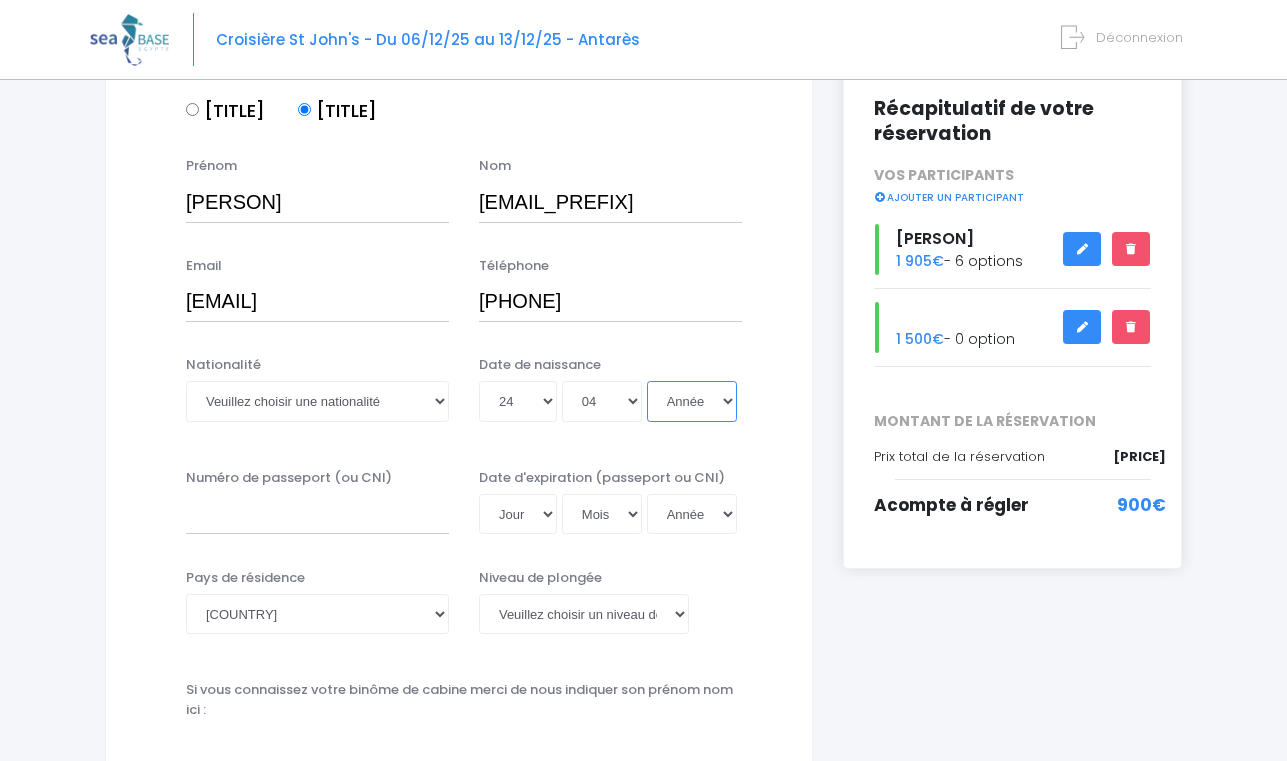 select on "1983" 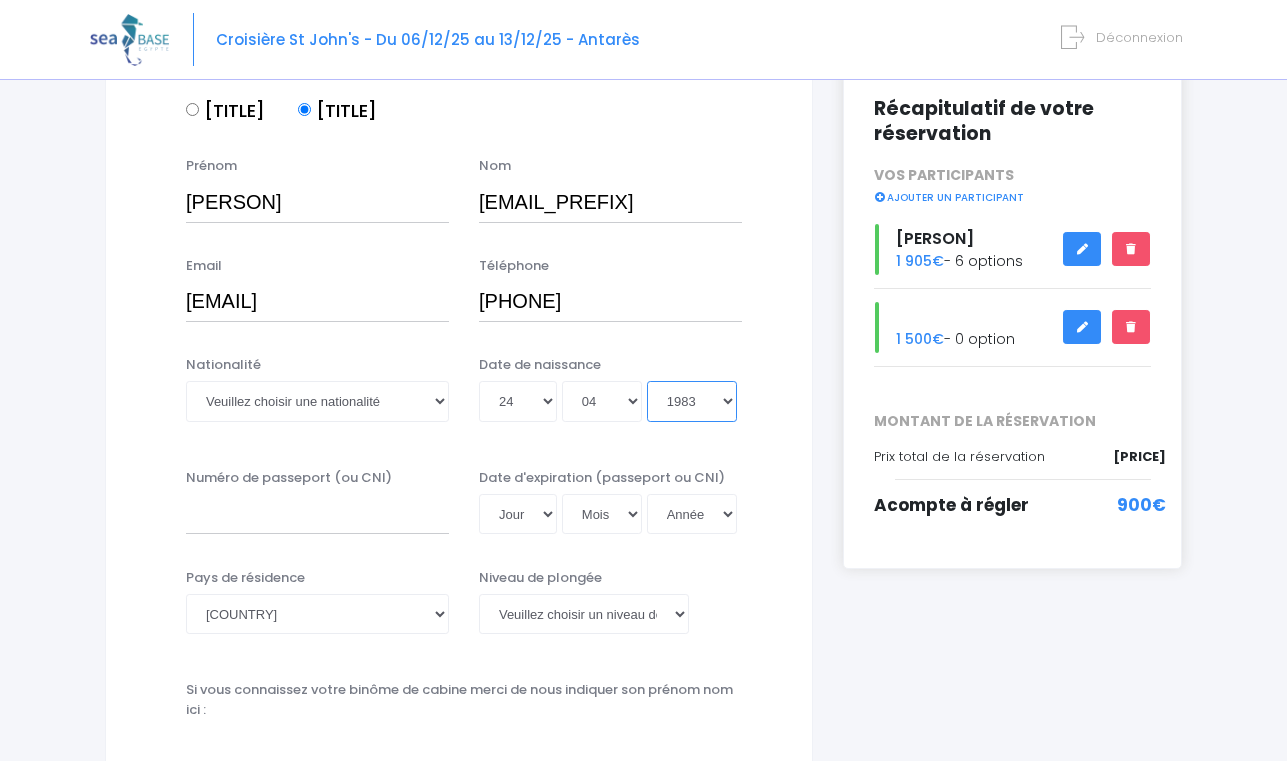 type on "1983-04-24" 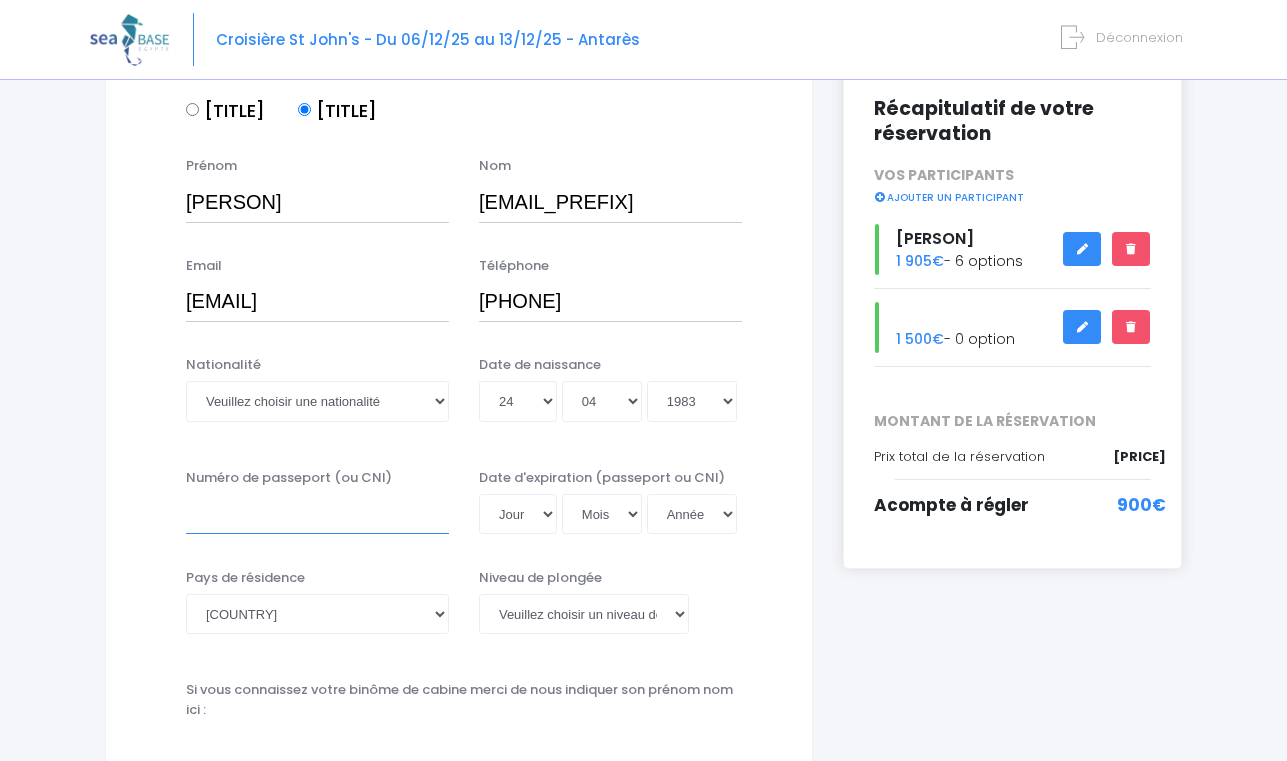 click on "Numéro de passeport (ou CNI)" at bounding box center (317, 514) 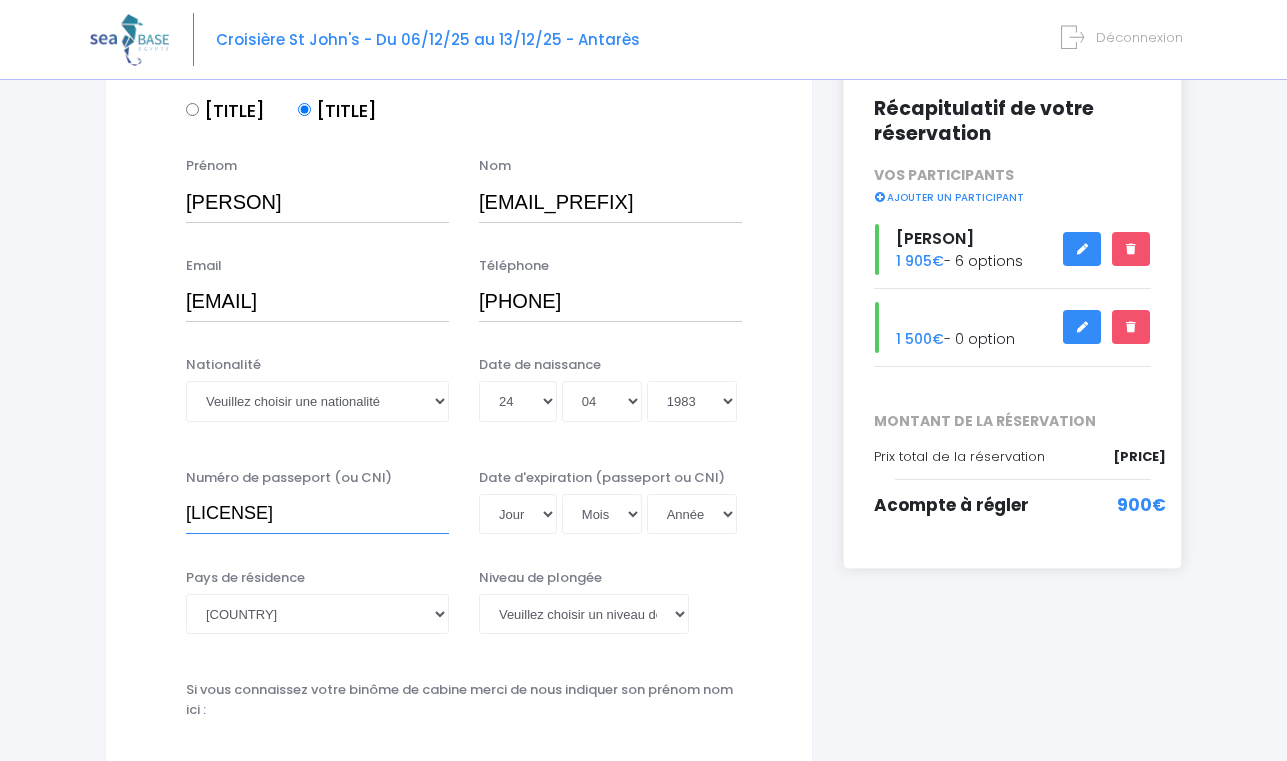 type on "20AF54737" 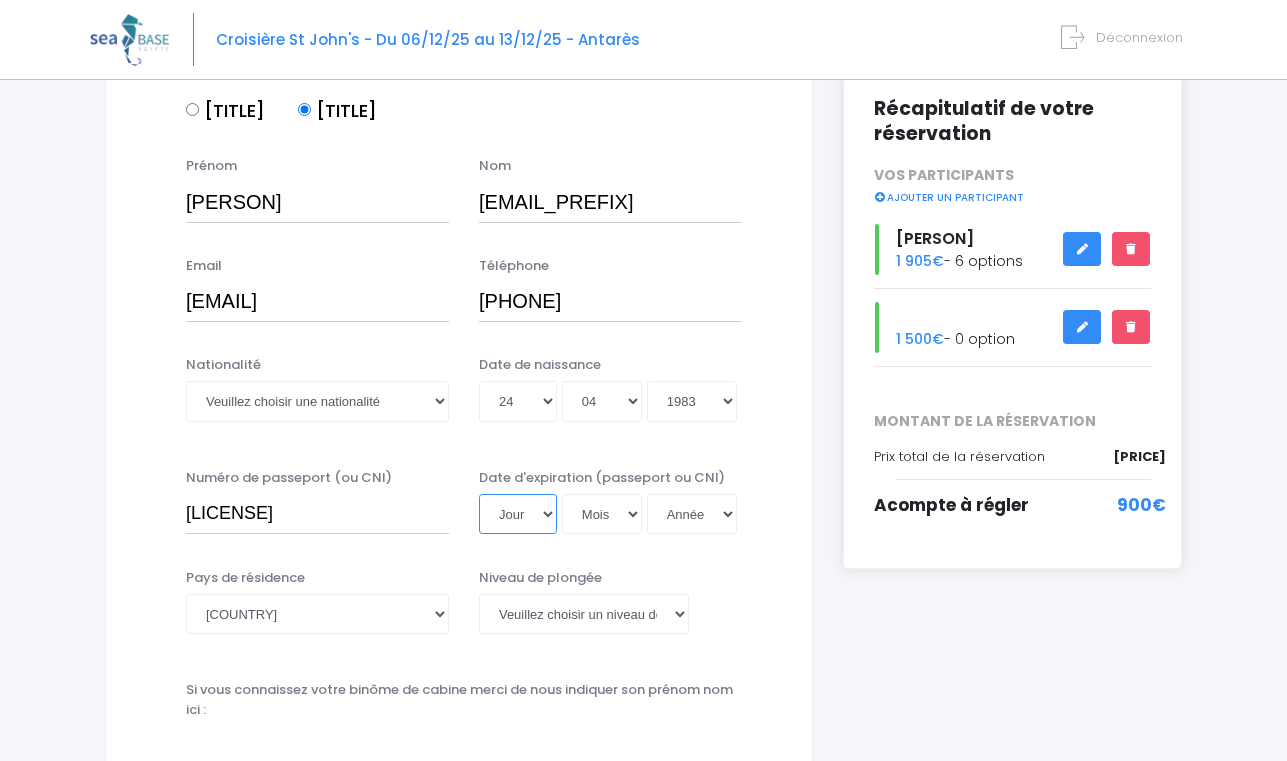 click on "Jour 01 02 03 04 05 06 07 08 09 10 11 12 13 14 15 16 17 18 19 20 21 22 23 24 25 26 27 28 29 30 31" at bounding box center [518, 514] 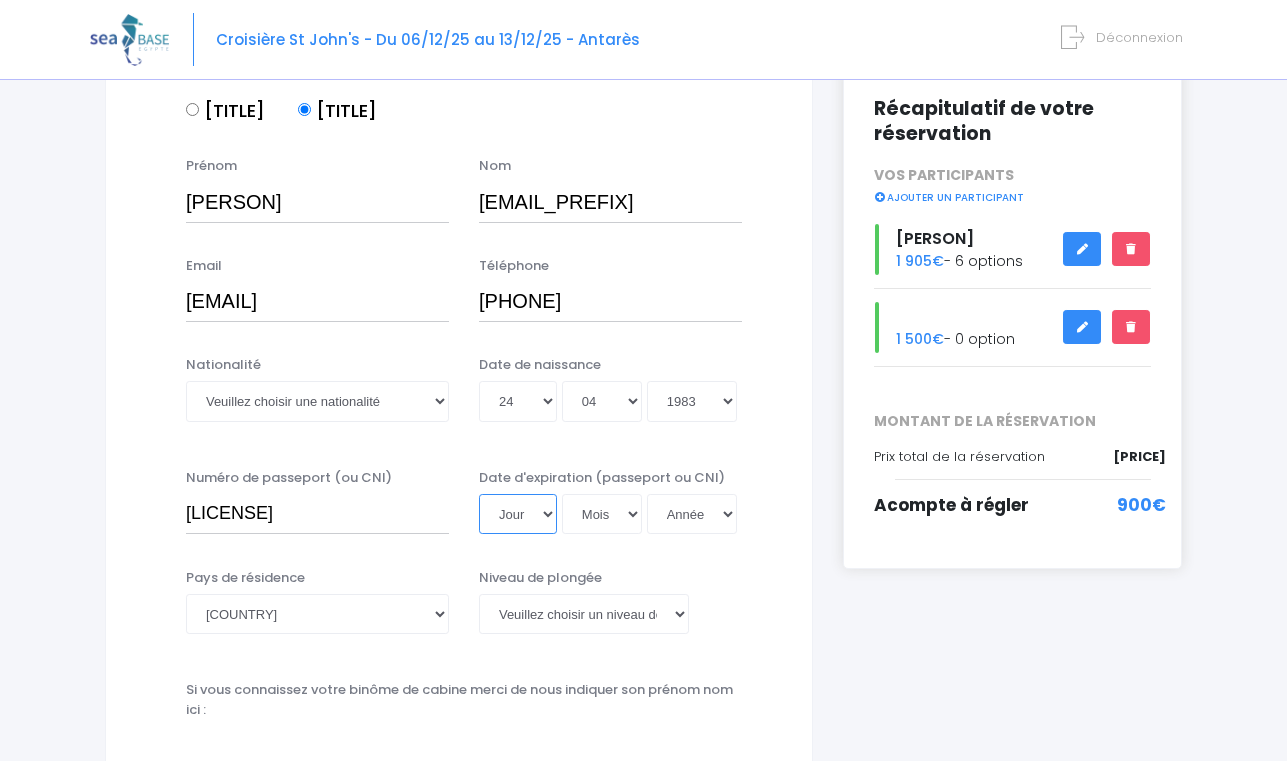 select on "27" 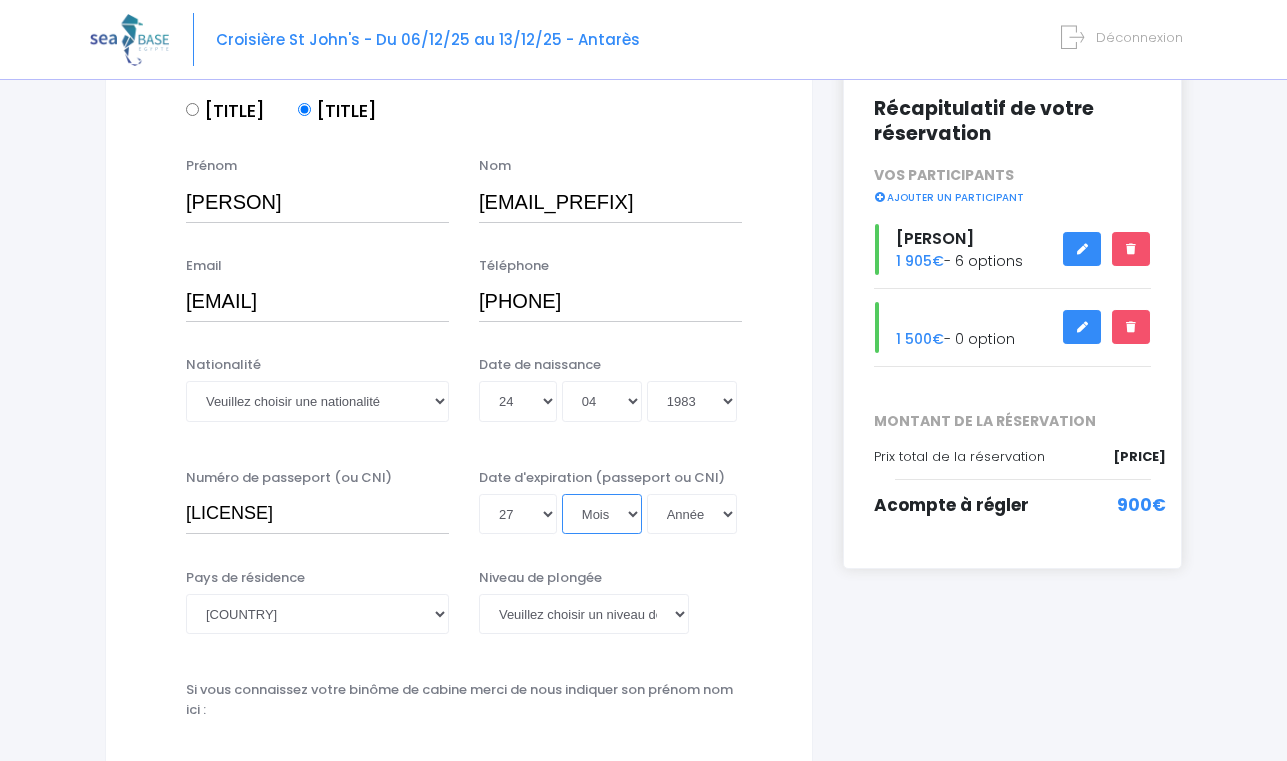 click on "Mois 01 02 03 04 05 06 07 08 09 10 11 12" at bounding box center (602, 514) 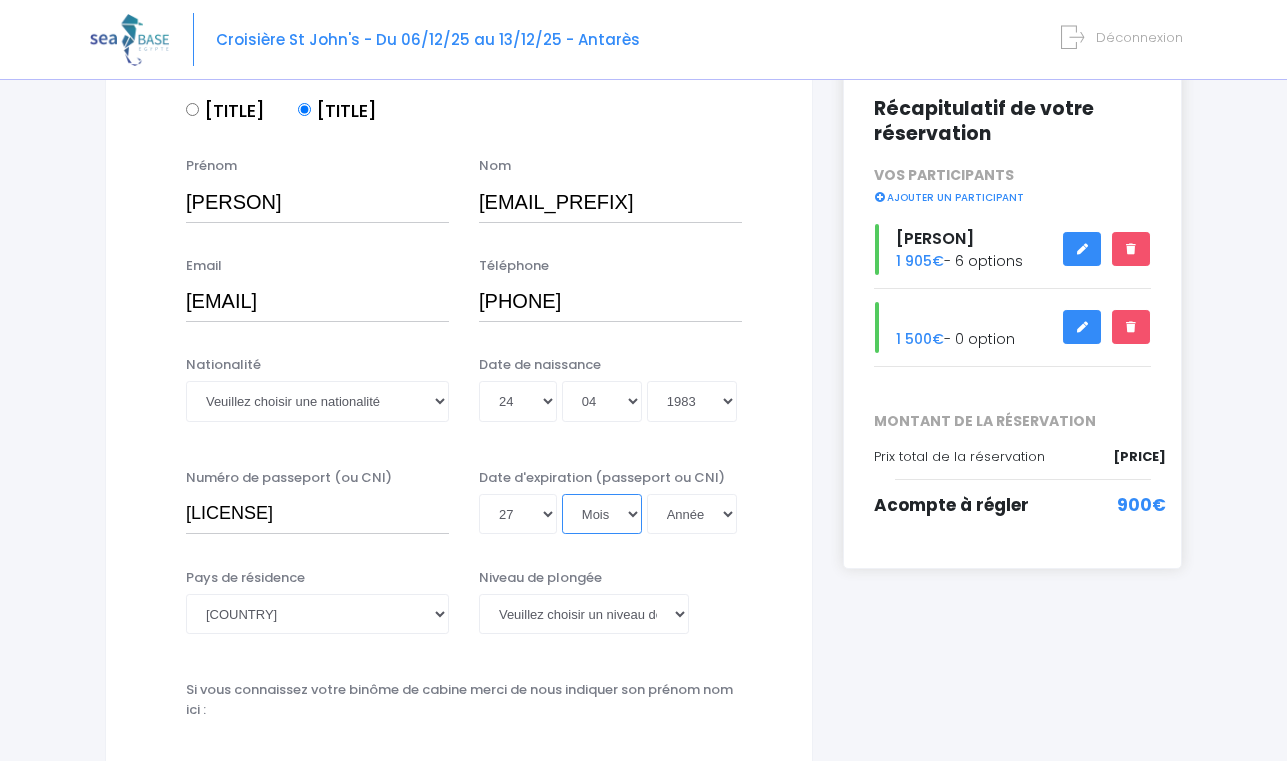 select on "01" 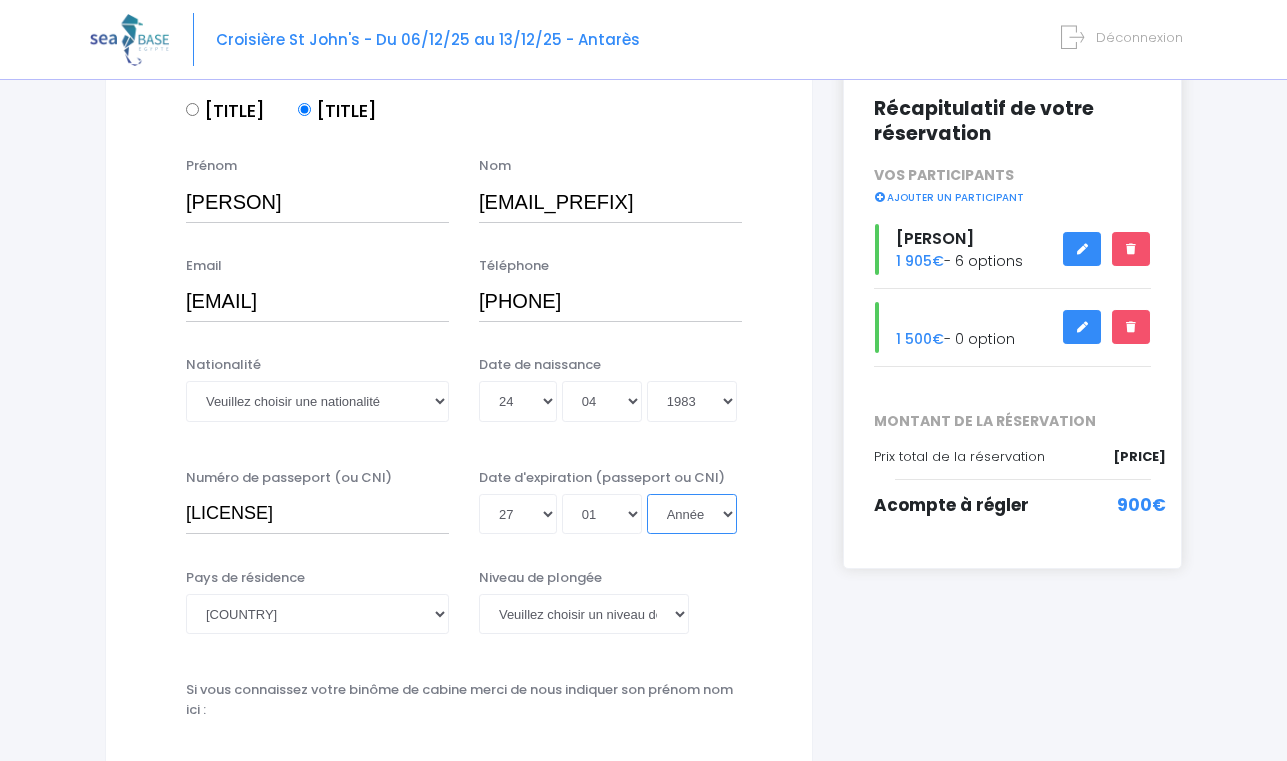 click on "Année 2045 2044 2043 2042 2041 2040 2039 2038 2037 2036 2035 2034 2033 2032 2031 2030 2029 2028 2027 2026 2025 2024 2023 2022 2021 2020 2019 2018 2017 2016 2015 2014 2013 2012 2011 2010 2009 2008 2007 2006 2005 2004 2003 2002 2001 2000 1999 1998 1997 1996 1995 1994 1993 1992 1991 1990 1989 1988 1987 1986 1985 1984 1983 1982 1981 1980 1979 1978 1977 1976 1975 1974 1973 1972 1971 1970 1969 1968 1967 1966 1965 1964 1963 1962 1961 1960 1959 1958 1957 1956 1955 1954 1953 1952 1951 1950 1949 1948 1947 1946 1945 1944 1943 1942 1941 1940 1939 1938 1937 1936 1935 1934 1933 1932 1931 1930 1929 1928 1927 1926 1925 1924 1923 1922 1921 1920 1919 1918 1917 1916 1915 1914 1913 1912 1911 1910 1909 1908 1907 1906 1905 1904 1903 1902 1901 1900" at bounding box center [692, 514] 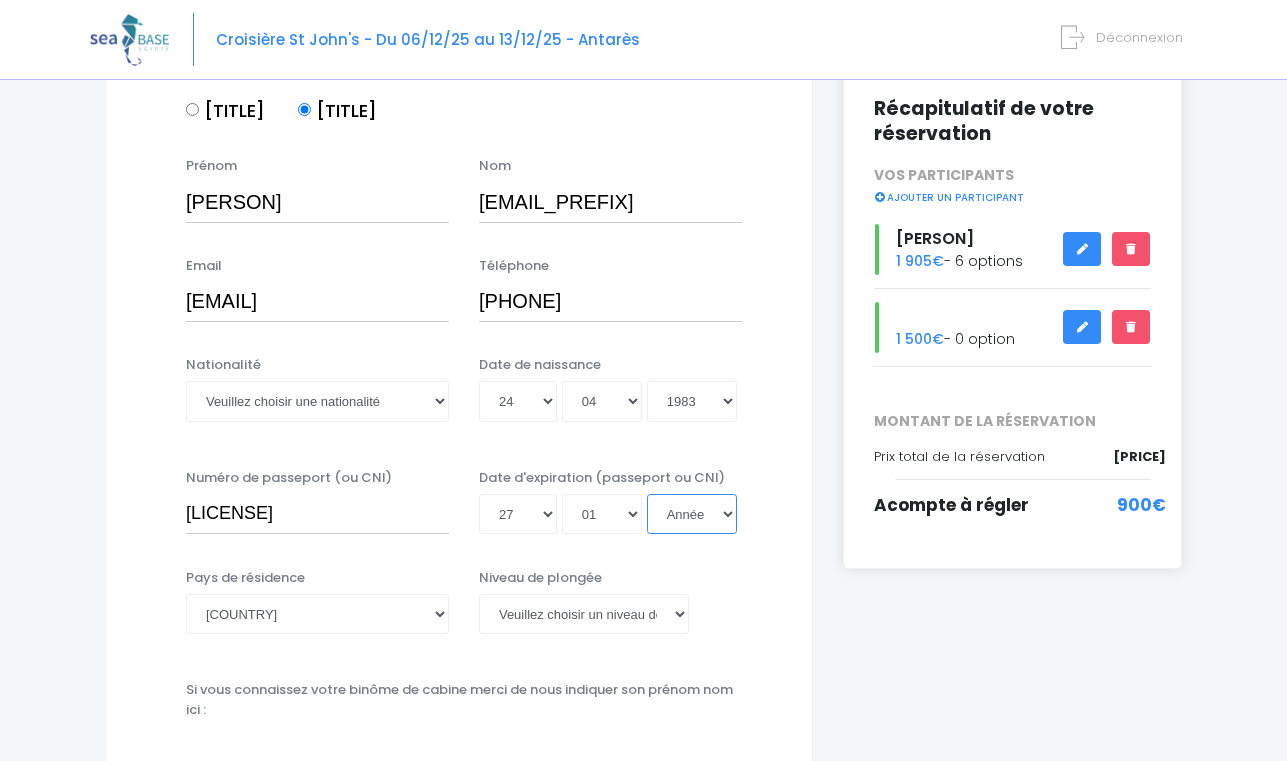 select on "2030" 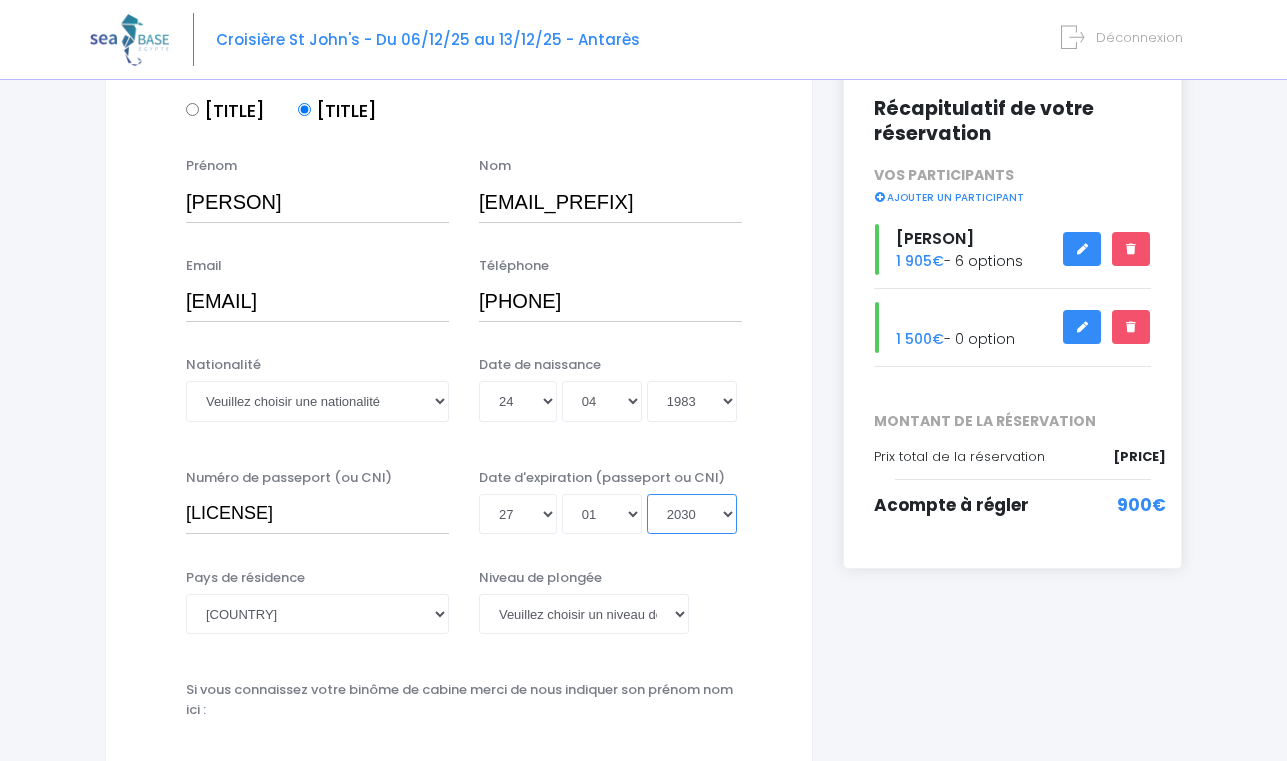 type on "2030-01-27" 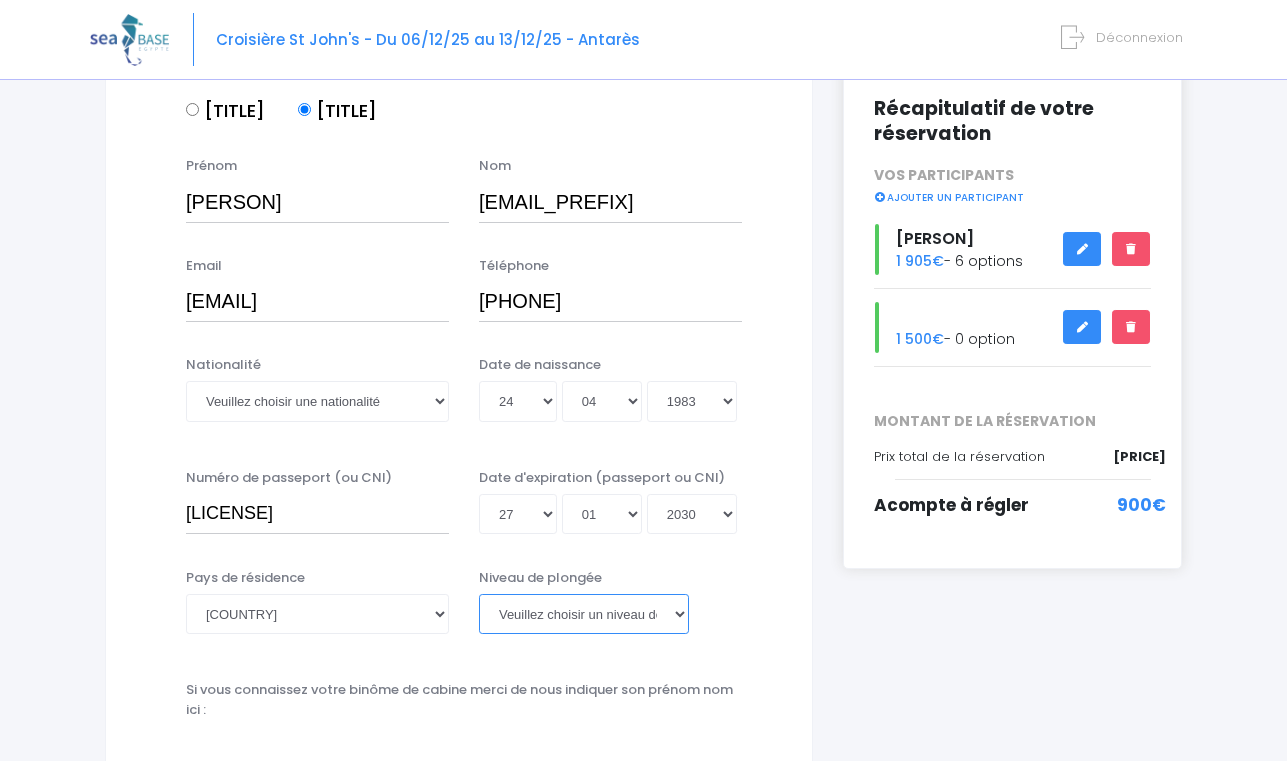 click on "Veuillez choisir un niveau de plongée
Non plongeur
Junior OW diver
Adventure OW diver
Open Water diver
Advanced OW diver
Deep diver
Rescue diver
Dive Master
Instructeur
MSDT
IDC Staff
Master instructeur
Course Director
N1
N2
N3
N4 PA40 MF1 MF2 PE40 Autre" at bounding box center [584, 614] 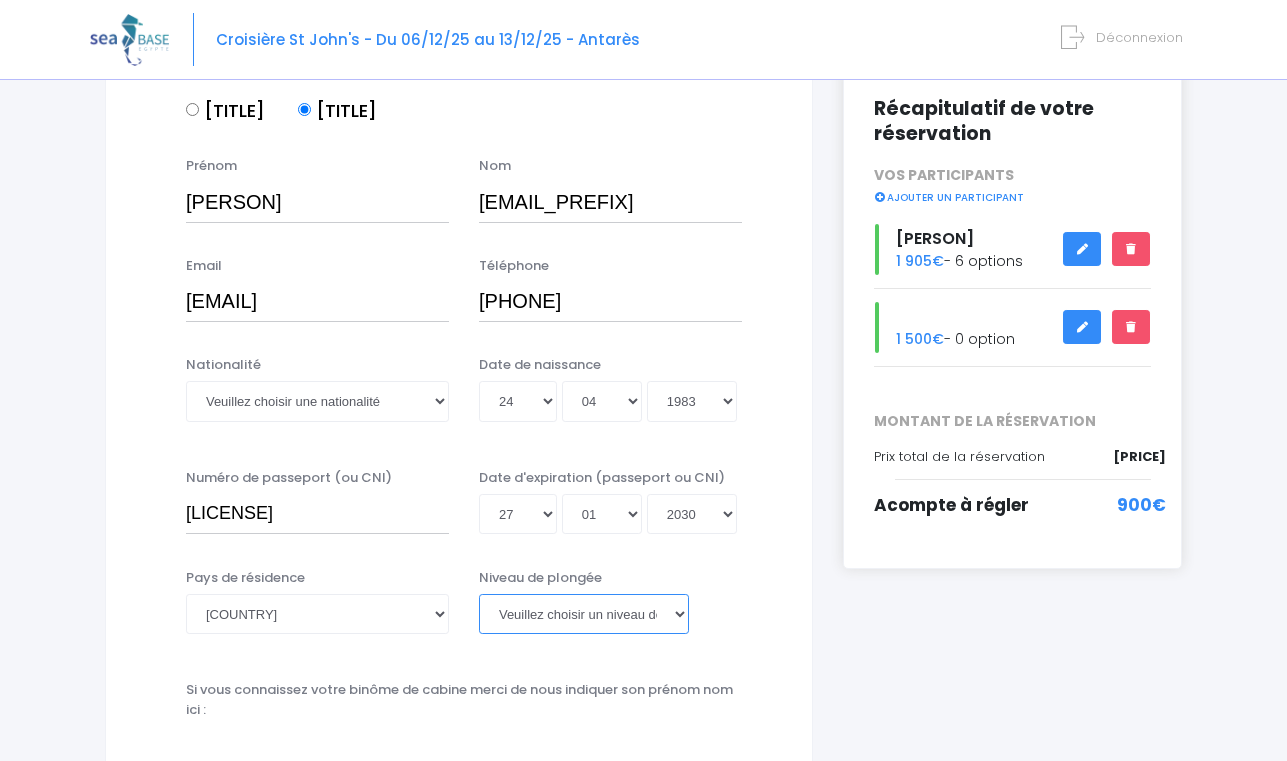 select on "PADI Advanced OW diver" 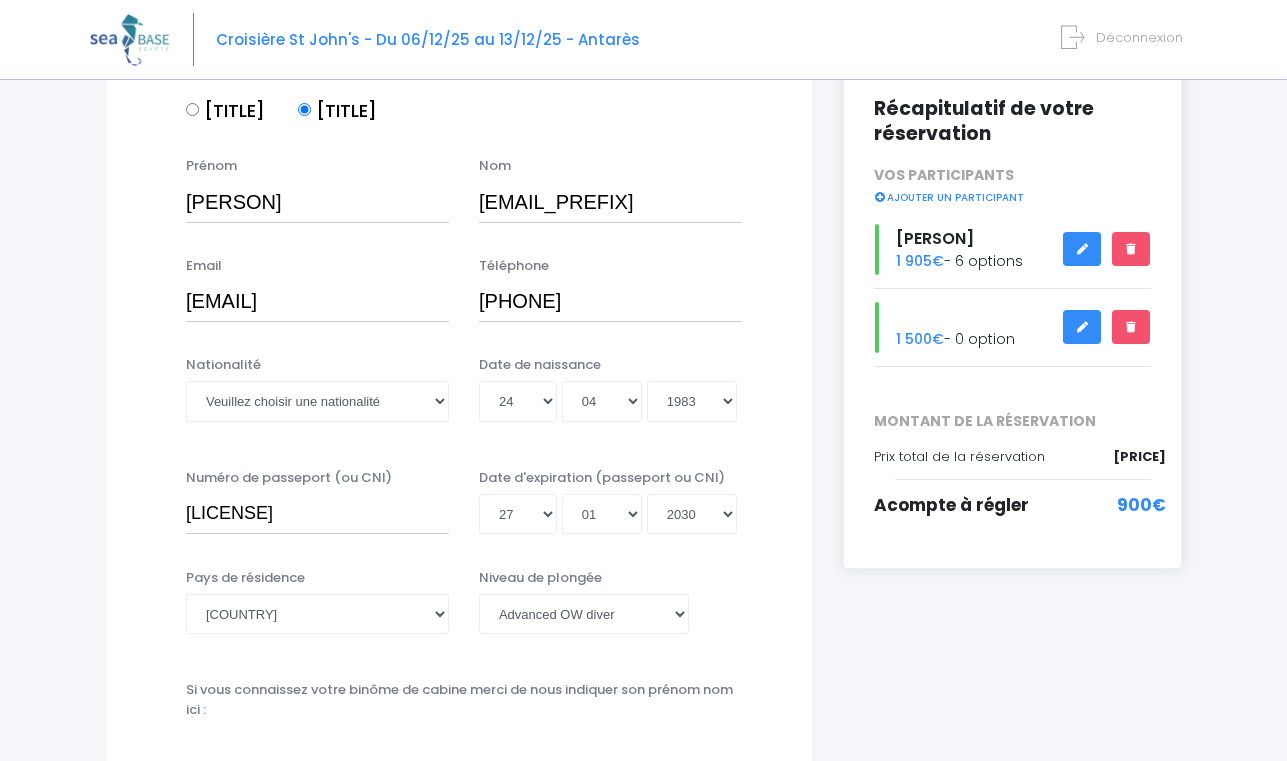 click on "Niveau de plongée
Veuillez choisir un niveau de plongée
Non plongeur
Junior OW diver
Adventure OW diver
Open Water diver
Advanced OW diver
Deep diver
Rescue diver
Dive Master
Instructeur
MSDT
IDC Staff
Master instructeur
Course Director
N1" at bounding box center [610, 607] 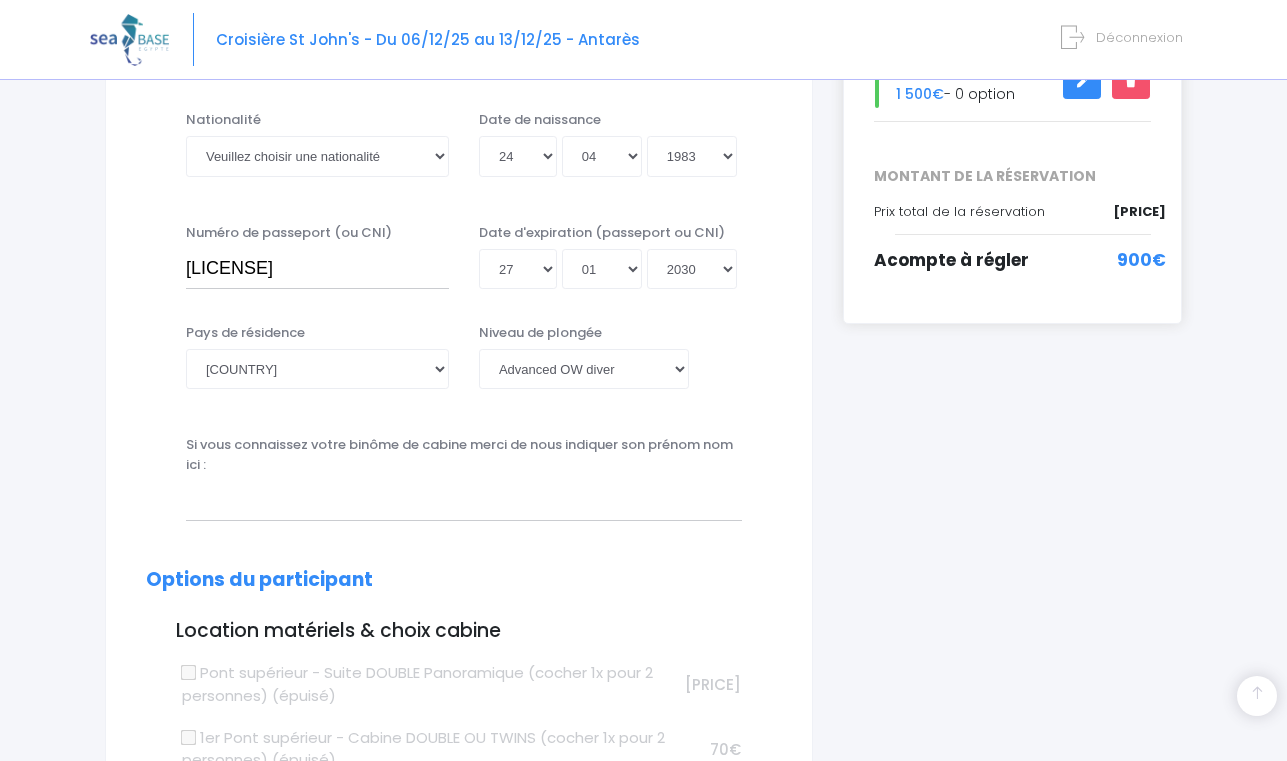 scroll, scrollTop: 569, scrollLeft: 0, axis: vertical 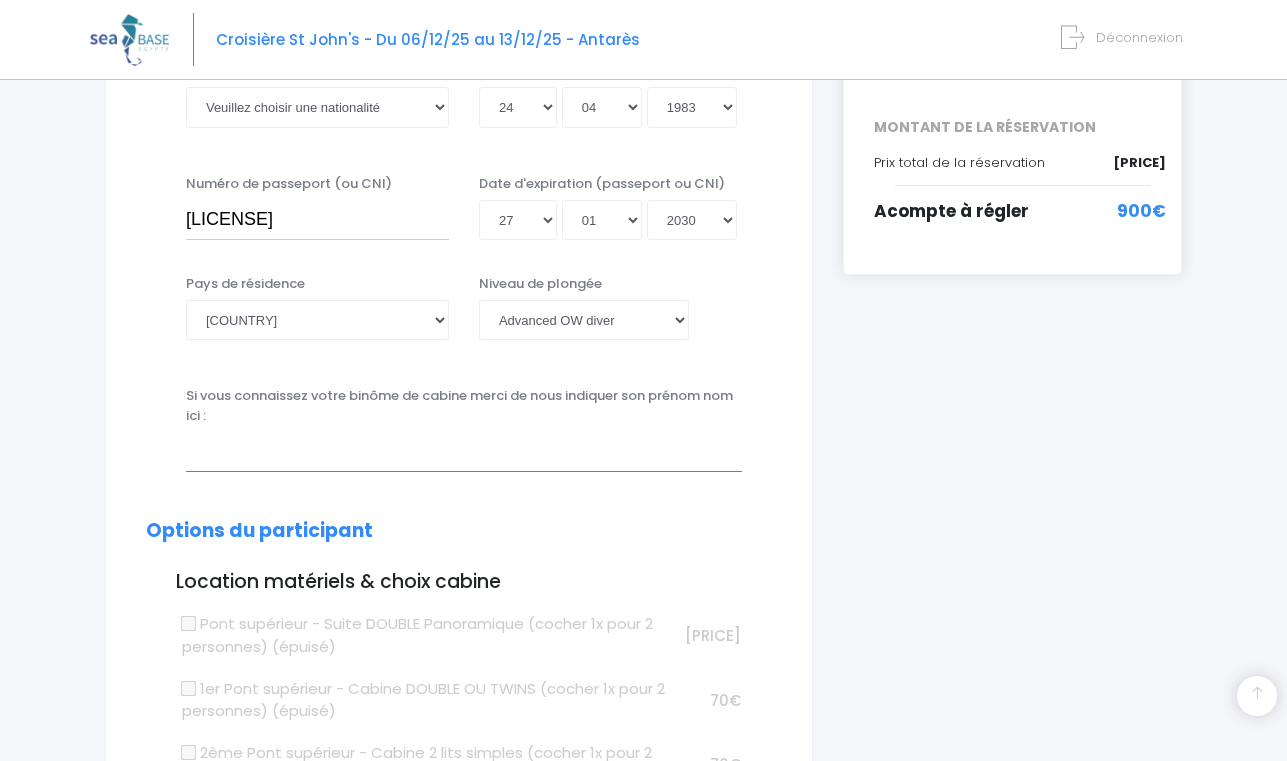 click at bounding box center (464, 452) 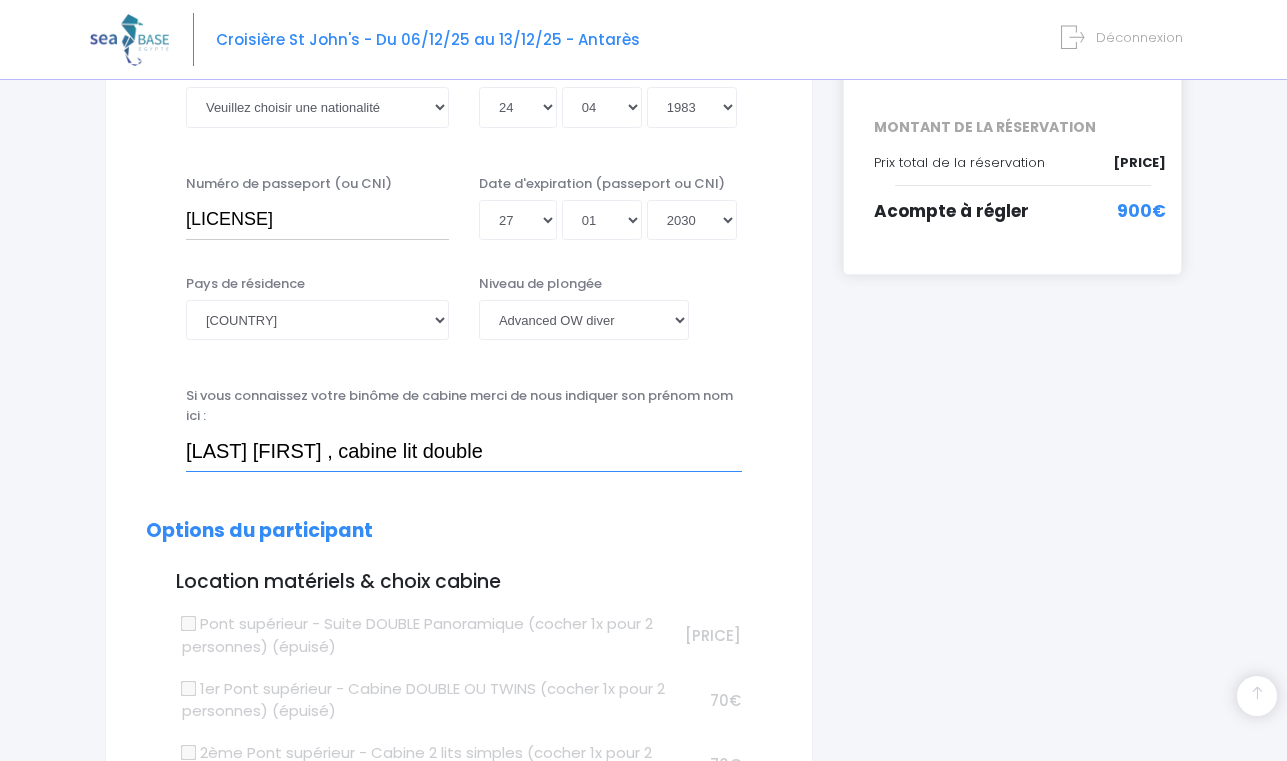 click on "mercoli henry , cabine lit double" at bounding box center (464, 452) 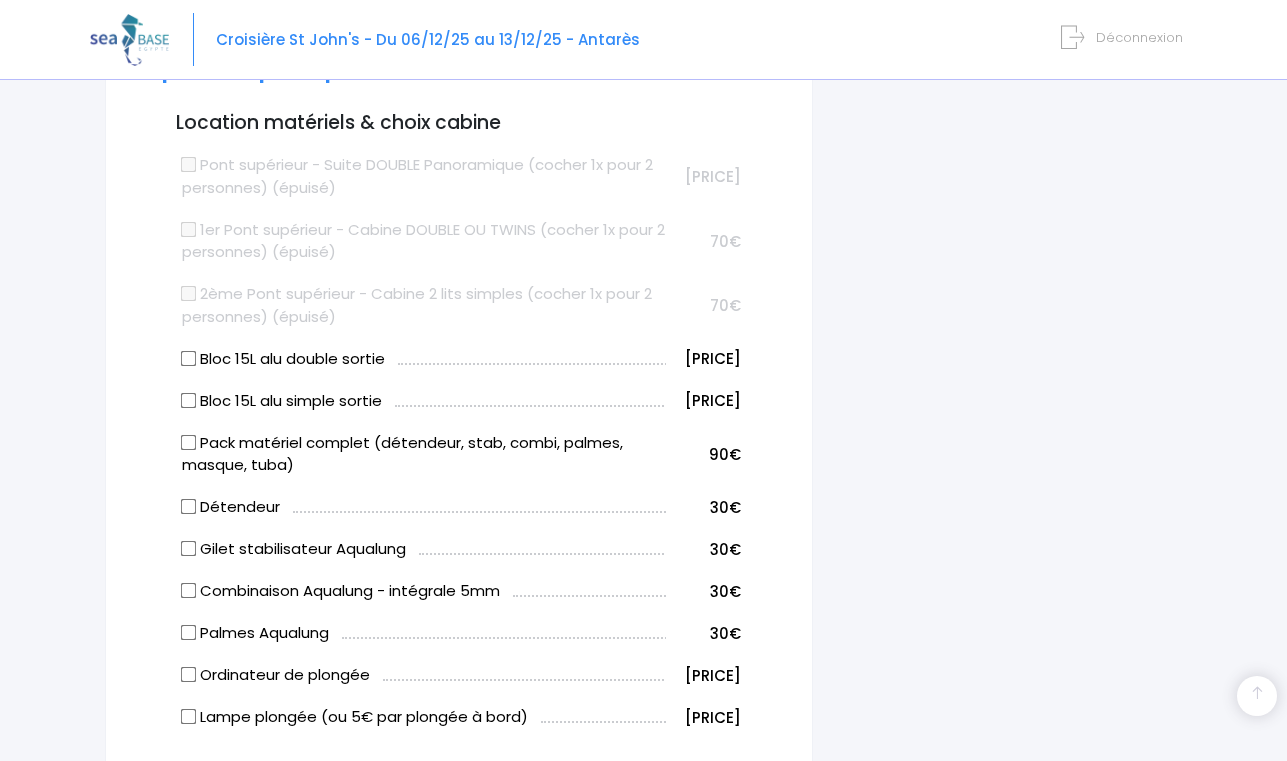 scroll, scrollTop: 1027, scrollLeft: 0, axis: vertical 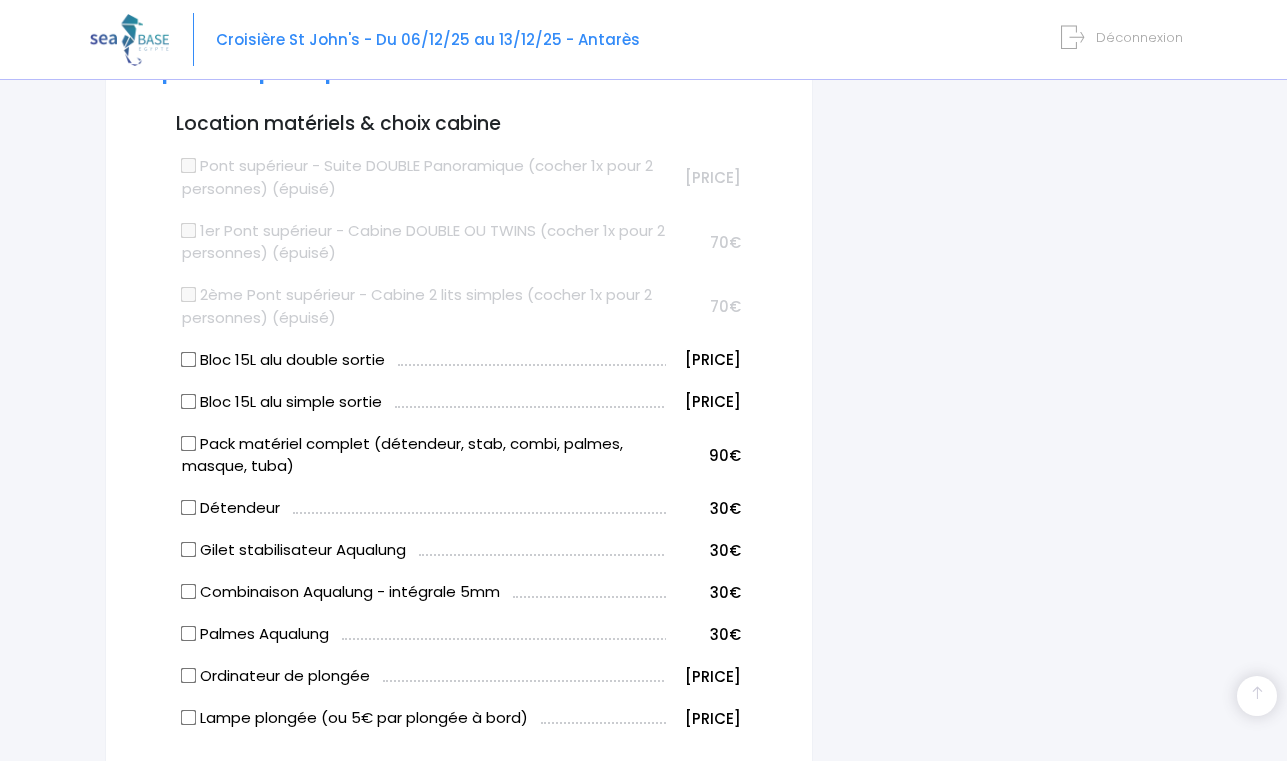 type on "mercoli henry , cabine lit double si possible svp" 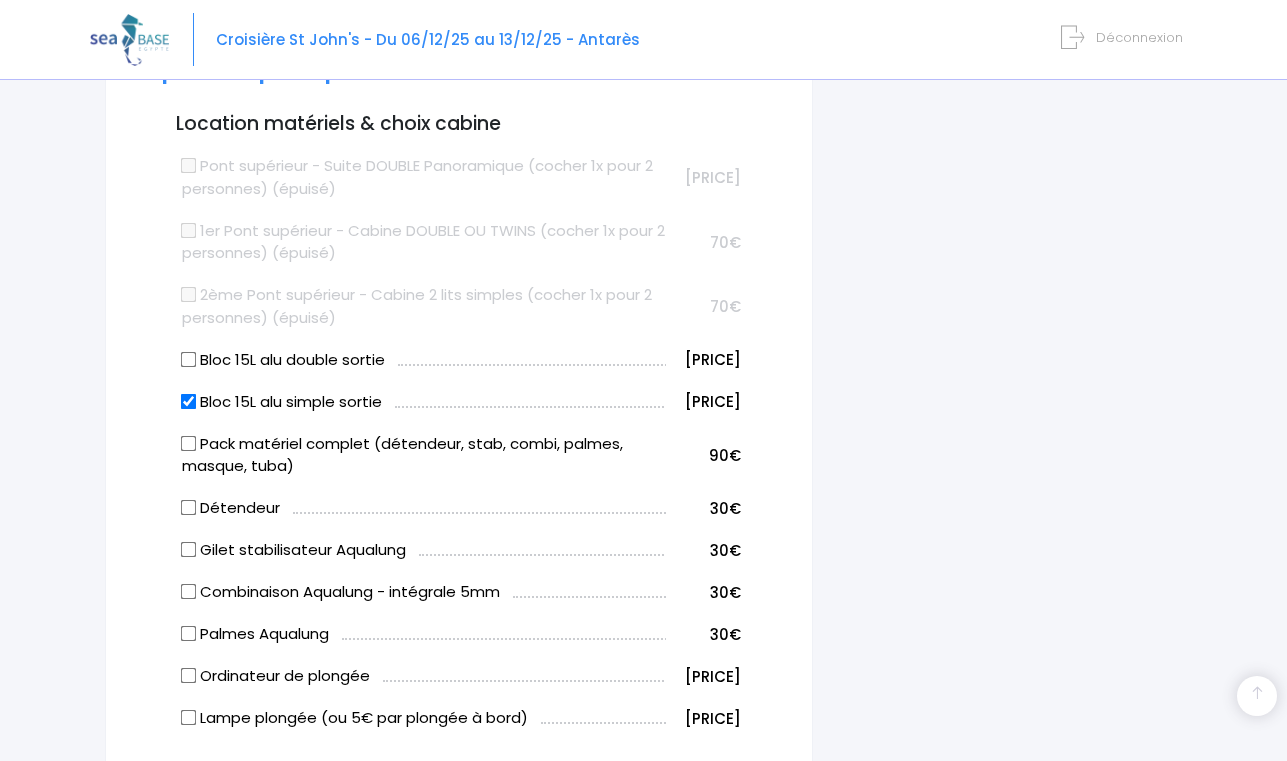 click on "Pack matériel complet (détendeur, stab, combi, palmes, masque, tuba)" at bounding box center (189, 443) 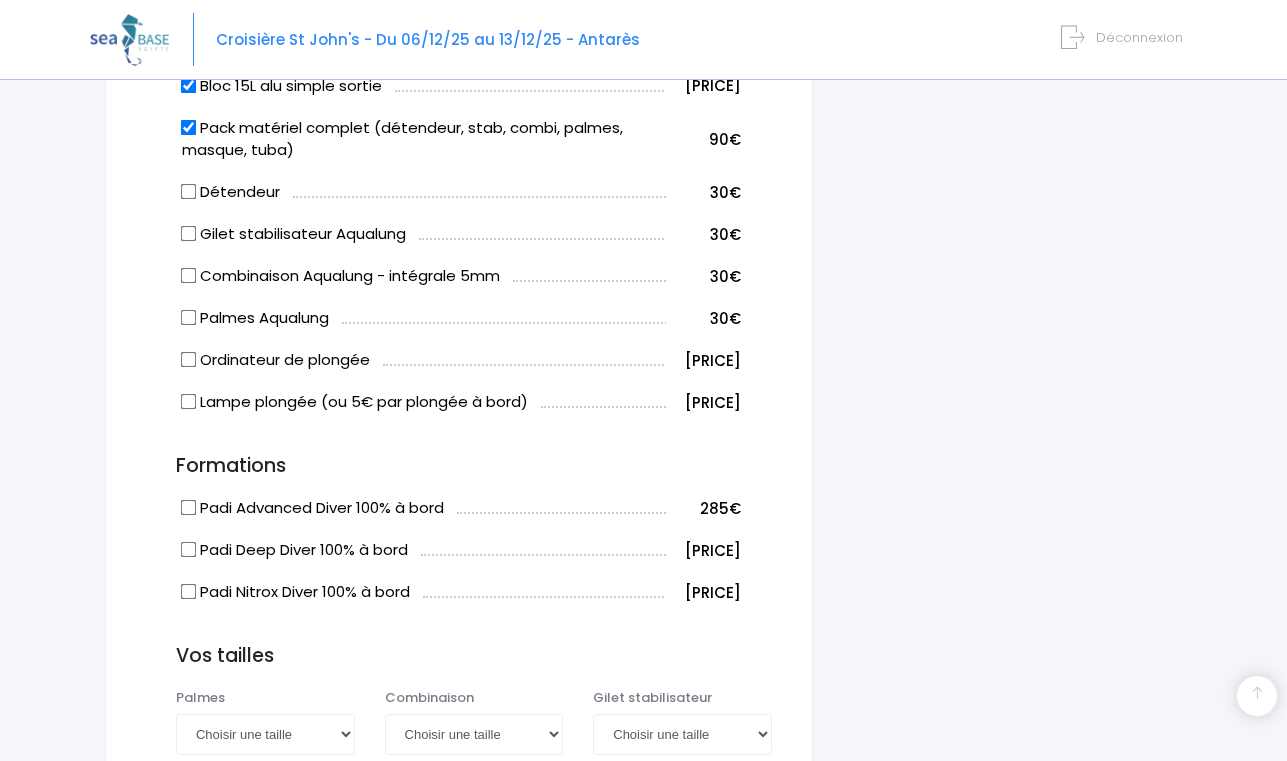 scroll, scrollTop: 1418, scrollLeft: 0, axis: vertical 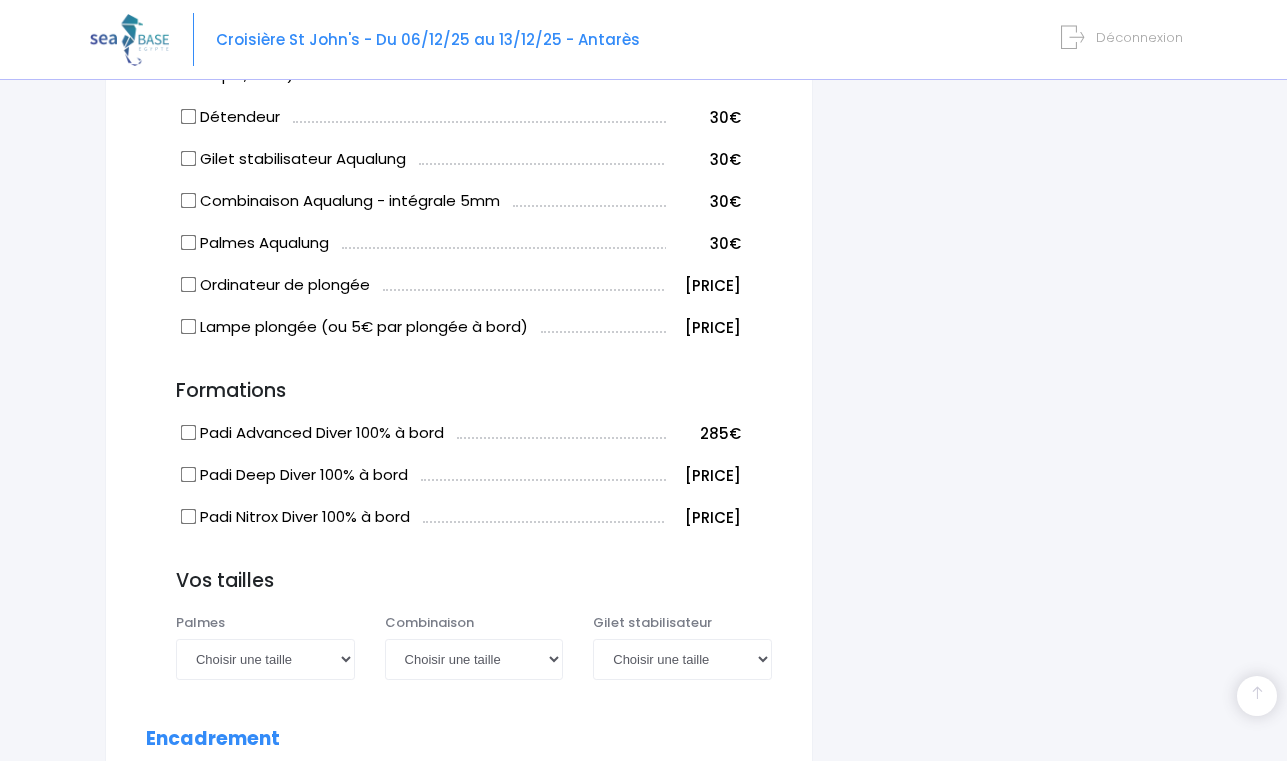 click on "Padi Nitrox Diver 100% à bord" at bounding box center (189, 517) 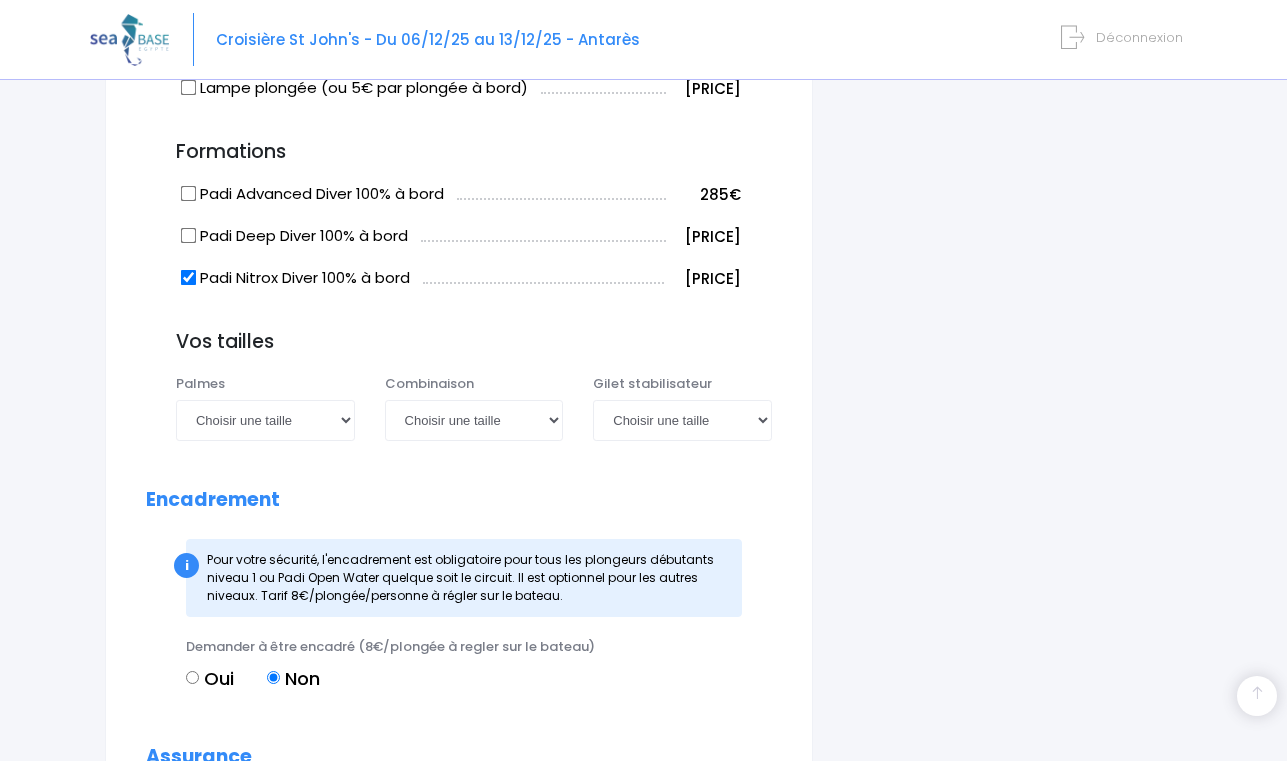 scroll, scrollTop: 1665, scrollLeft: 0, axis: vertical 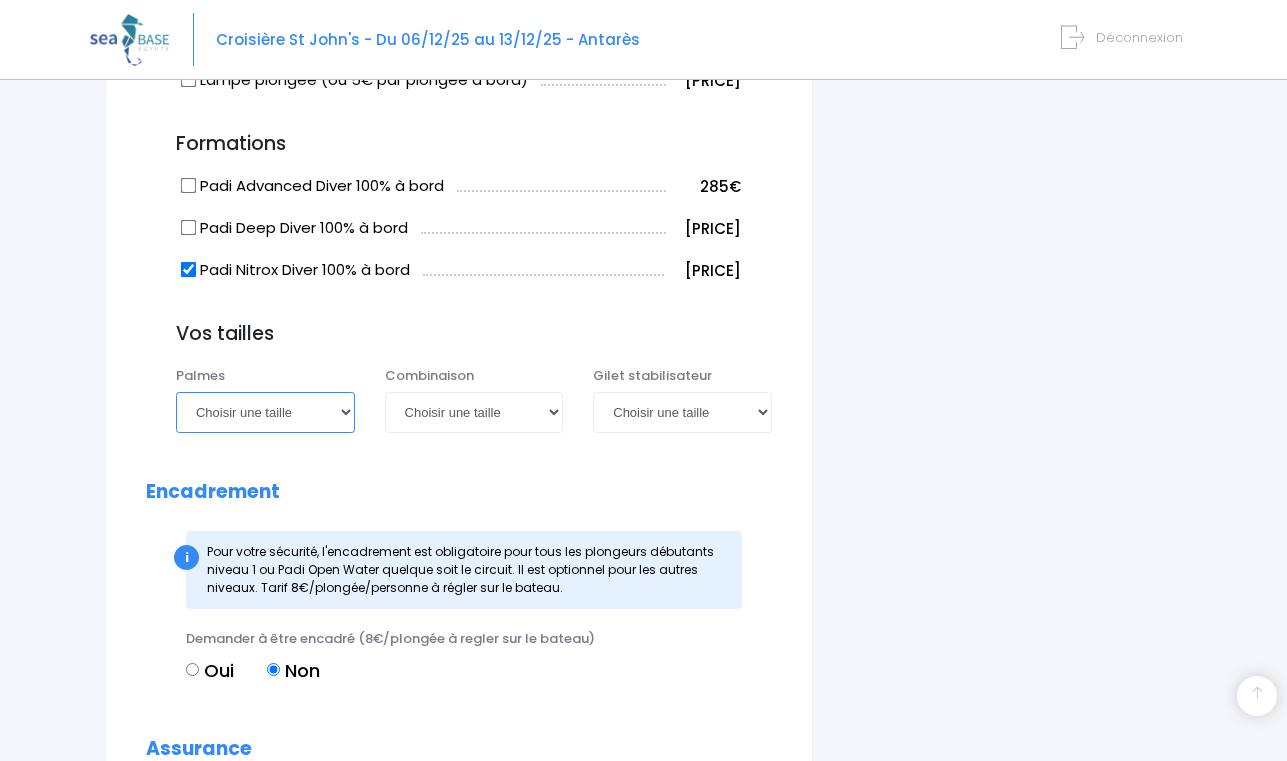 click on "Choisir une taille
36/37
38/39
40/41
42/43
44/45
46/47" at bounding box center [265, 412] 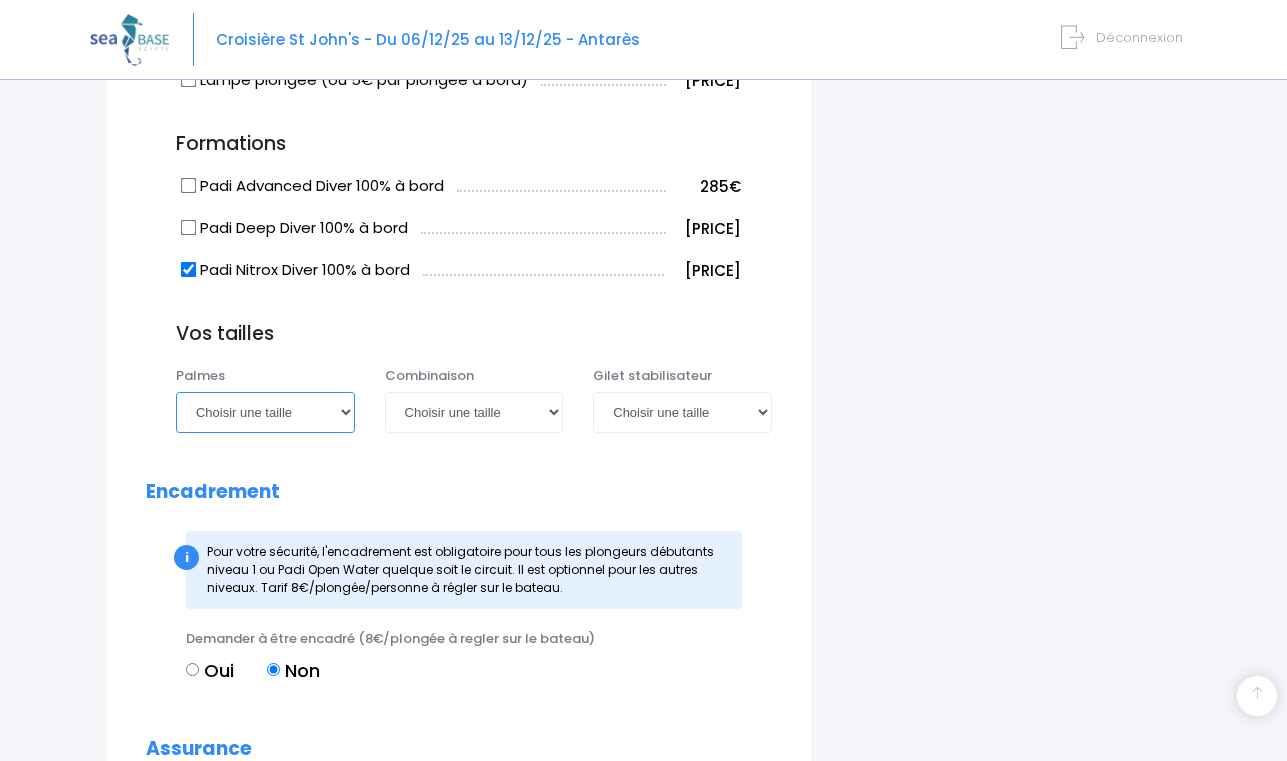 select on "38/39" 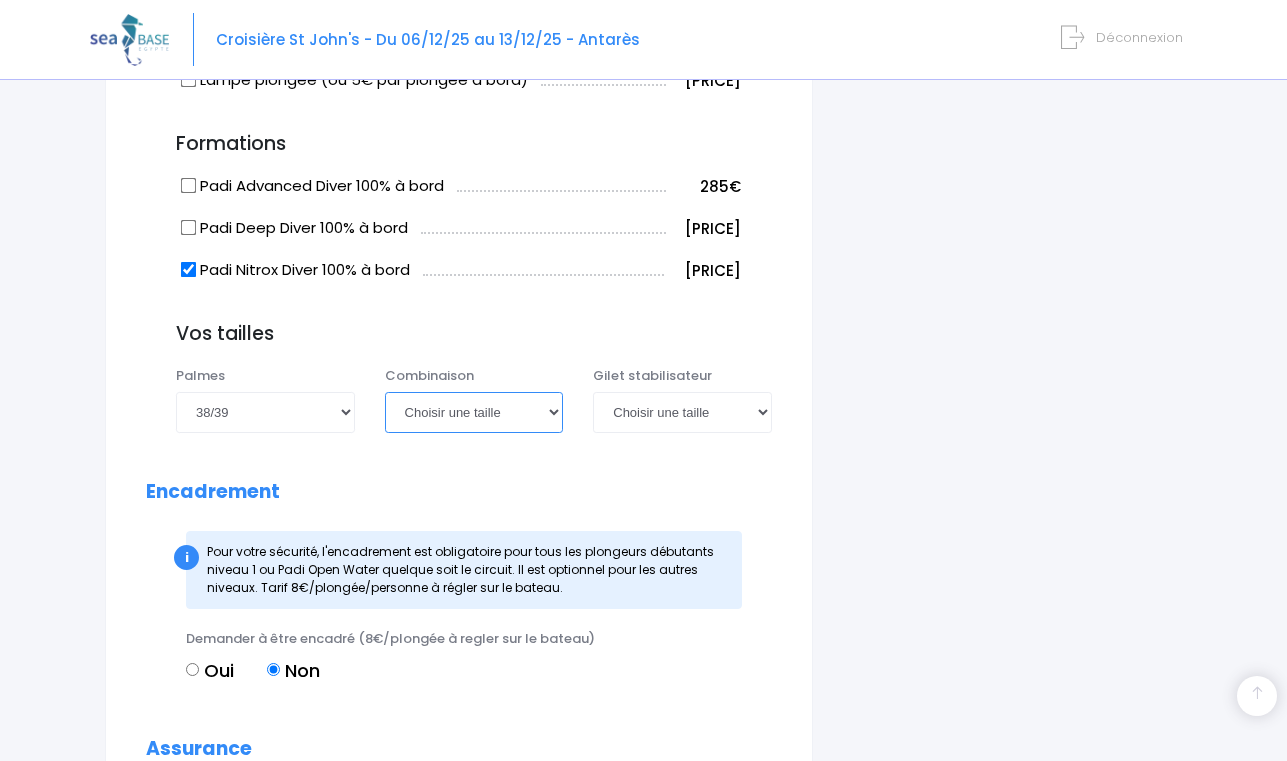click on "Choisir une taille
XS
S
M
ML
L
XL
XXL" at bounding box center [474, 412] 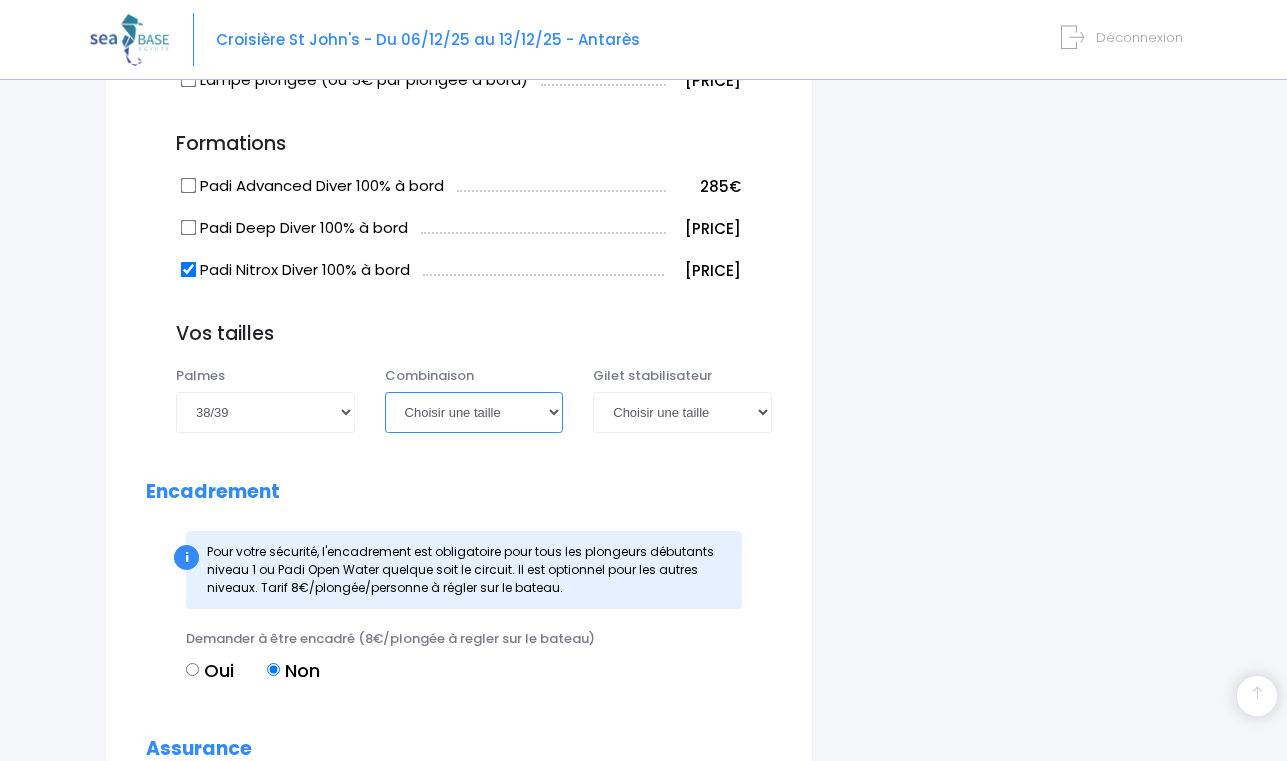 select on "S" 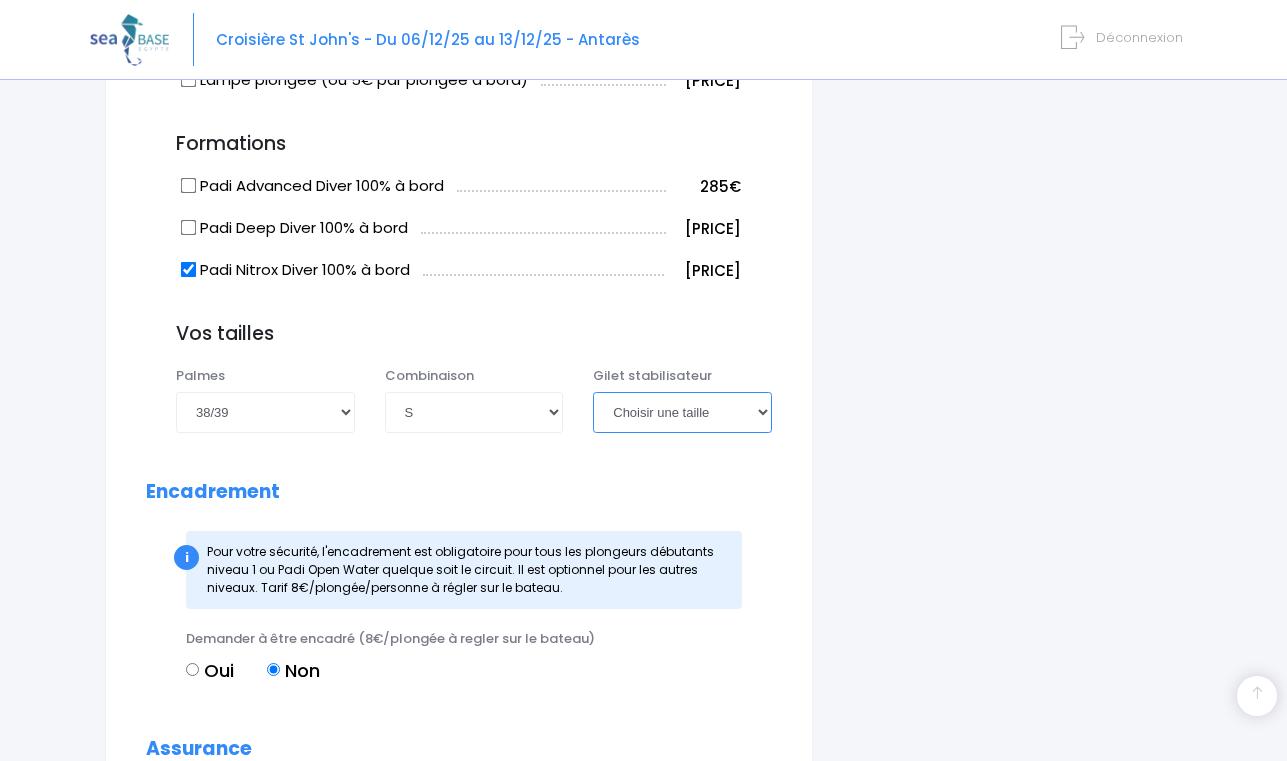 click on "Choisir une taille
XXS
XS
S
M
ML
L
XL
XXL" at bounding box center (682, 412) 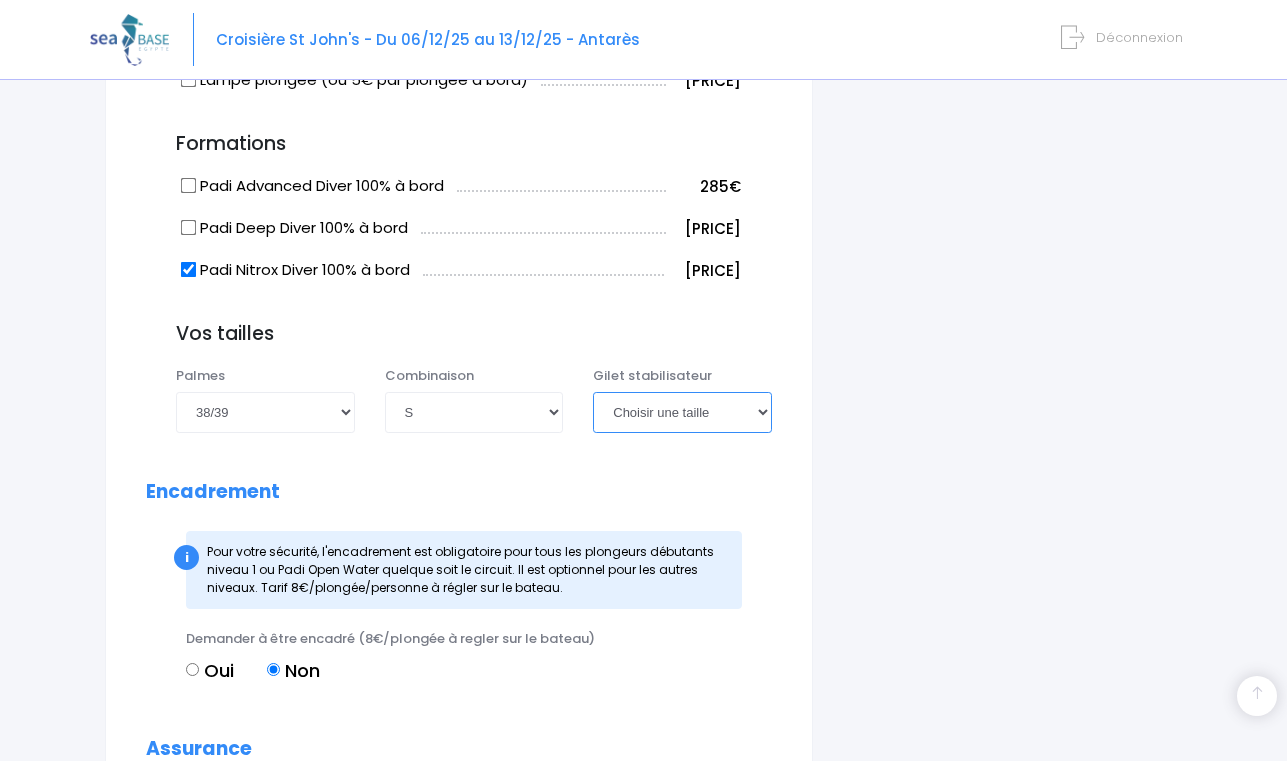 select on "S" 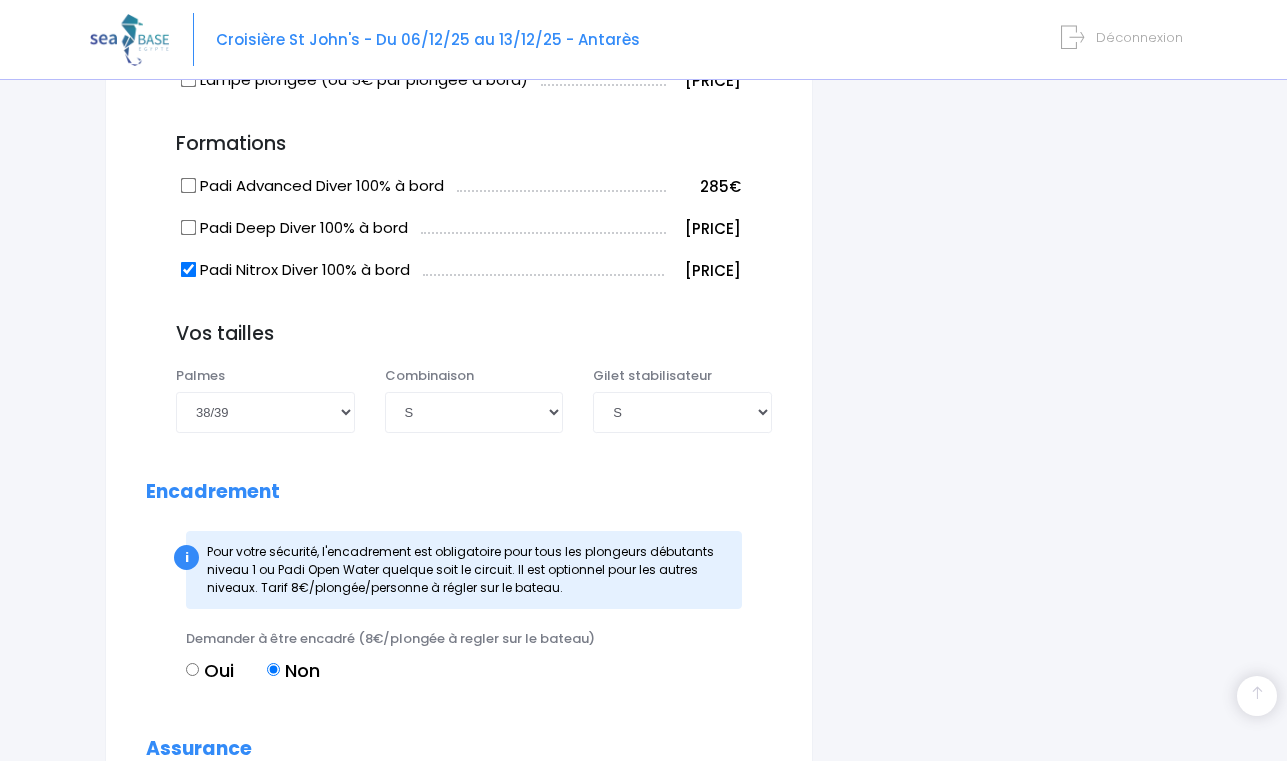 click on "Encadrement" at bounding box center [459, 492] 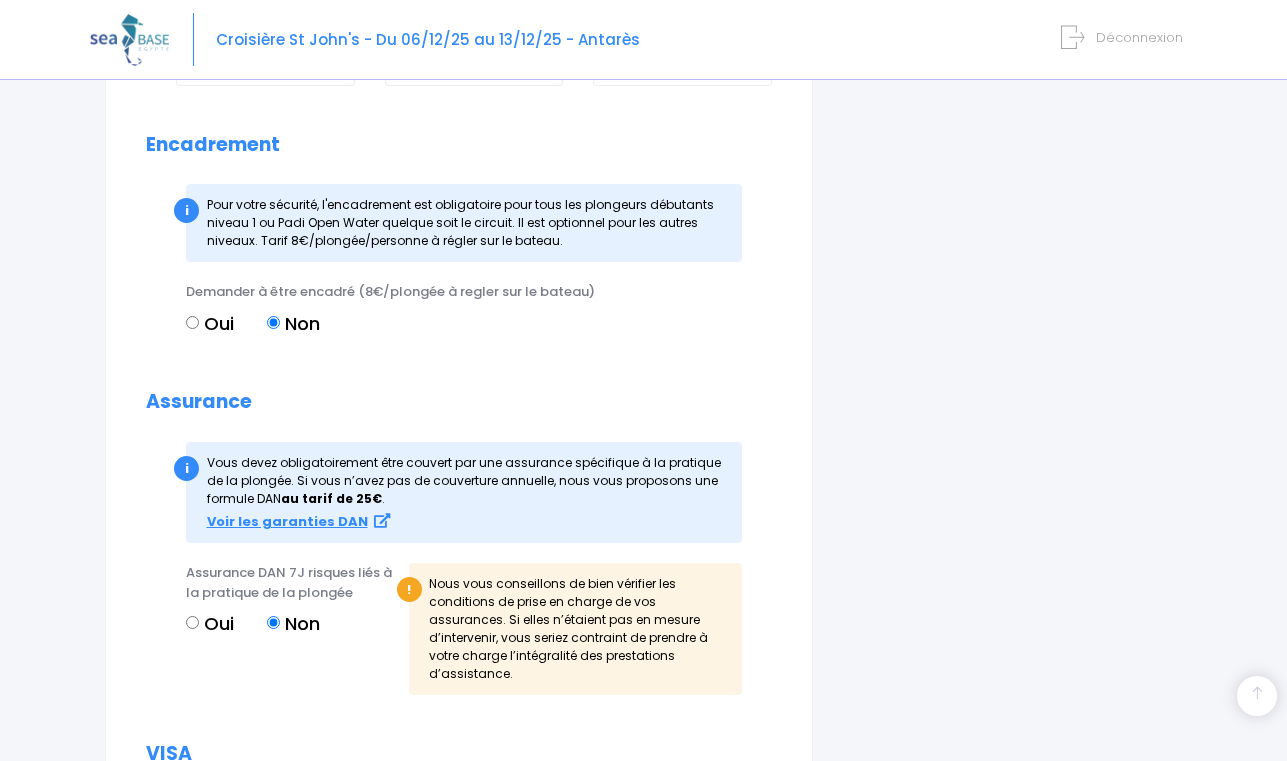 scroll, scrollTop: 2021, scrollLeft: 0, axis: vertical 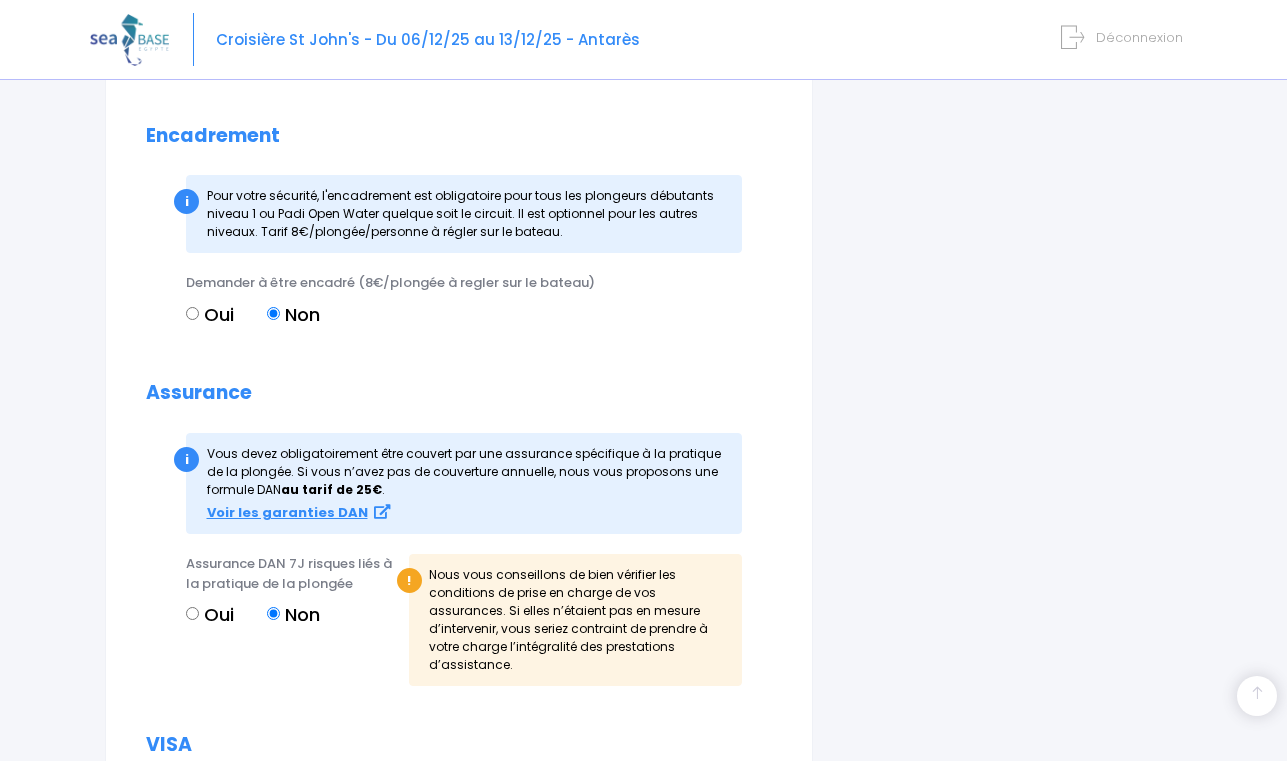 click on "Oui" at bounding box center [210, 314] 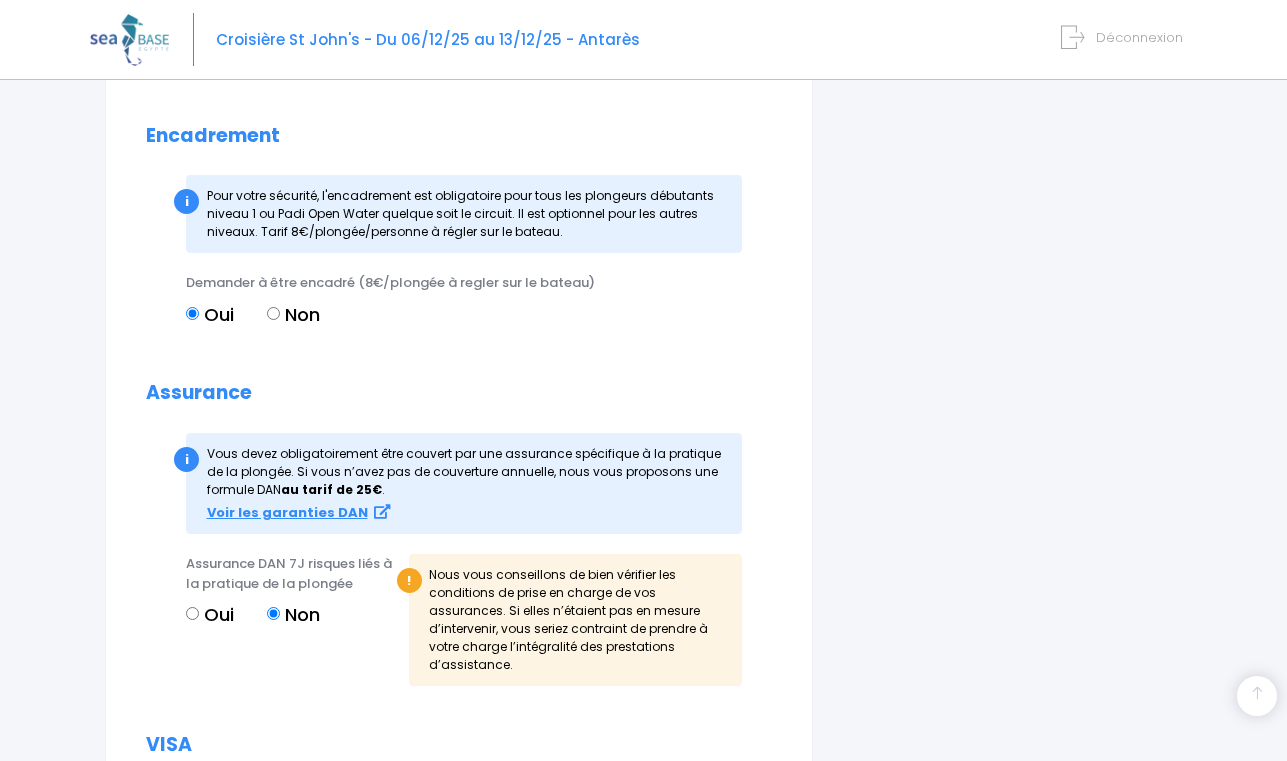 click on "Oui" at bounding box center (210, 614) 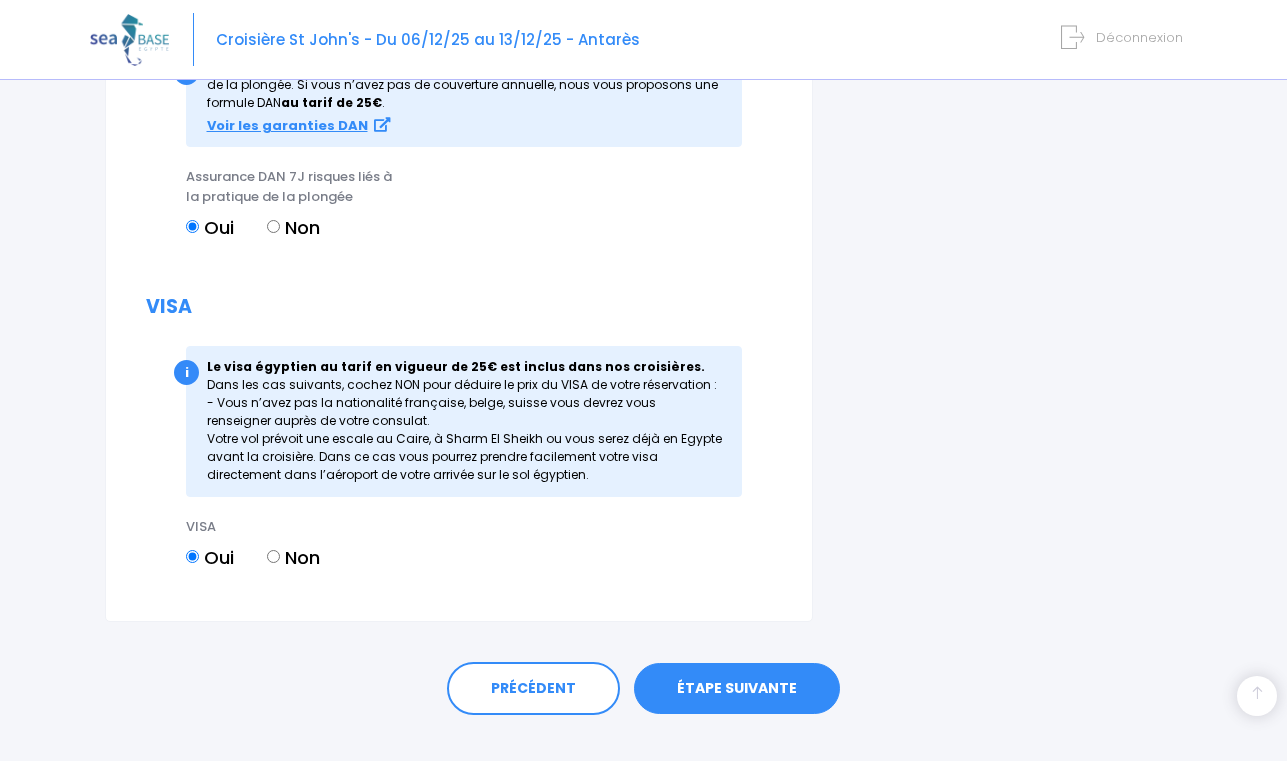 scroll, scrollTop: 2419, scrollLeft: 0, axis: vertical 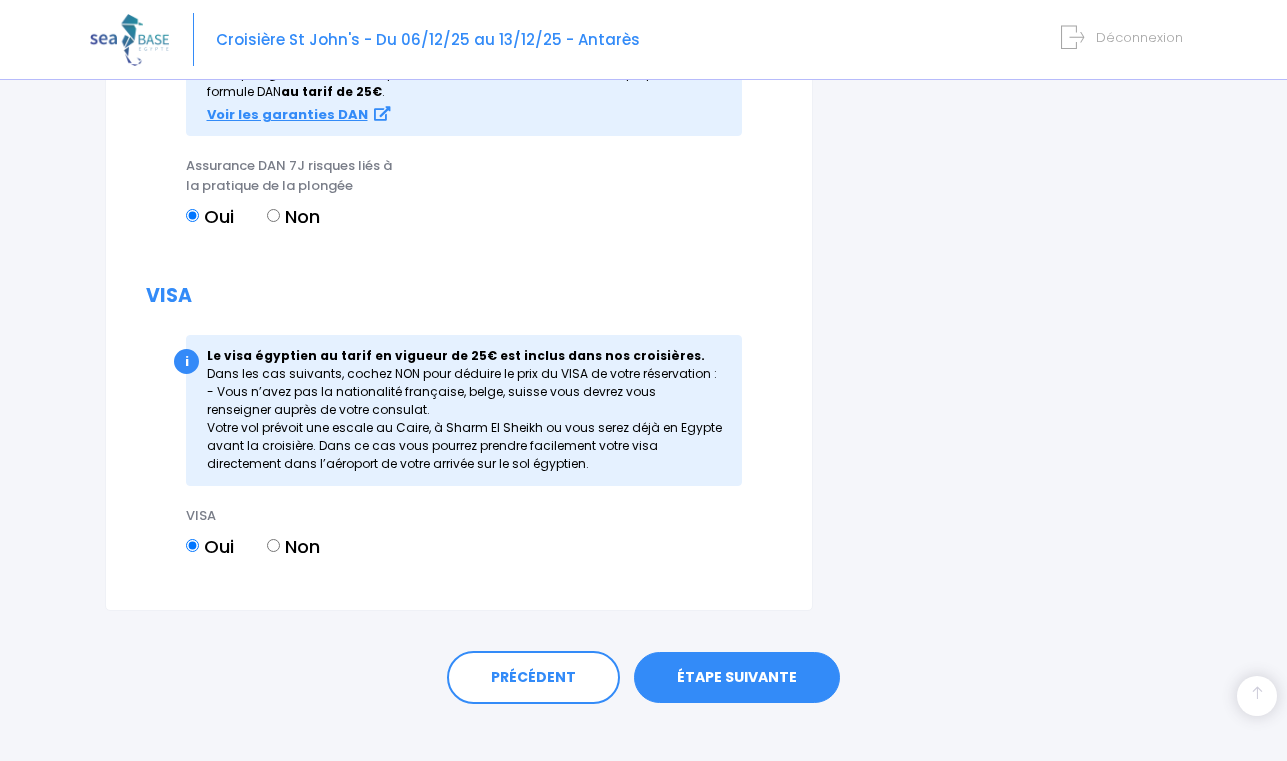 click on "ÉTAPE SUIVANTE" at bounding box center (737, 678) 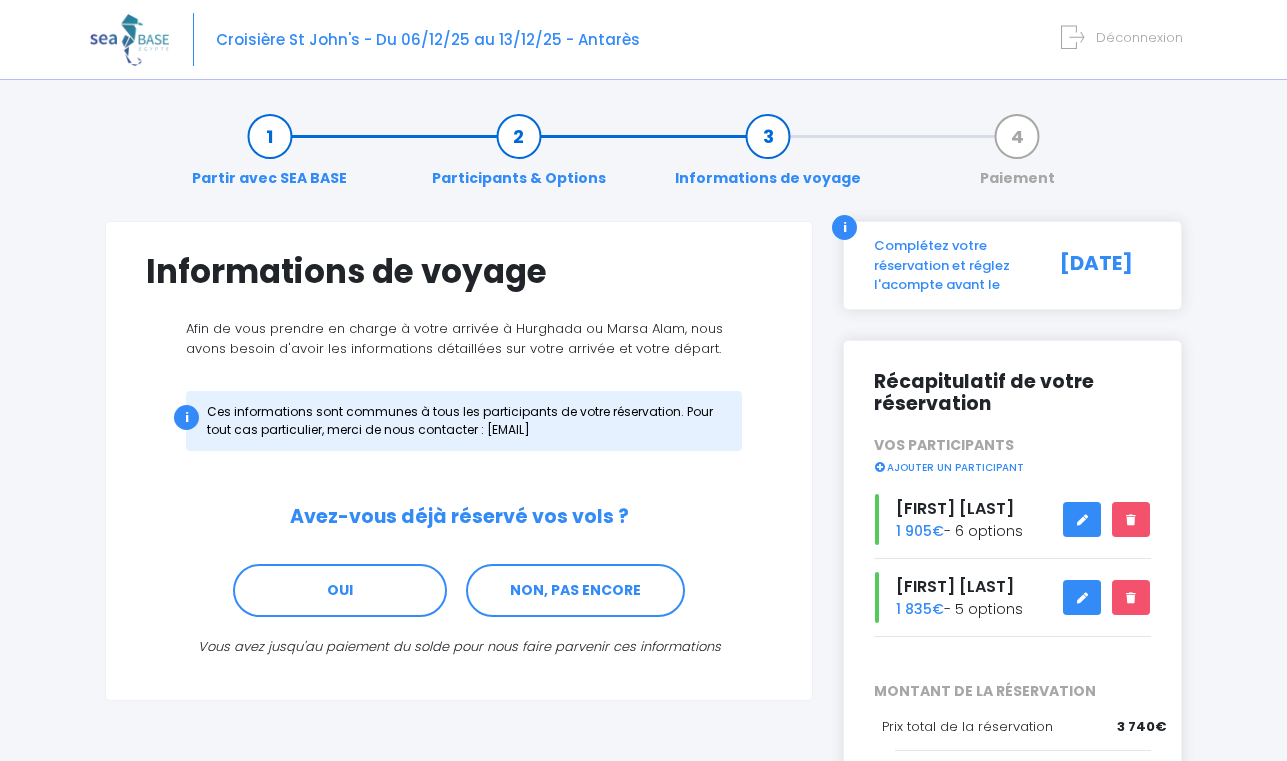 scroll, scrollTop: 0, scrollLeft: 0, axis: both 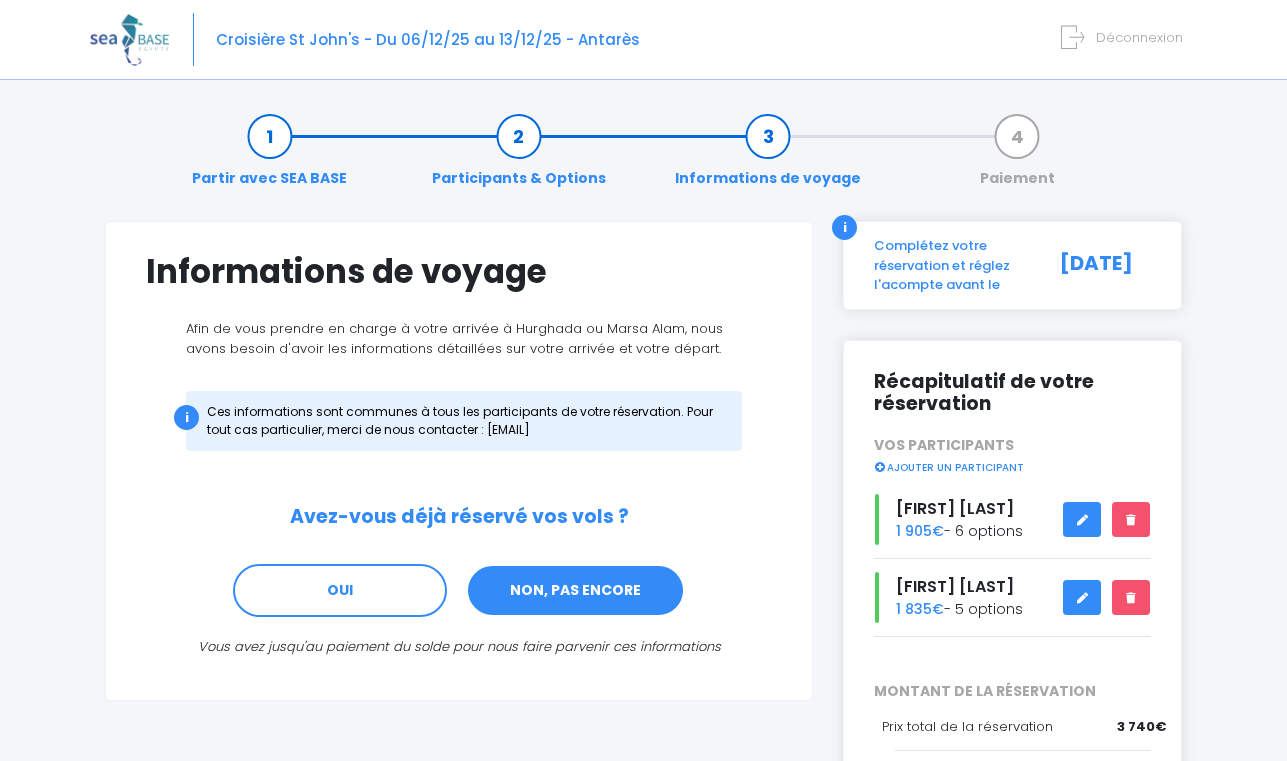 click on "NON, PAS ENCORE" at bounding box center [575, 591] 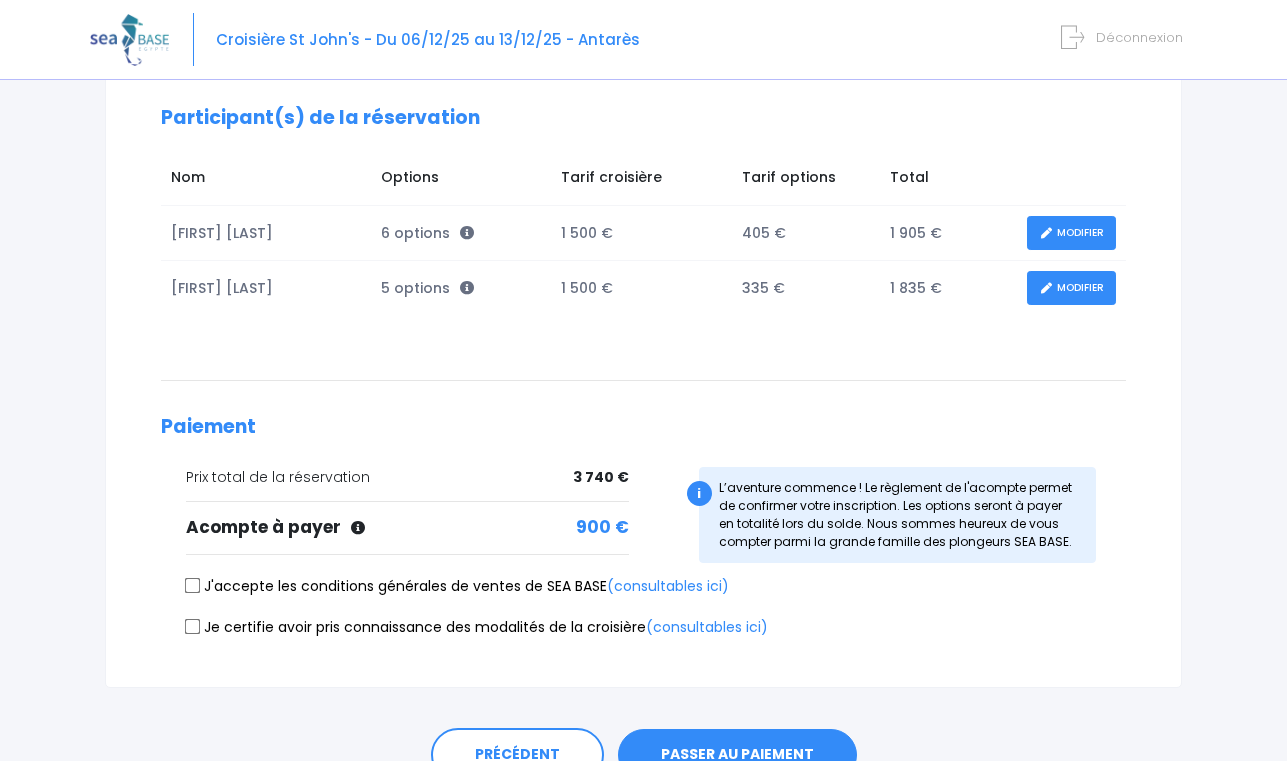 scroll, scrollTop: 272, scrollLeft: 0, axis: vertical 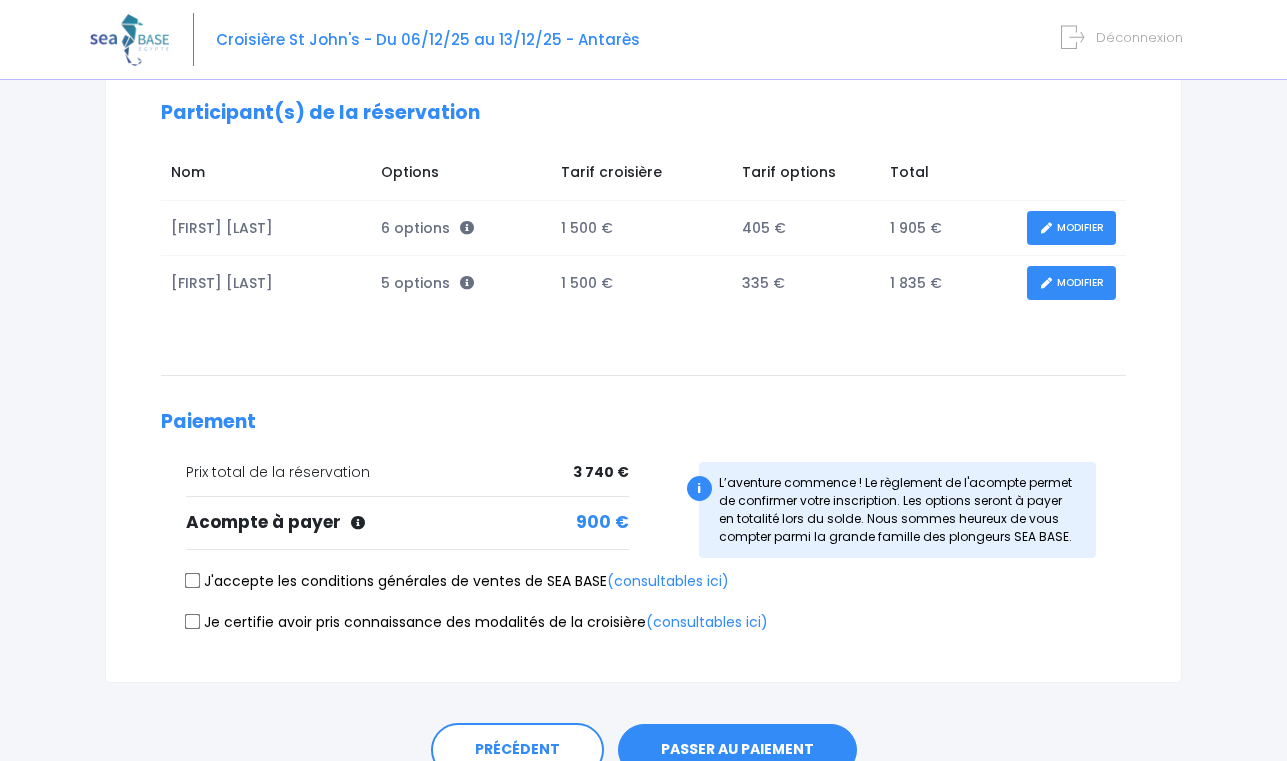 click on "J'accepte les conditions générales de ventes de SEA BASE  (consultables ici)" at bounding box center (193, 581) 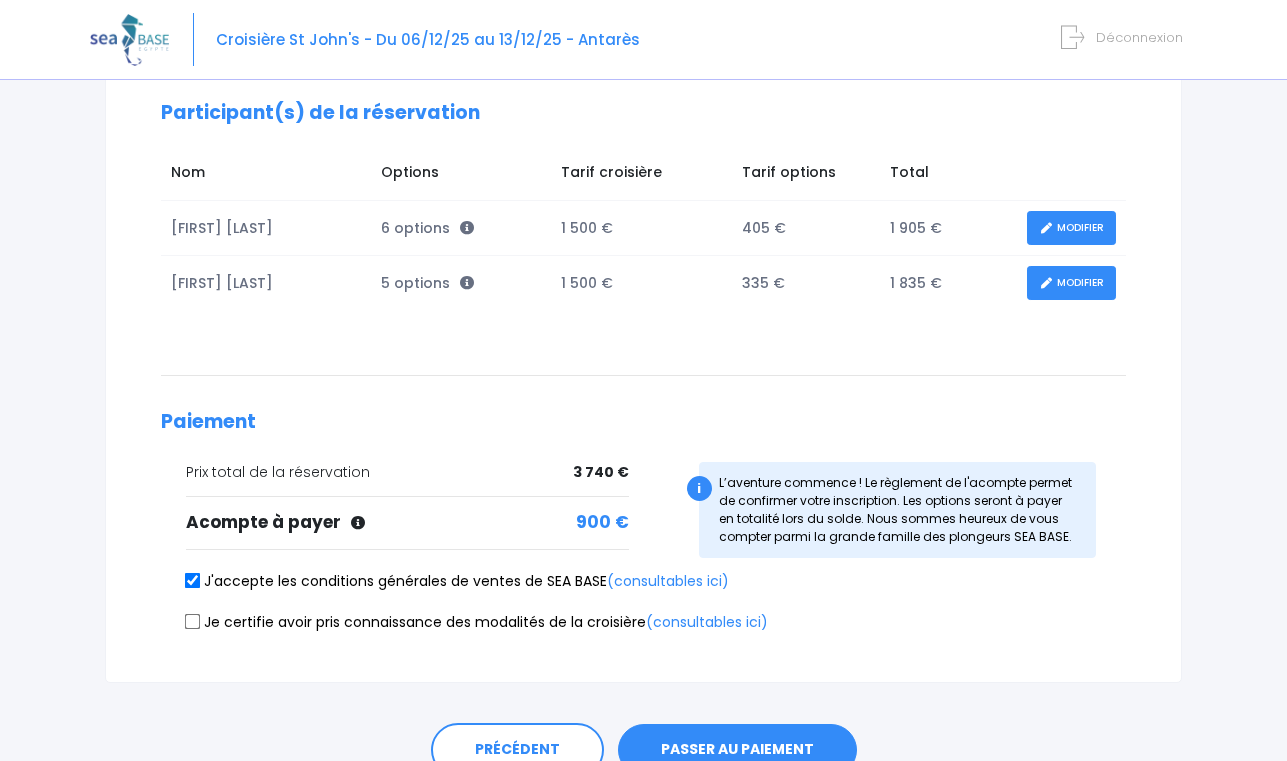 click on "Je certifie avoir pris connaissance des modalités de la croisière  (consultables ici)" at bounding box center [193, 621] 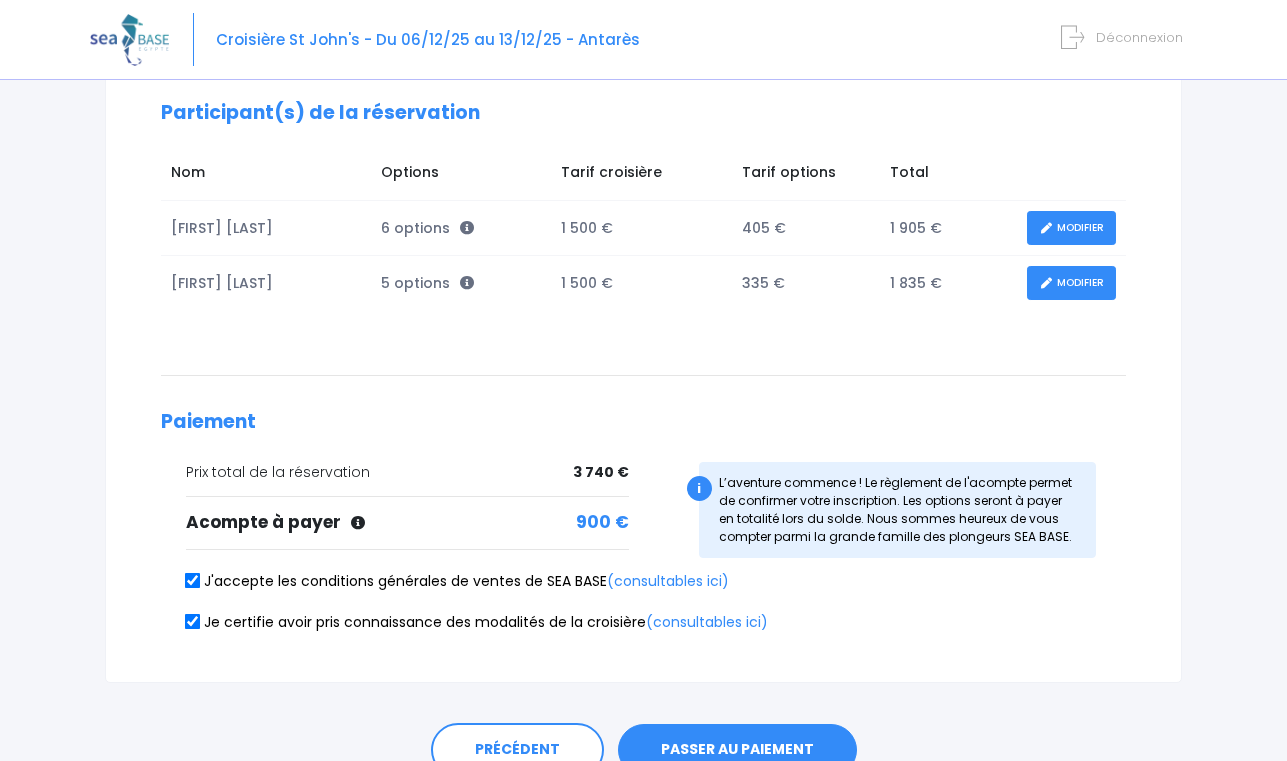 scroll, scrollTop: 367, scrollLeft: 0, axis: vertical 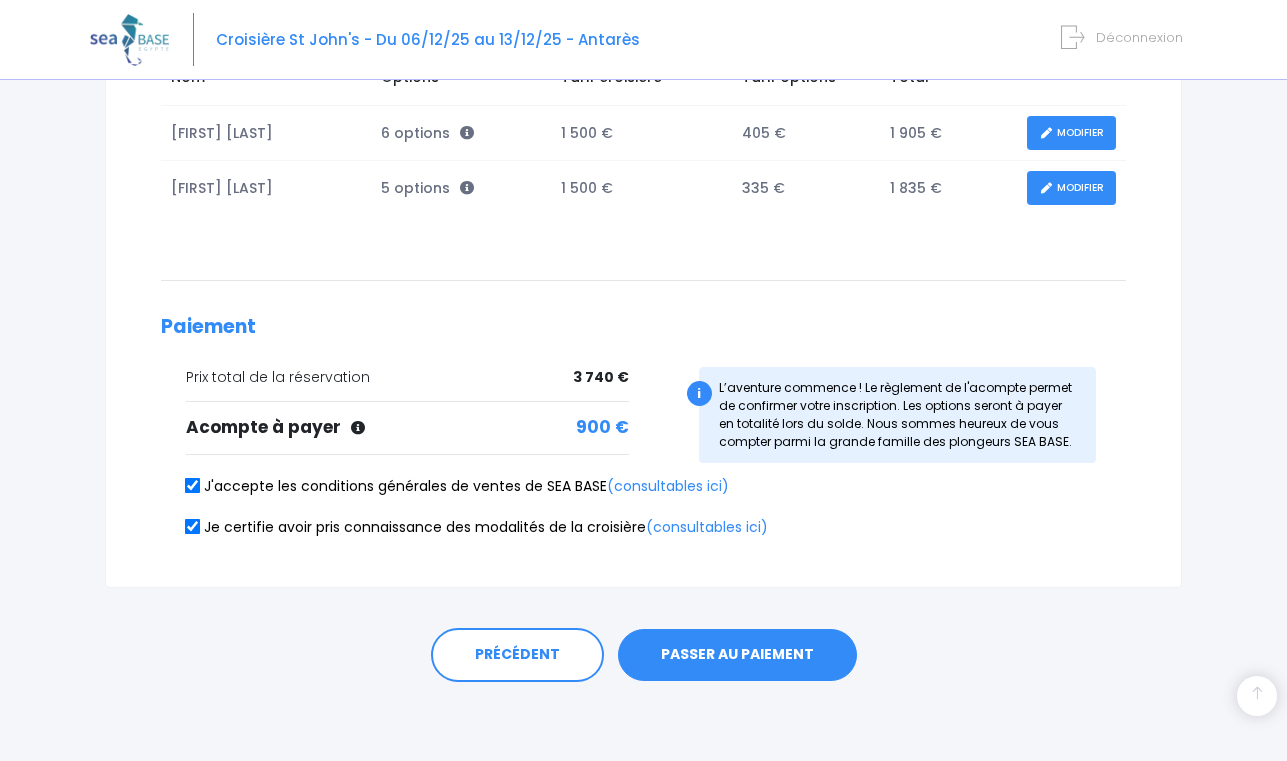 click on "PASSER AU PAIEMENT" at bounding box center (737, 655) 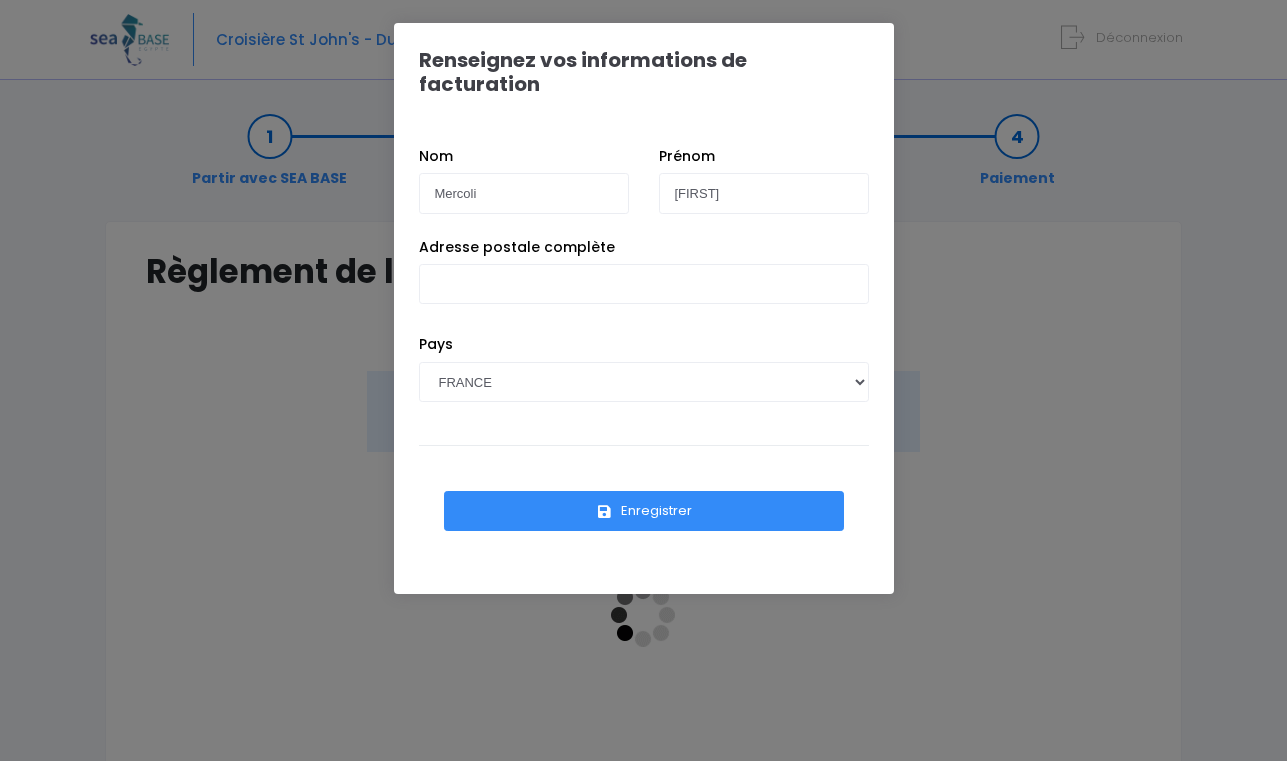 scroll, scrollTop: 0, scrollLeft: 0, axis: both 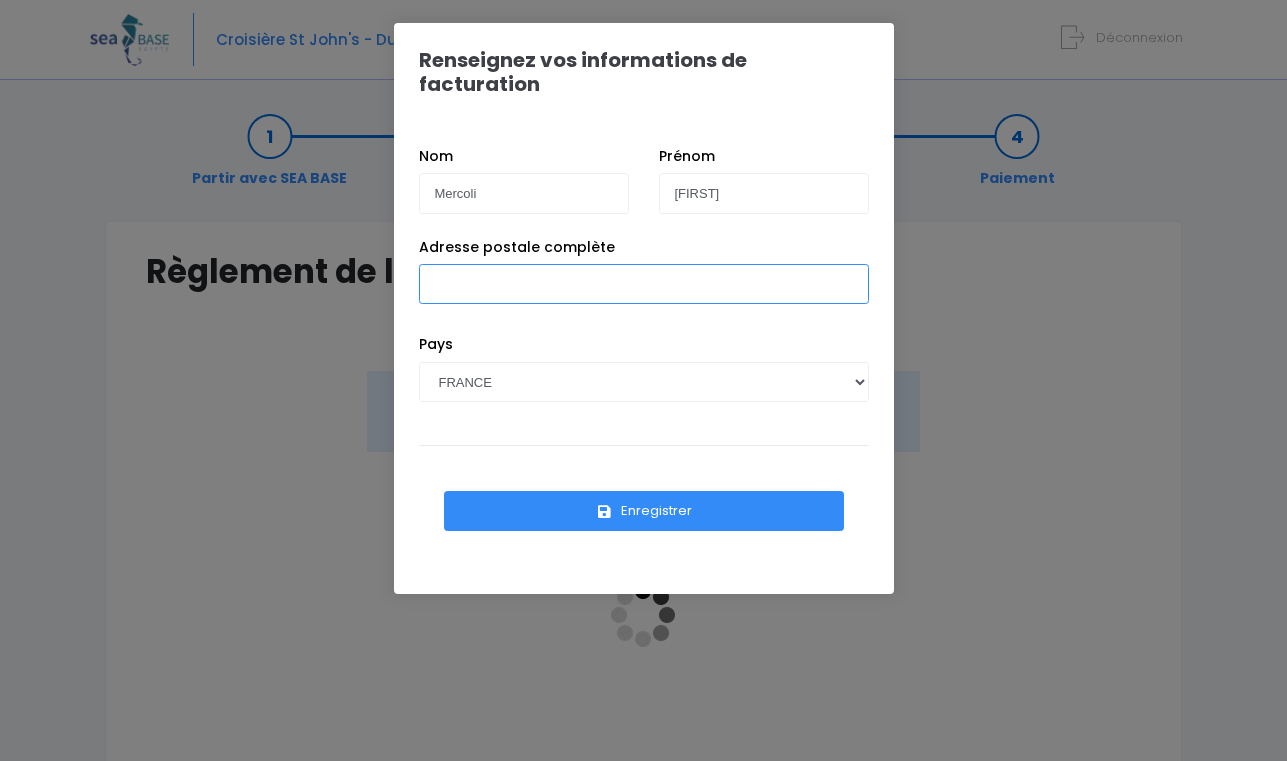 click on "Adresse postale complète" at bounding box center (644, 284) 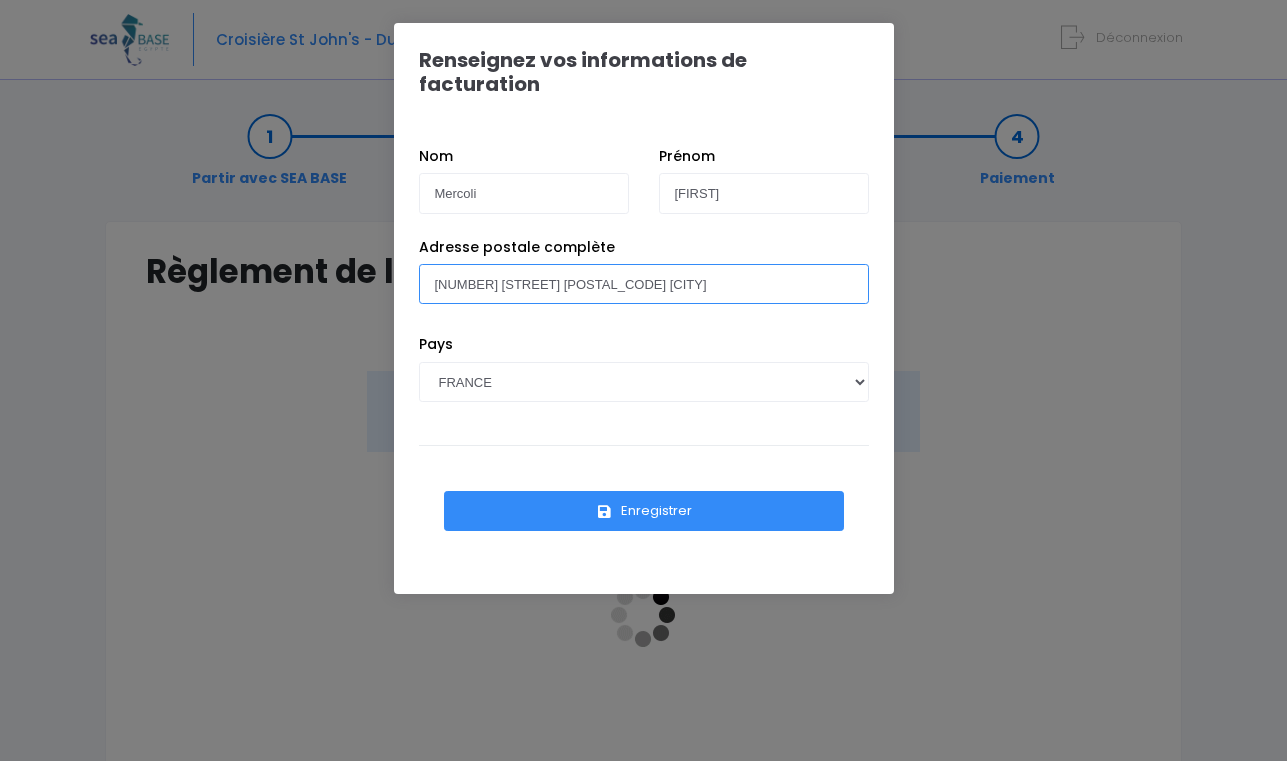 type on "[NUMBER] [STREET] [POSTAL_CODE] [CITY]" 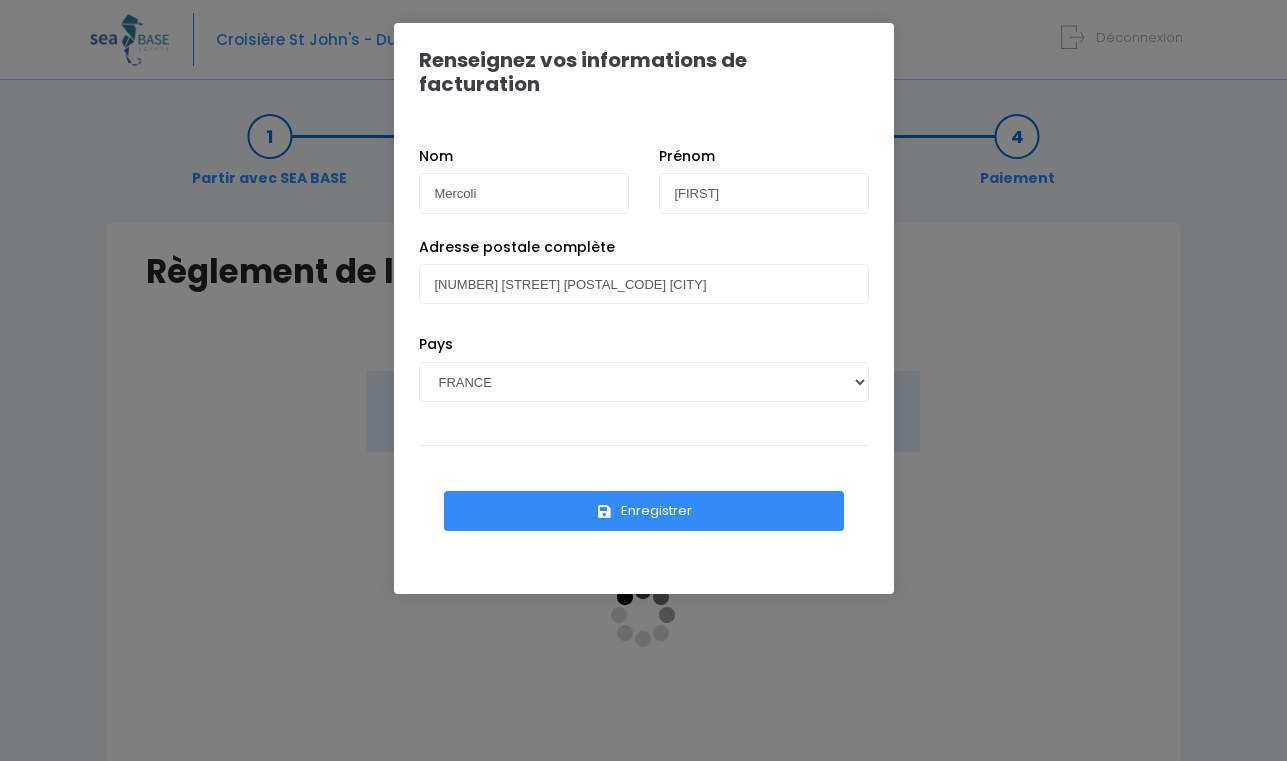 click on "Enregistrer" at bounding box center (644, 511) 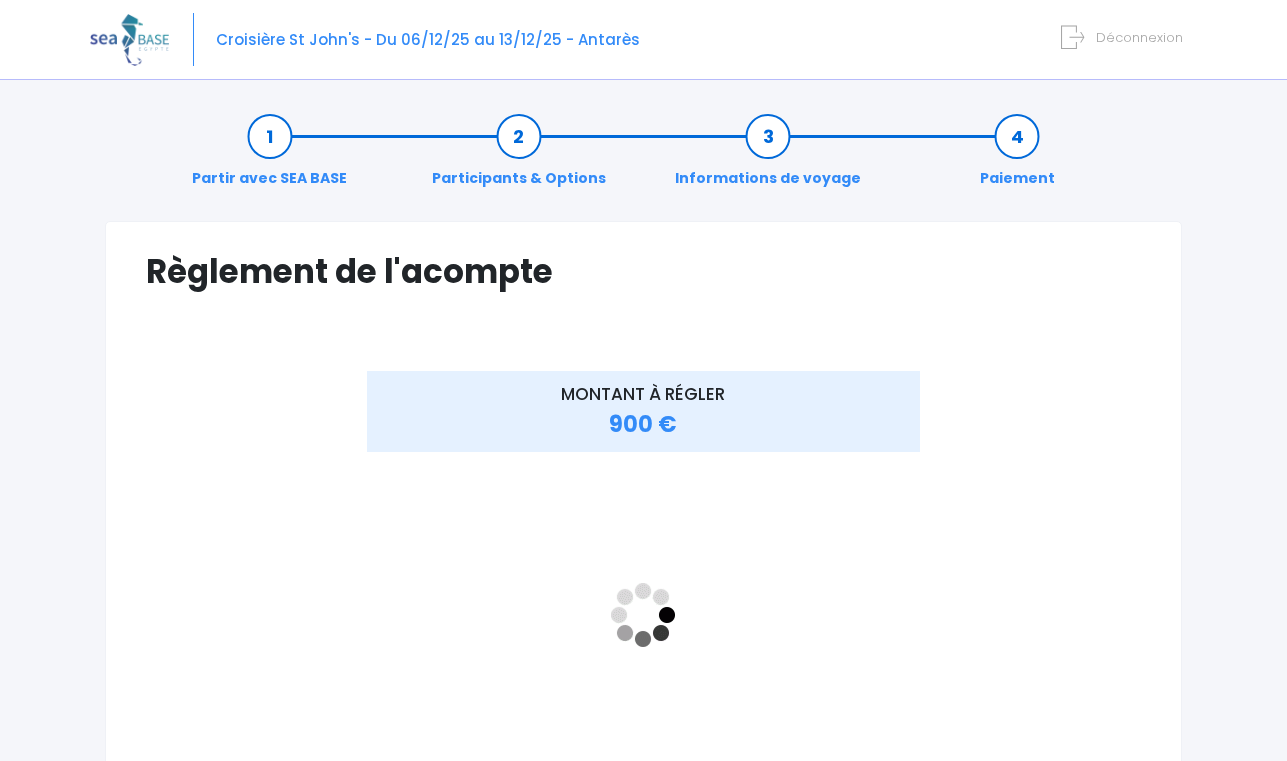 scroll, scrollTop: 0, scrollLeft: 0, axis: both 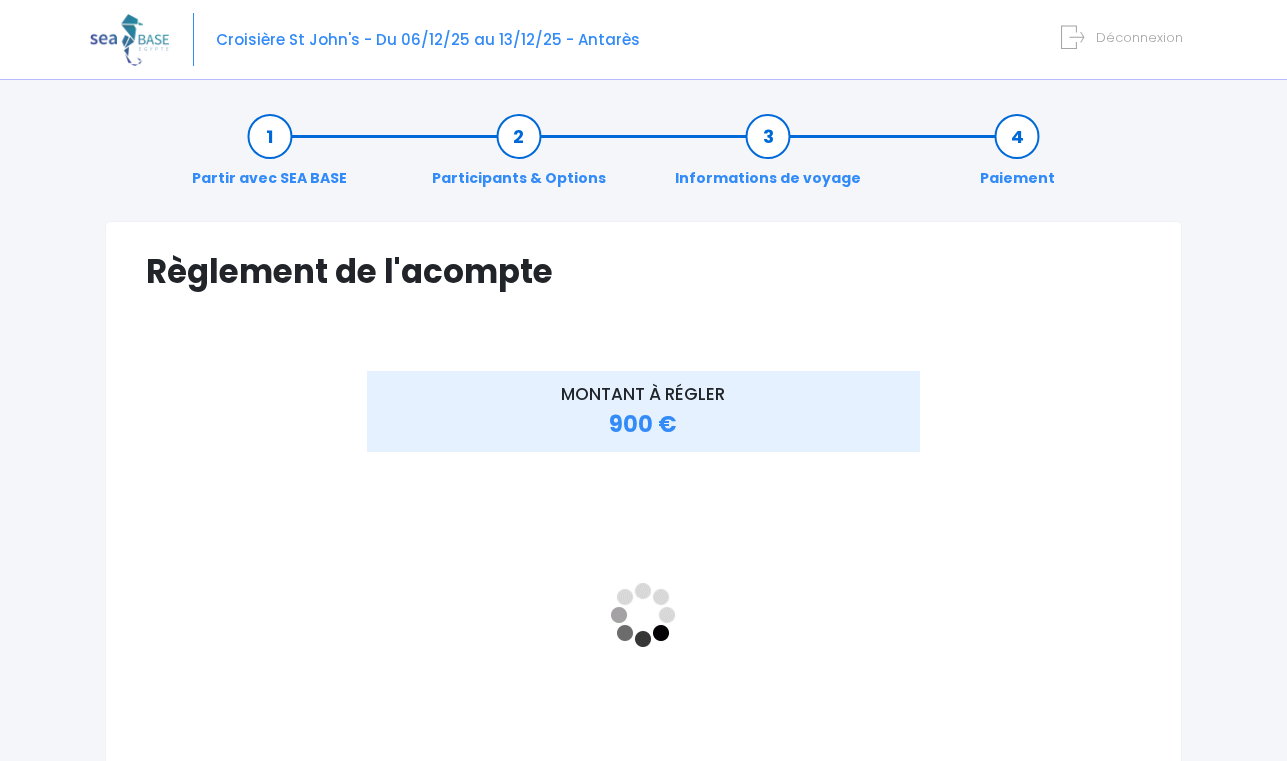 click at bounding box center (229, 626) 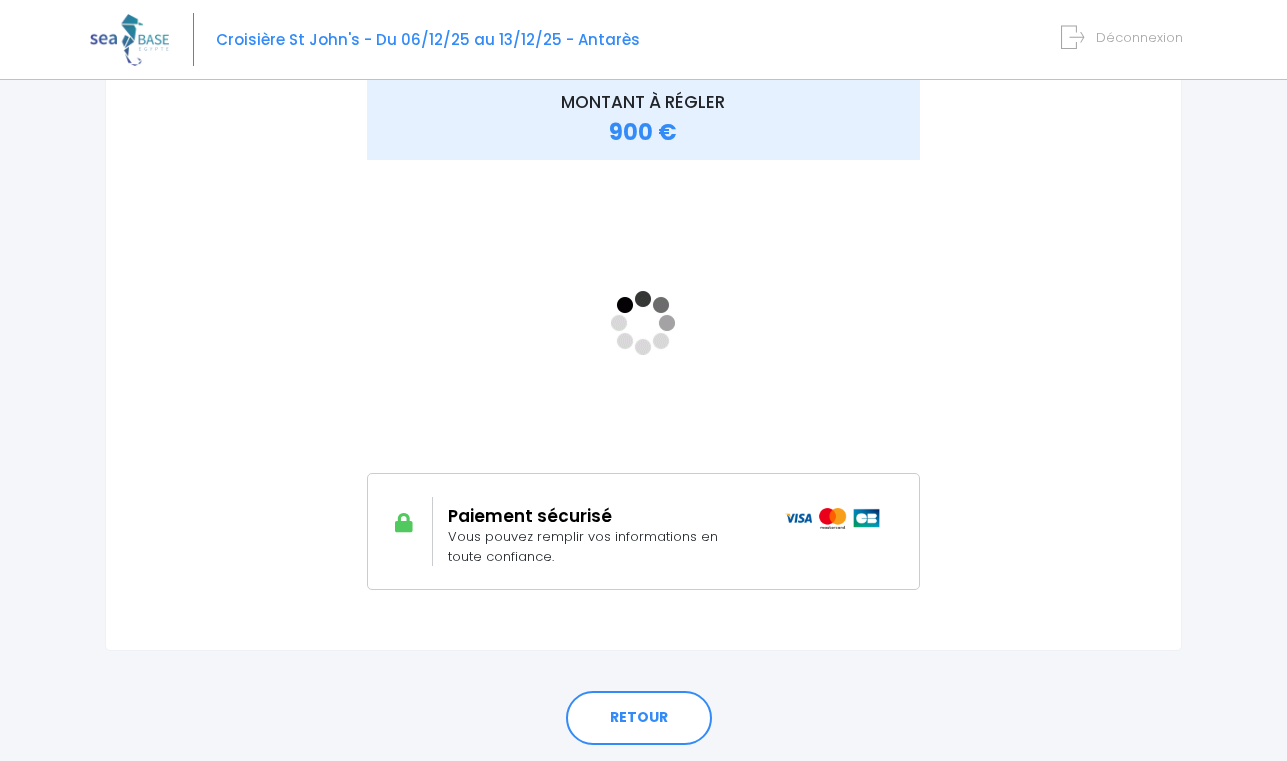 scroll, scrollTop: 291, scrollLeft: 0, axis: vertical 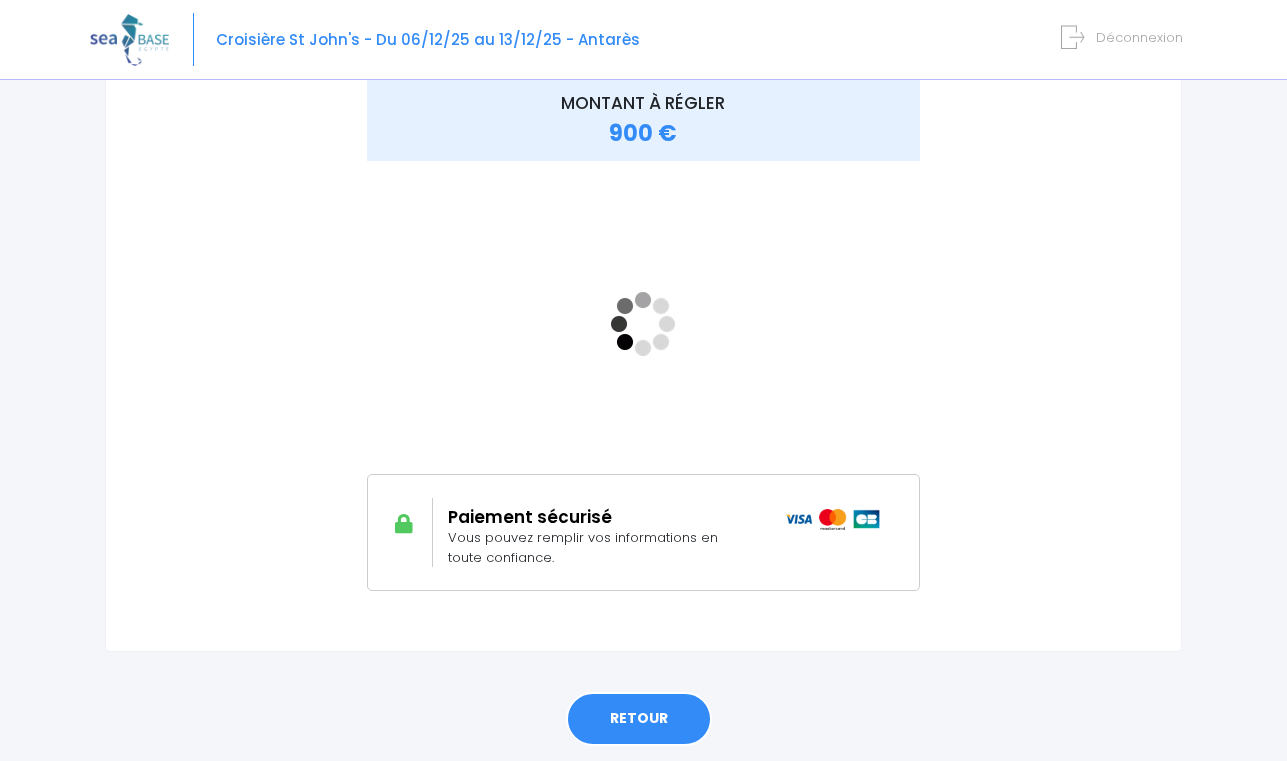 click on "RETOUR" at bounding box center [639, 719] 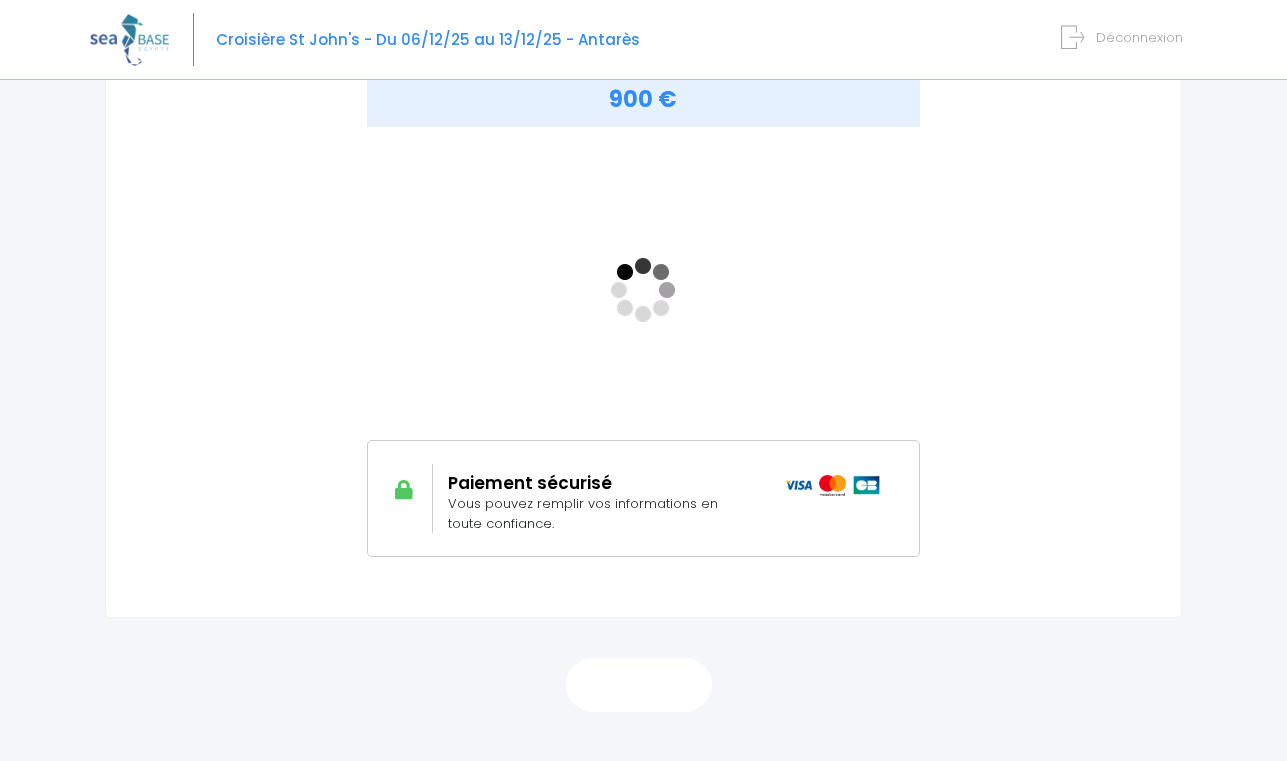 scroll, scrollTop: 329, scrollLeft: 0, axis: vertical 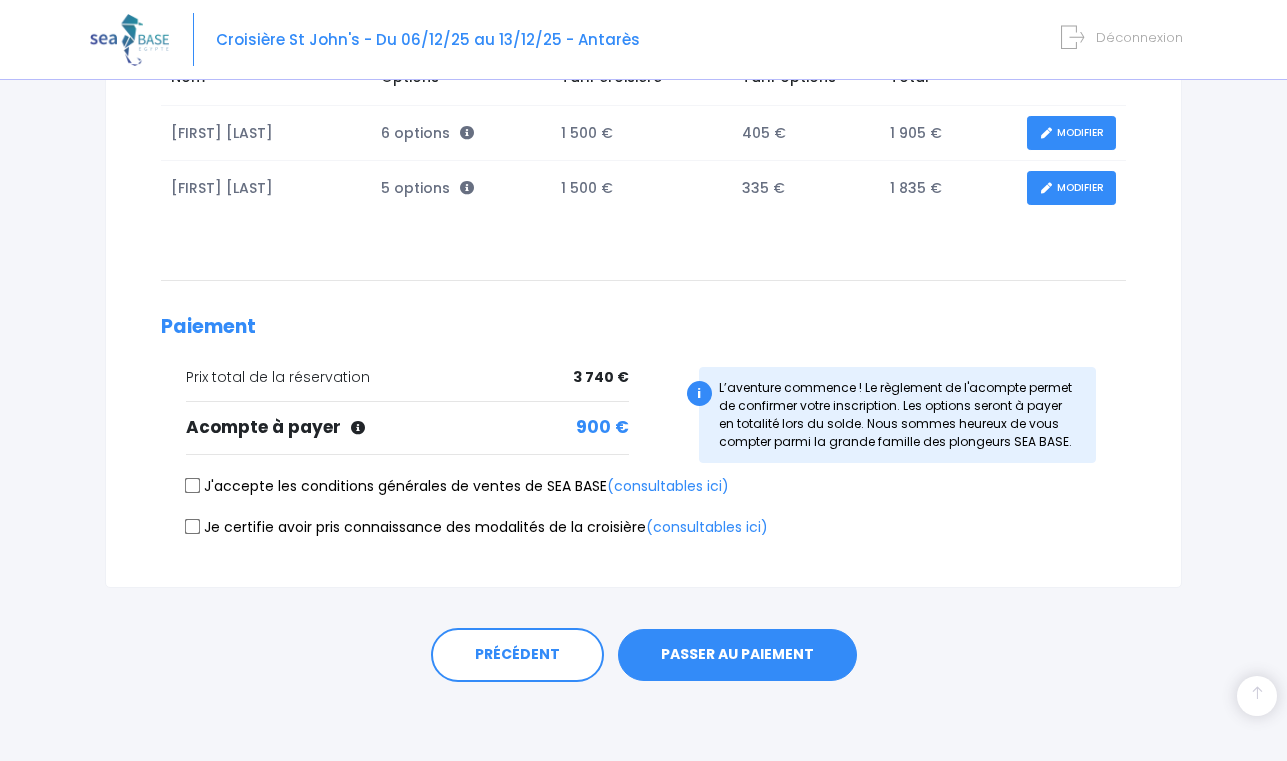 click on "J'accepte les conditions générales de ventes de SEA BASE  (consultables ici)" at bounding box center [457, 486] 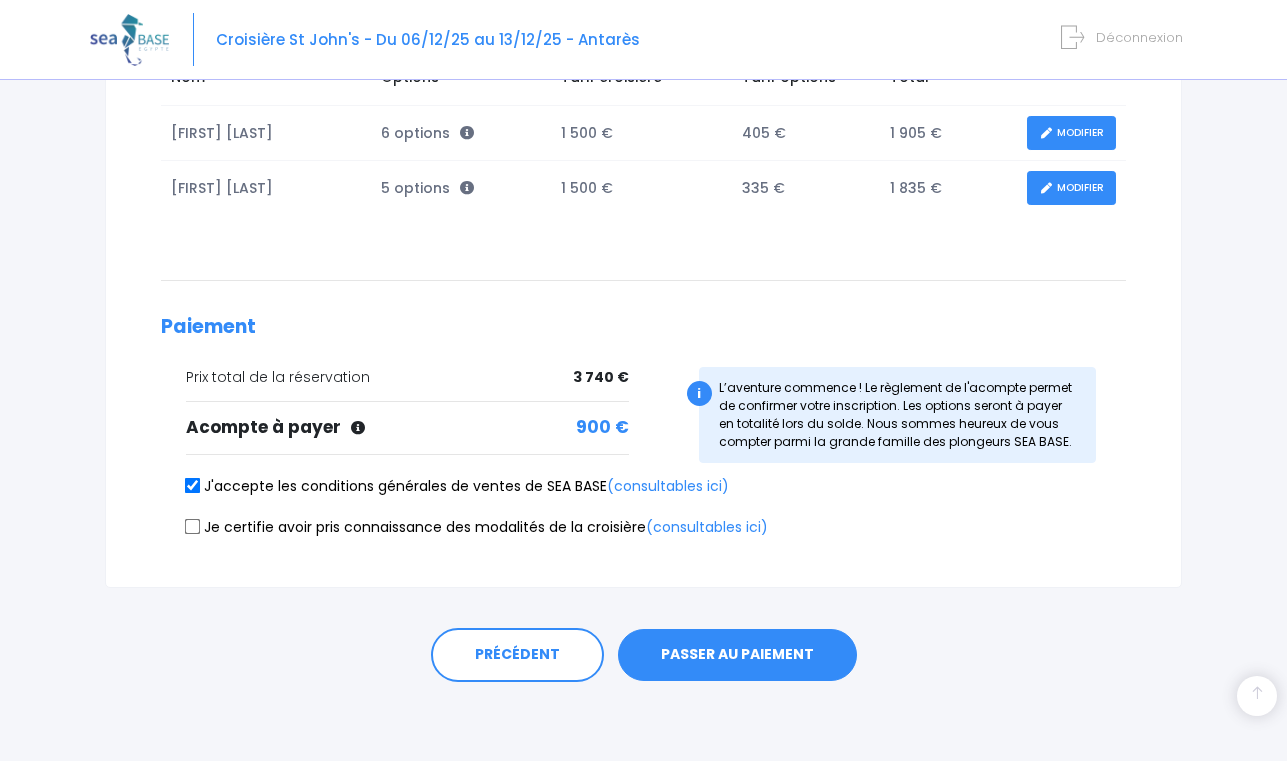 click on "Je certifie avoir pris connaissance des modalités de la croisière  (consultables ici)" at bounding box center [643, 531] 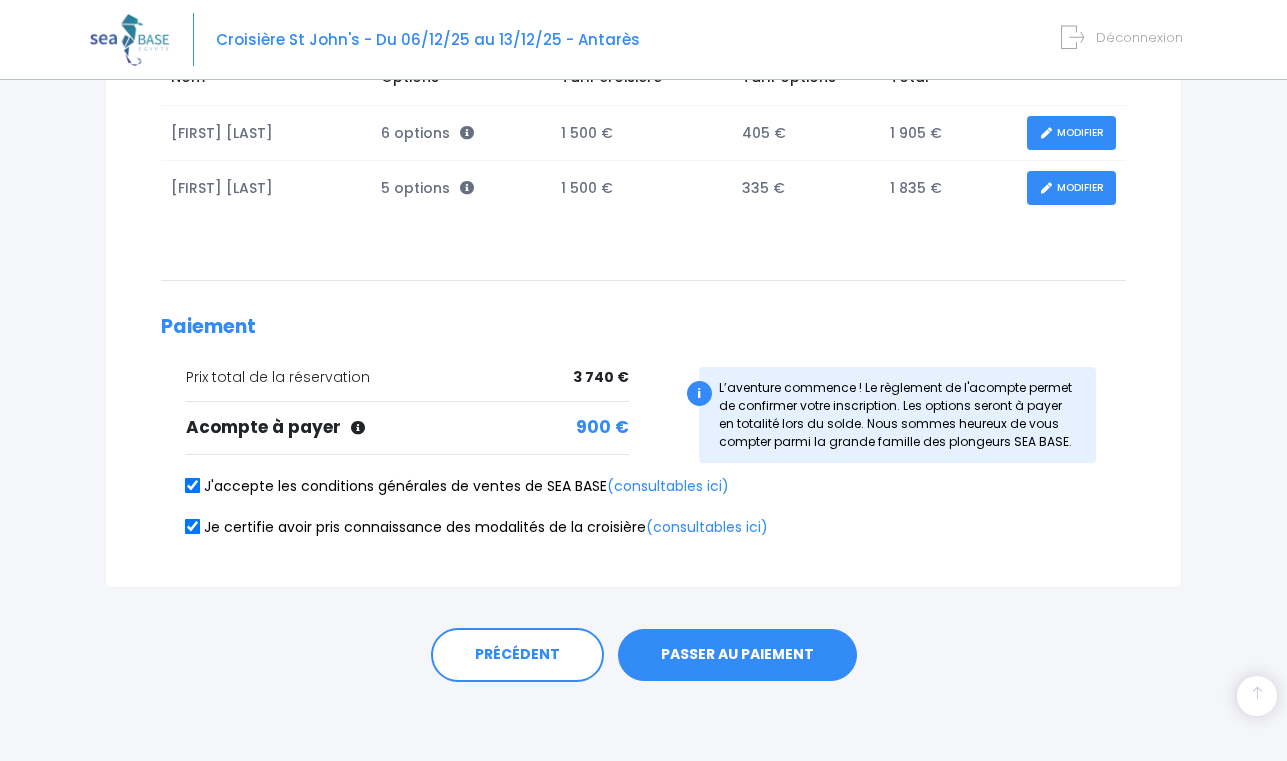 click on "PASSER AU PAIEMENT" at bounding box center (737, 655) 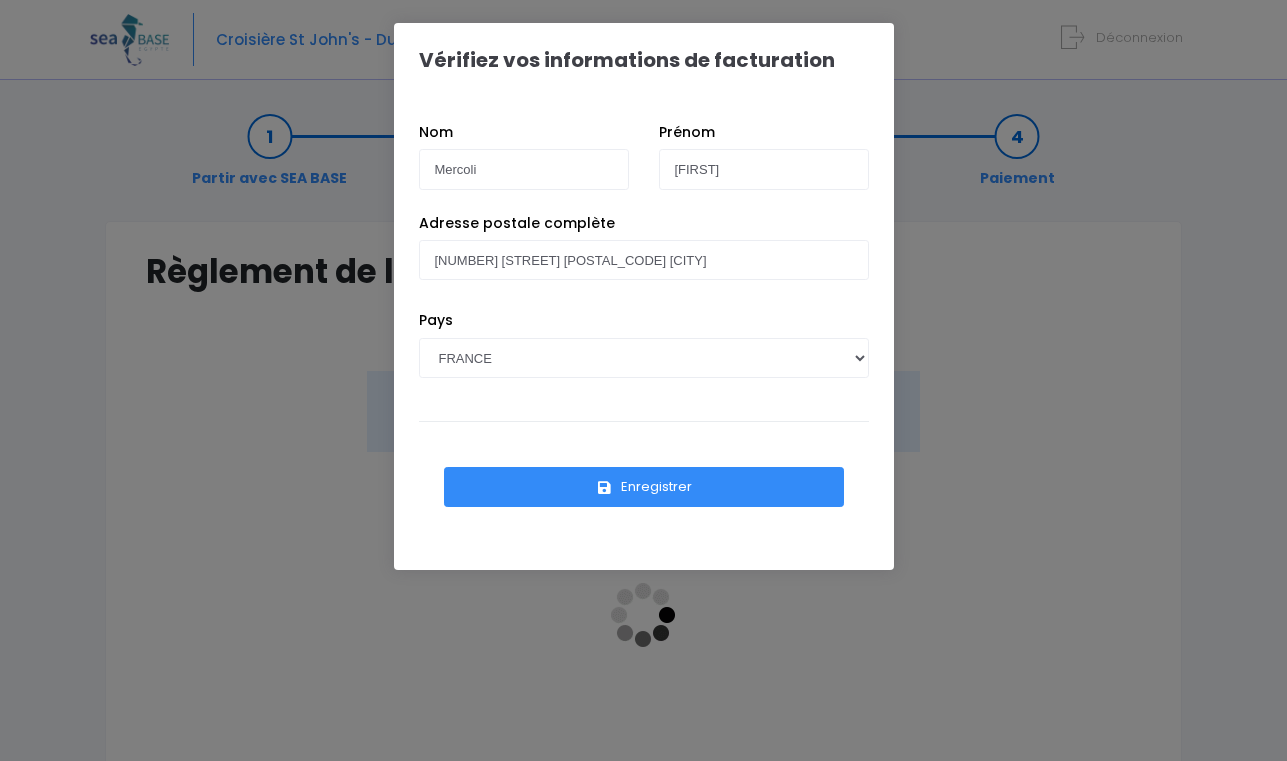 scroll, scrollTop: 0, scrollLeft: 0, axis: both 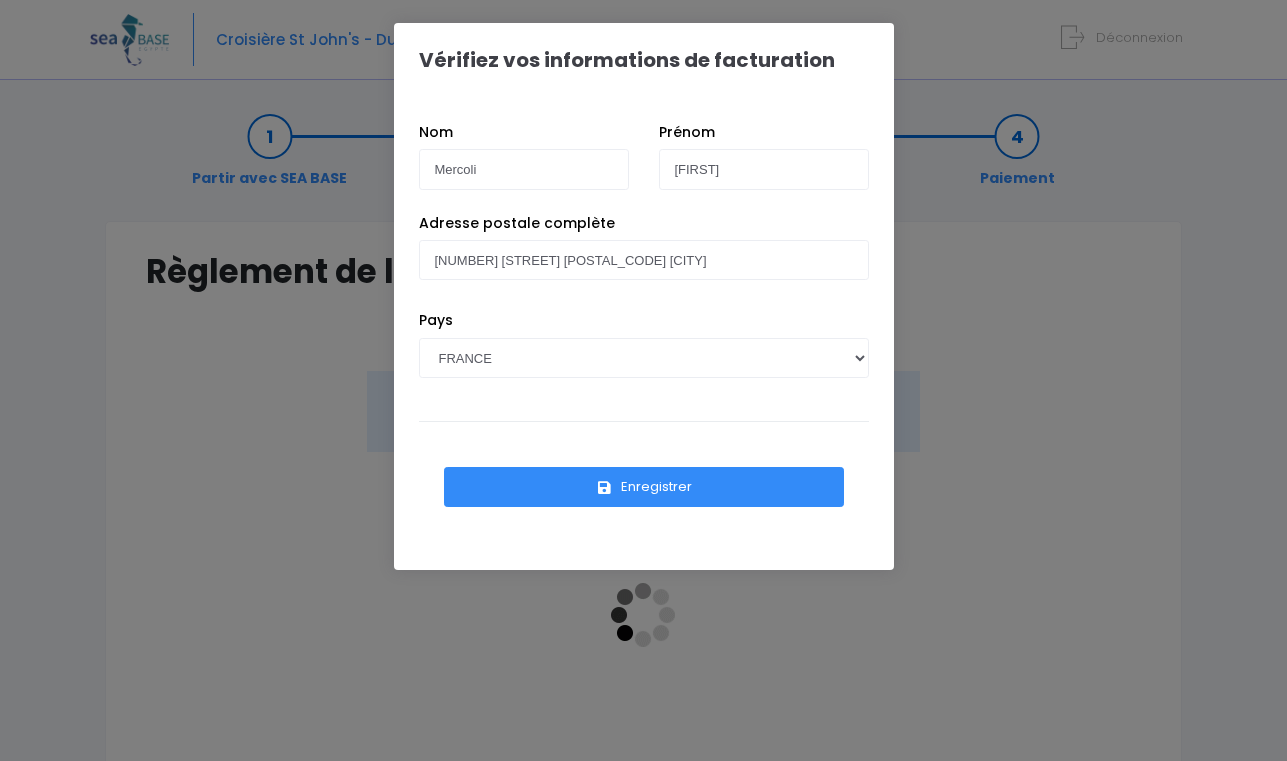 click on "Enregistrer" at bounding box center (644, 487) 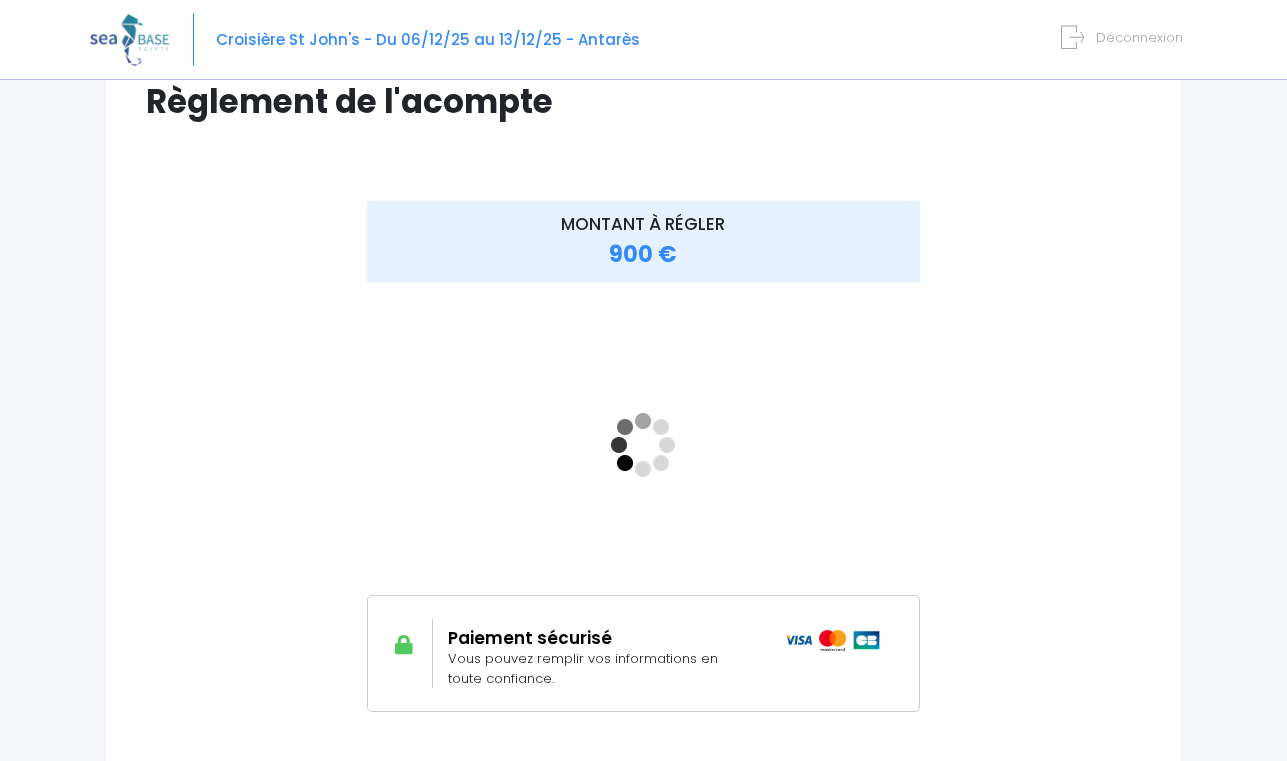scroll, scrollTop: 168, scrollLeft: 0, axis: vertical 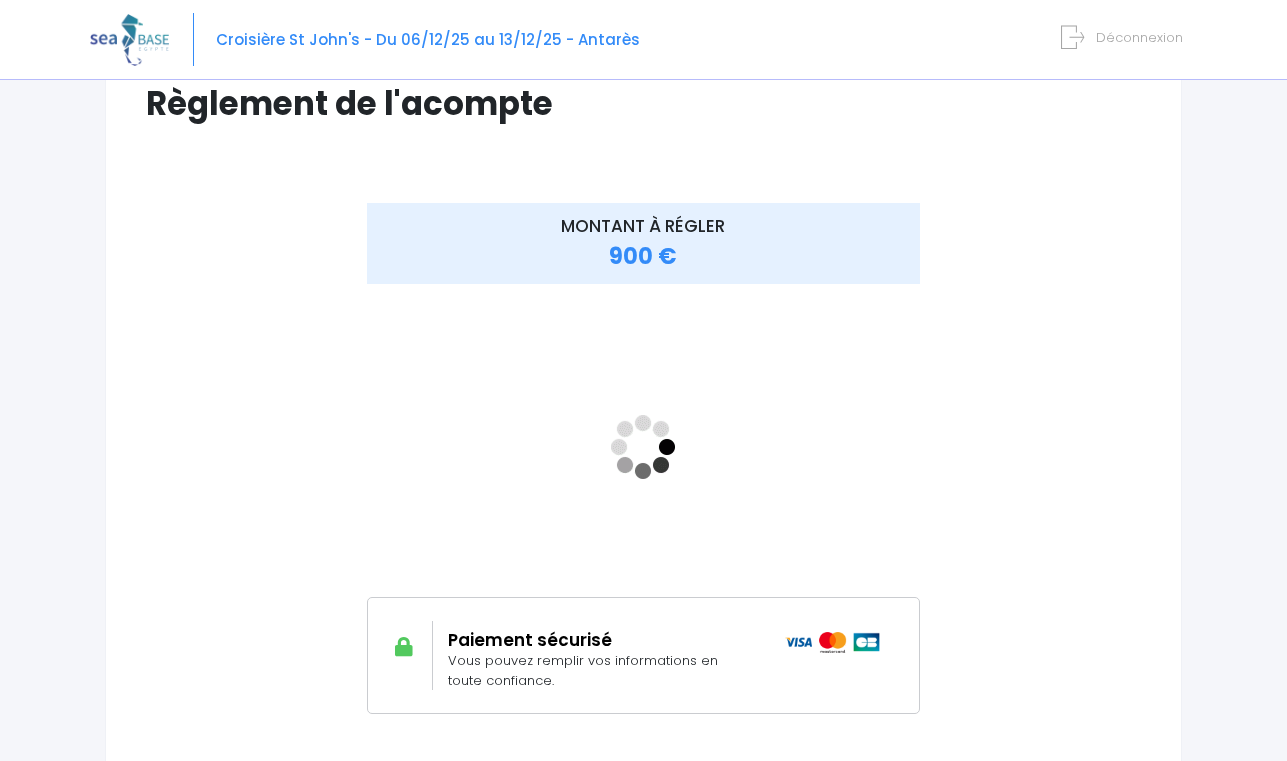 click at bounding box center (229, 458) 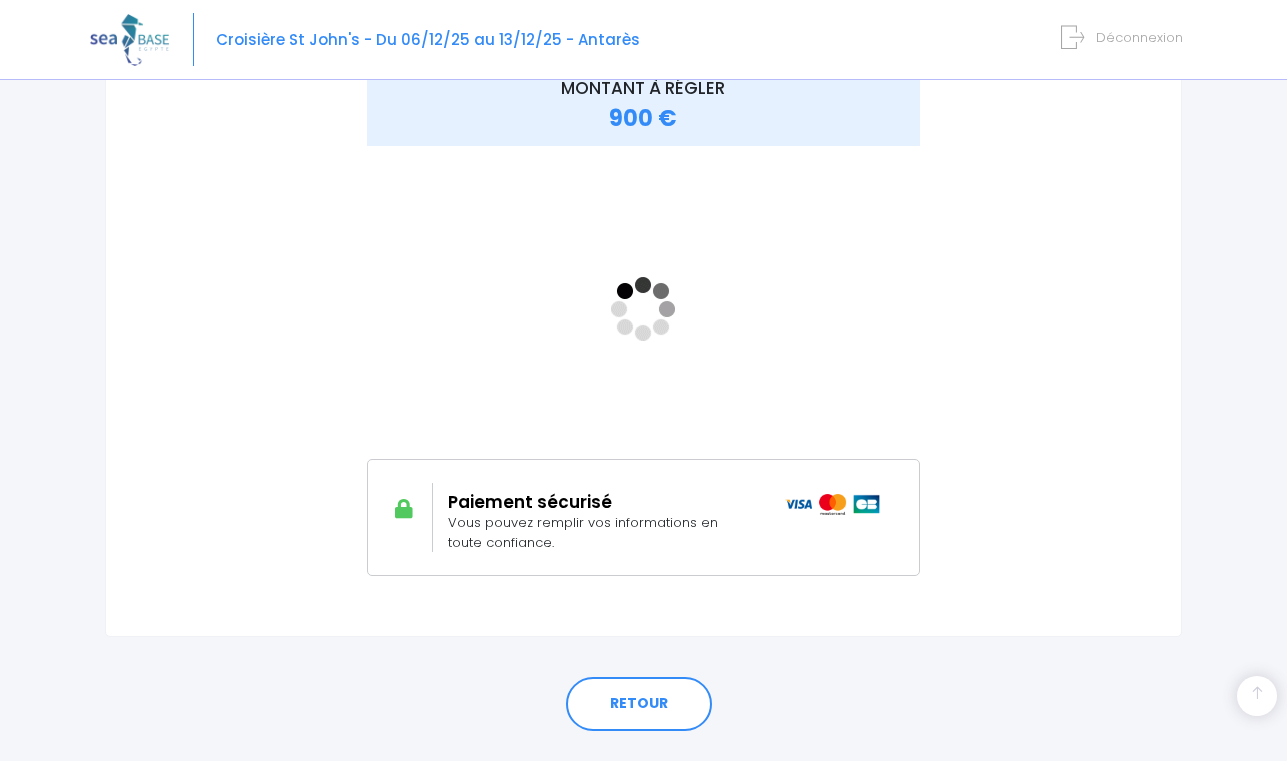 scroll, scrollTop: 355, scrollLeft: 0, axis: vertical 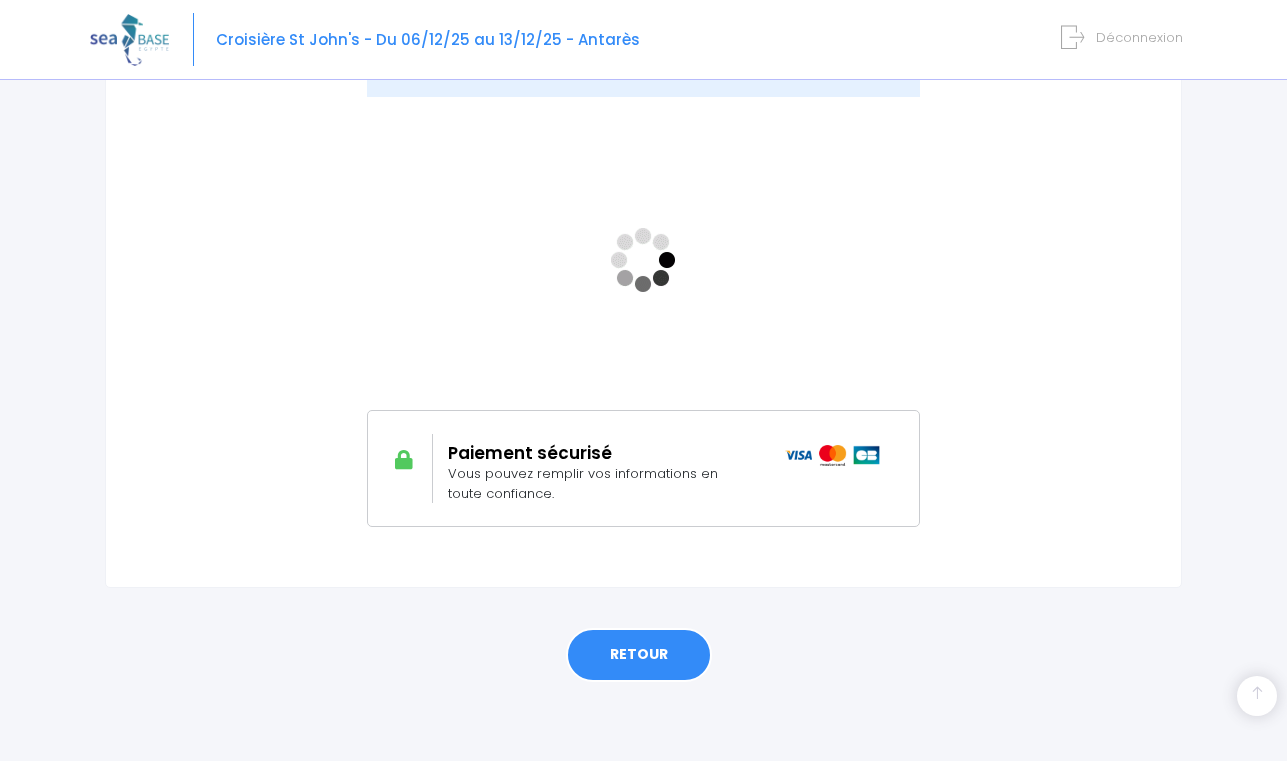 click on "RETOUR" at bounding box center [639, 655] 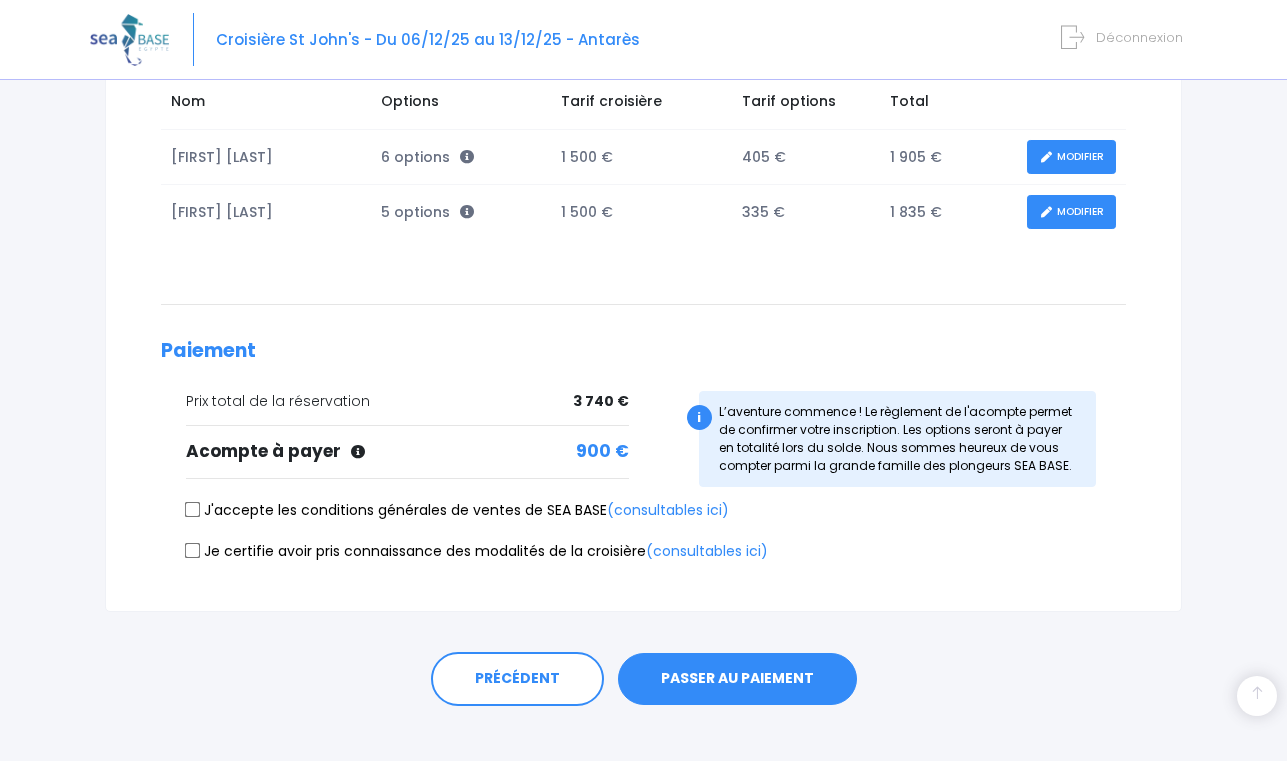 scroll, scrollTop: 367, scrollLeft: 0, axis: vertical 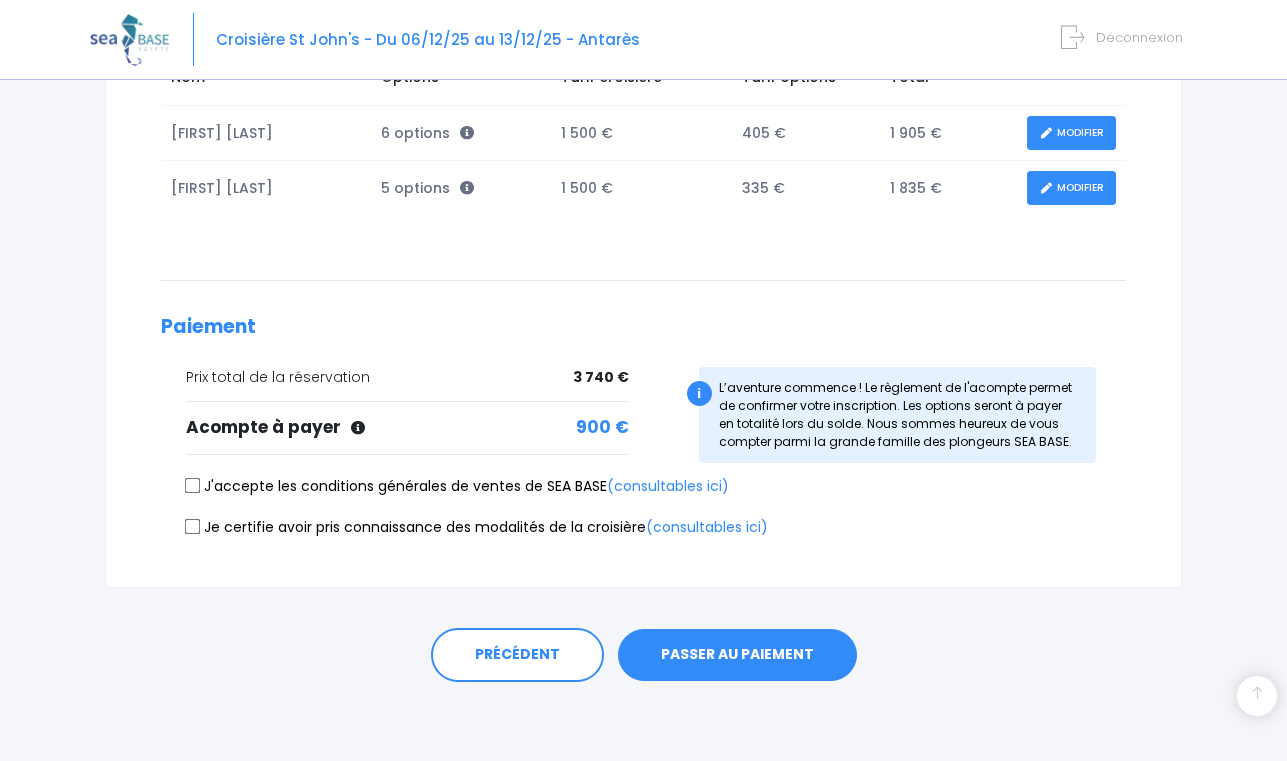 click on "J'accepte les conditions générales de ventes de SEA BASE  (consultables ici)" at bounding box center [643, 490] 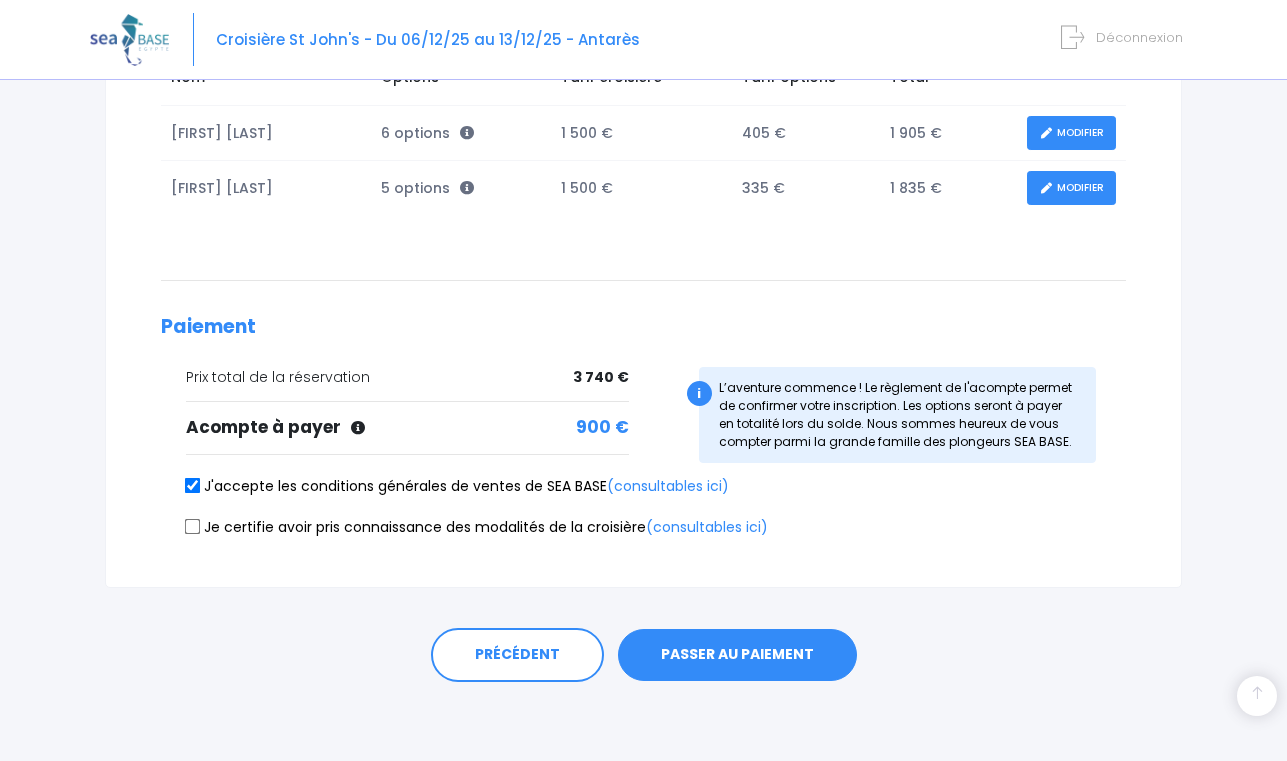 click on "Je certifie avoir pris connaissance des modalités de la croisière  (consultables ici)" at bounding box center [477, 527] 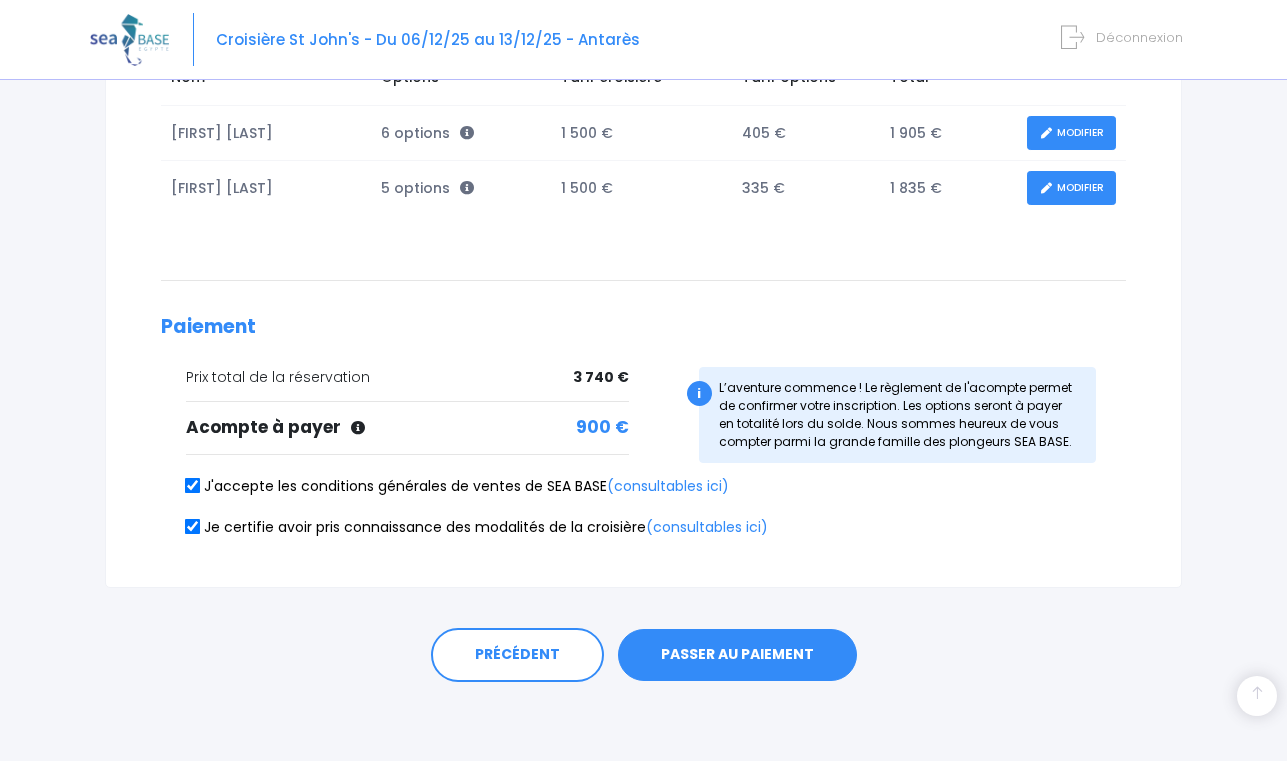 click on "PASSER AU PAIEMENT" at bounding box center [737, 655] 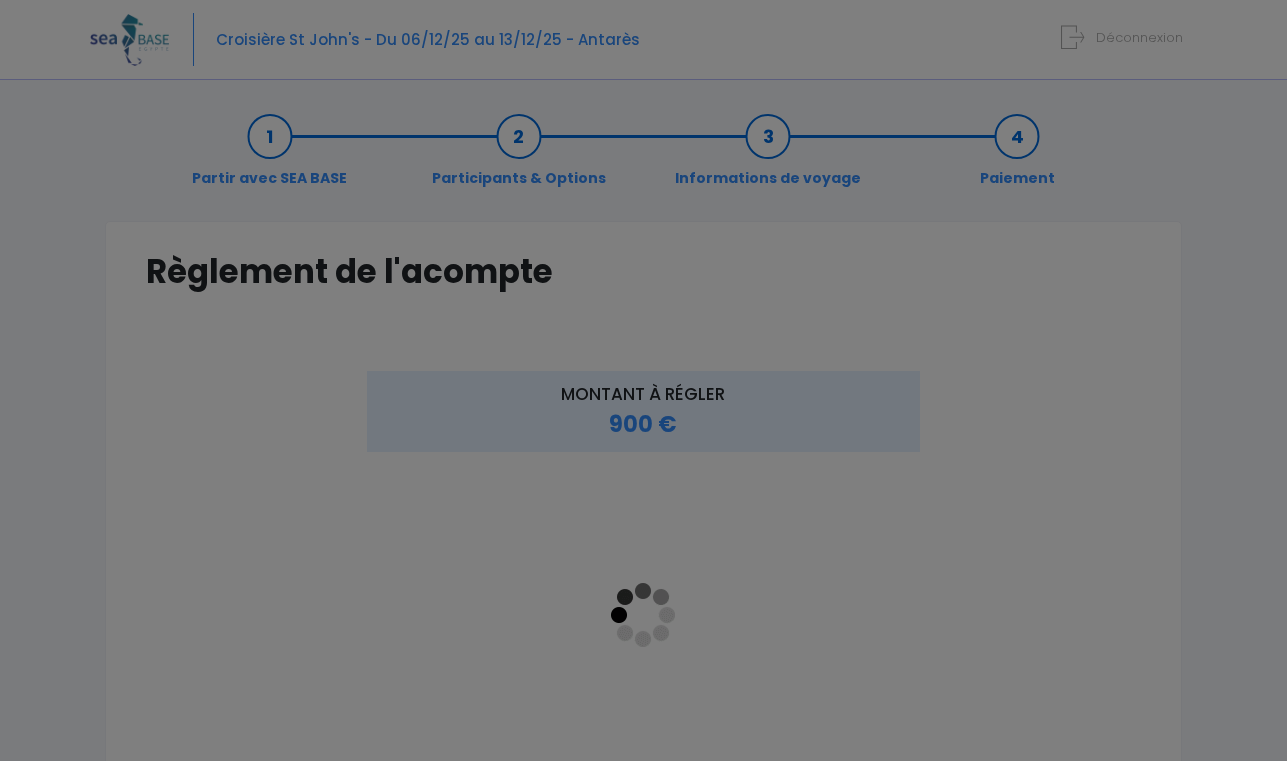 scroll, scrollTop: 0, scrollLeft: 0, axis: both 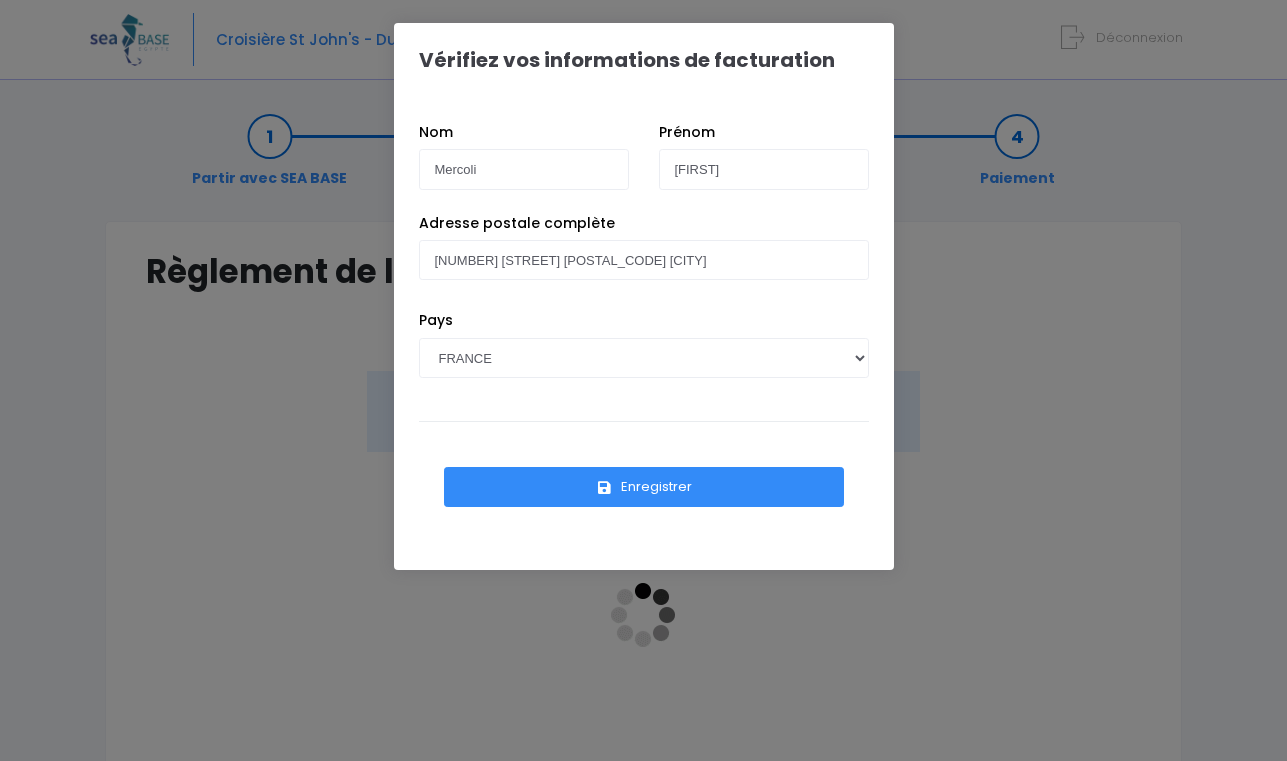 click on "Enregistrer" at bounding box center (644, 487) 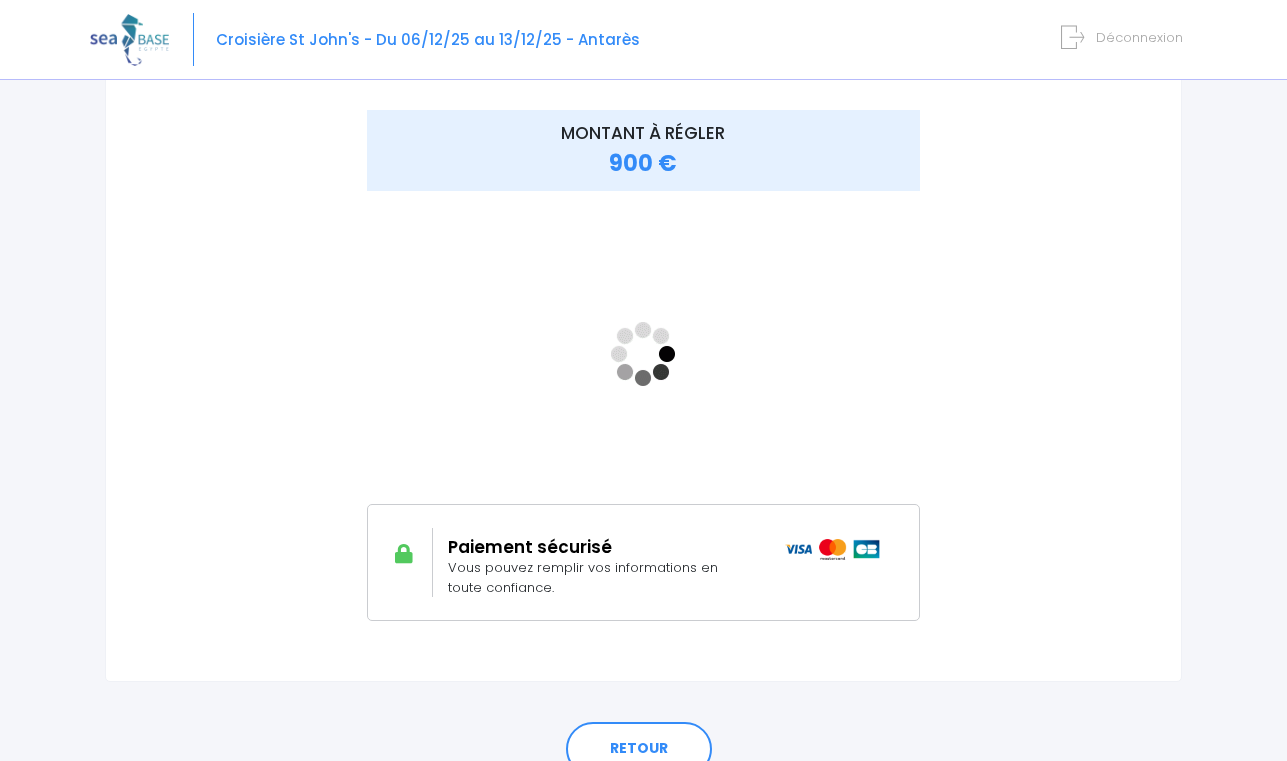 scroll, scrollTop: 257, scrollLeft: 0, axis: vertical 